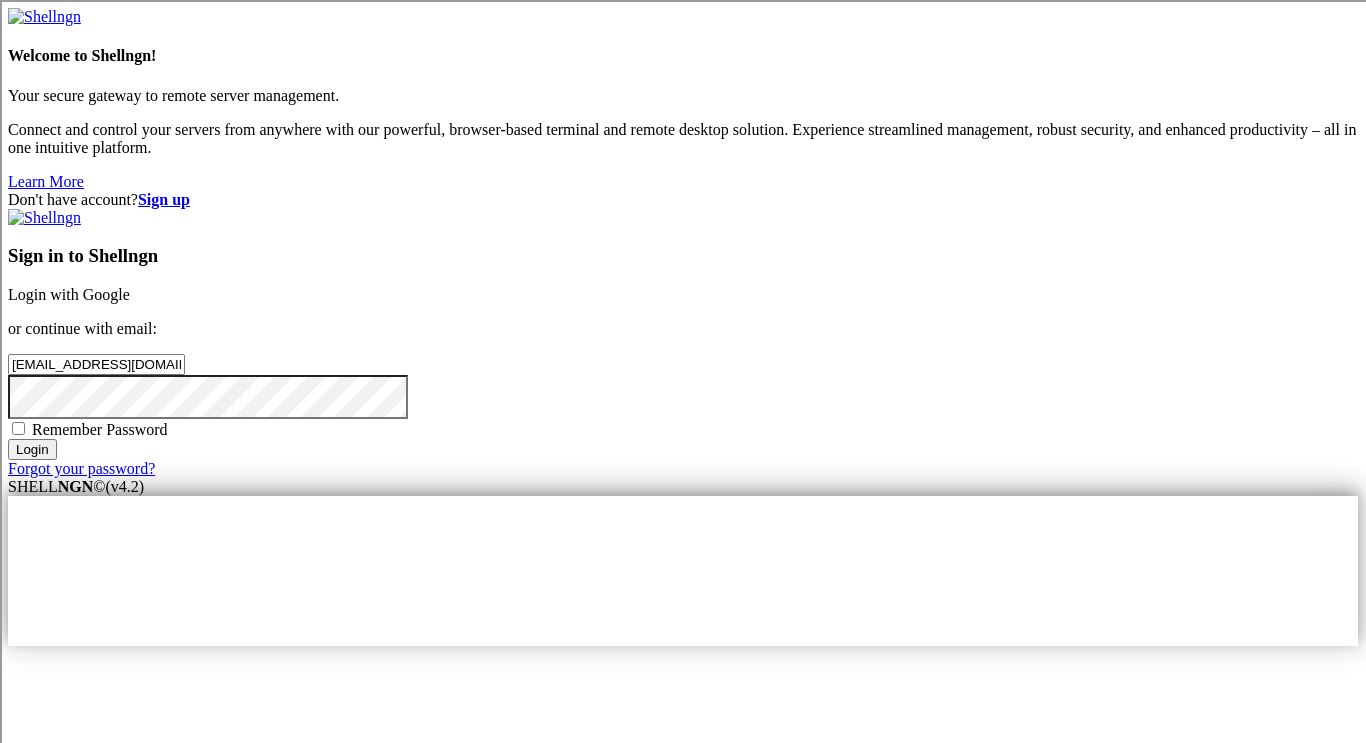 scroll, scrollTop: 0, scrollLeft: 0, axis: both 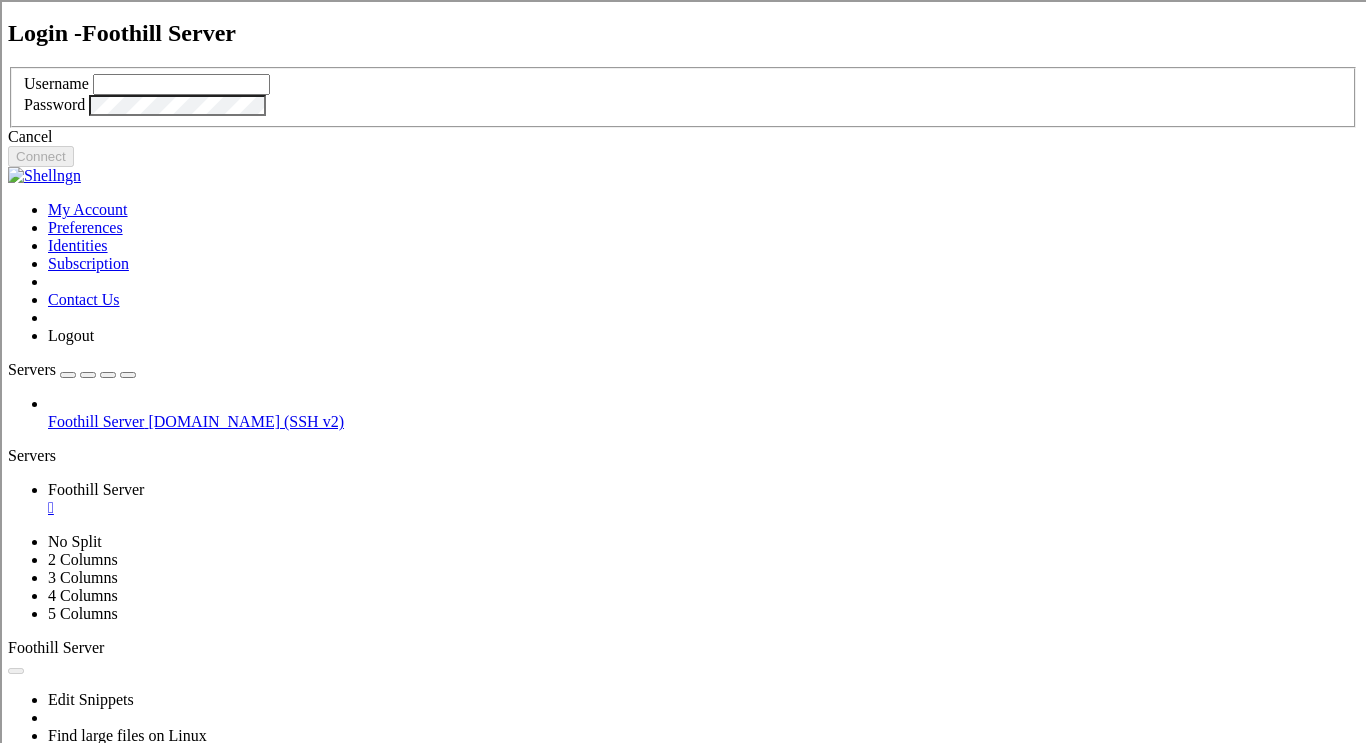 type on "20572270@ad.fhda.edu" 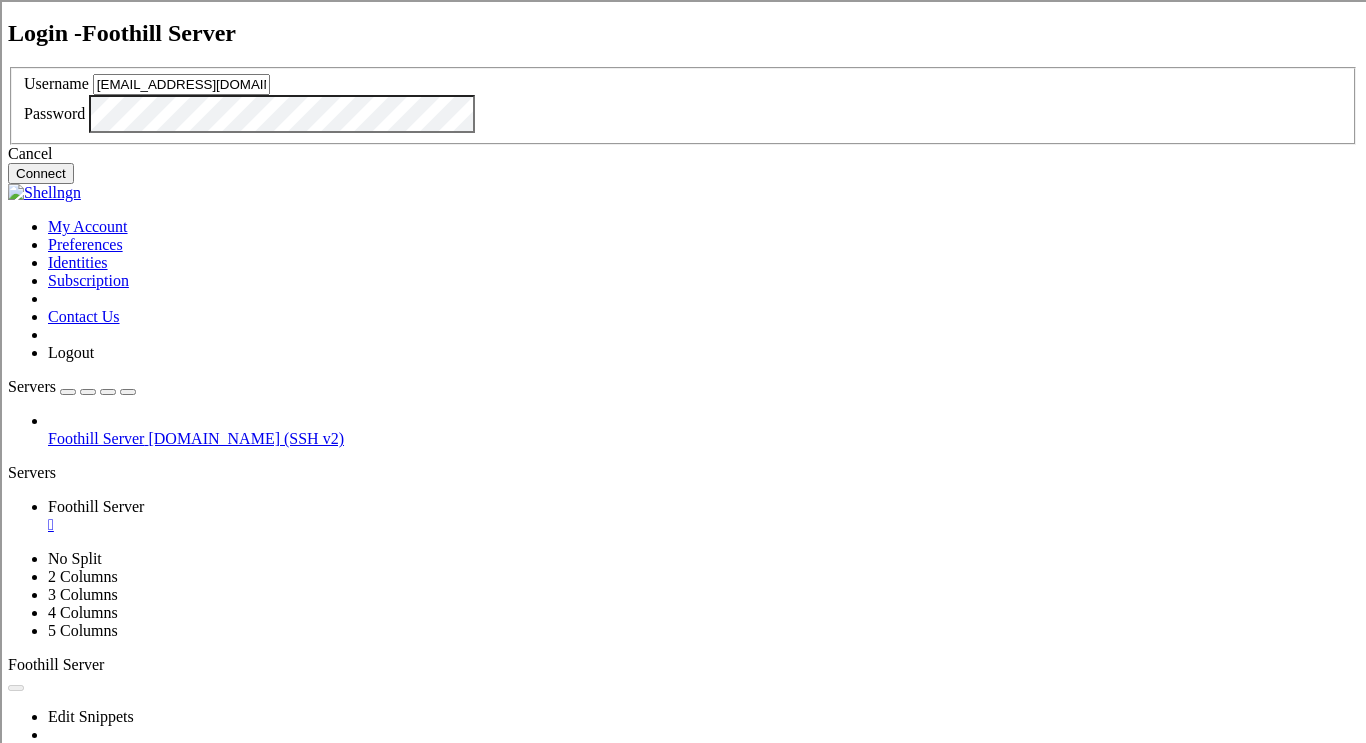 scroll, scrollTop: 0, scrollLeft: 0, axis: both 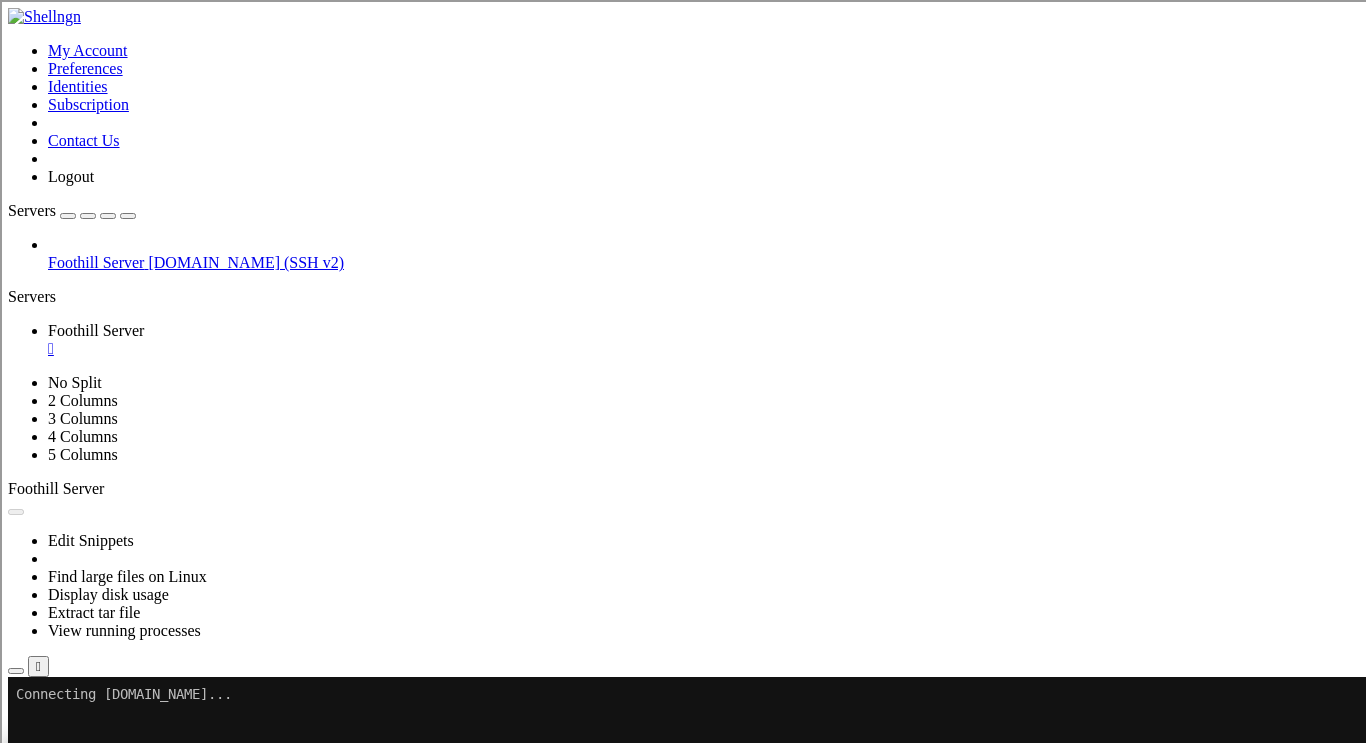 click at bounding box center [128, 216] 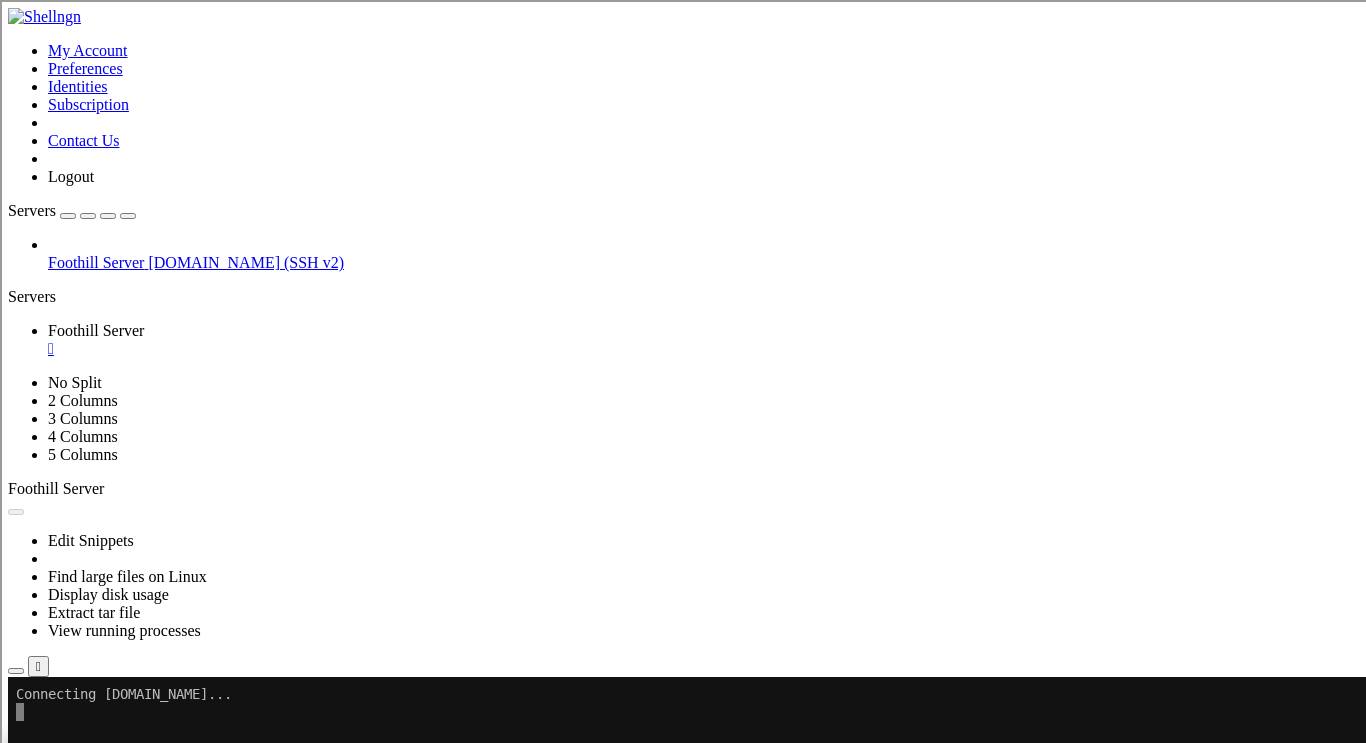 click 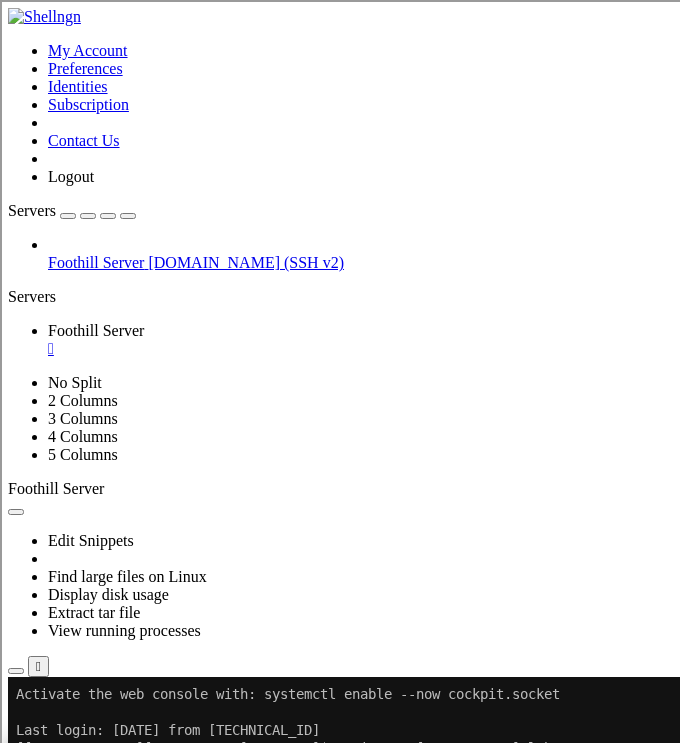 click on "[[EMAIL_ADDRESS][DOMAIN_NAME]@psme2 ~]$" 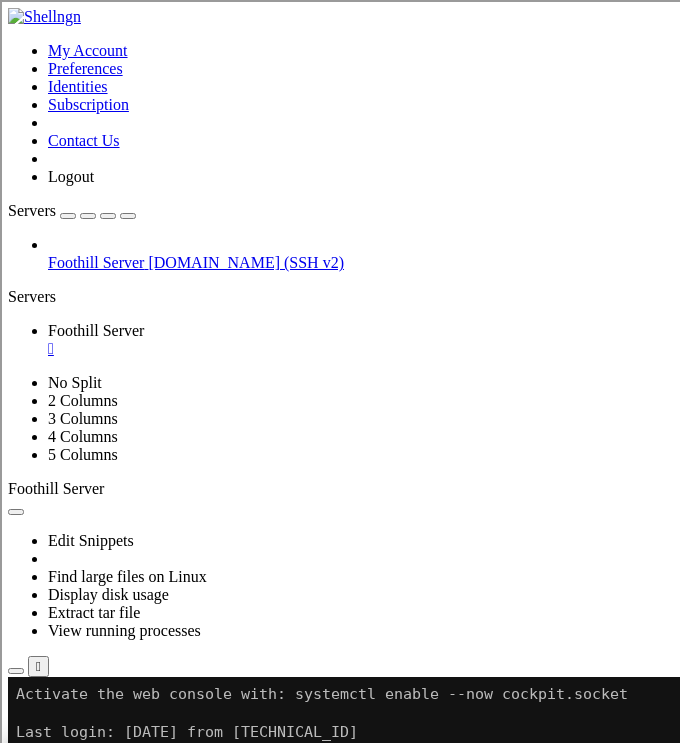 click at bounding box center (36, 728) 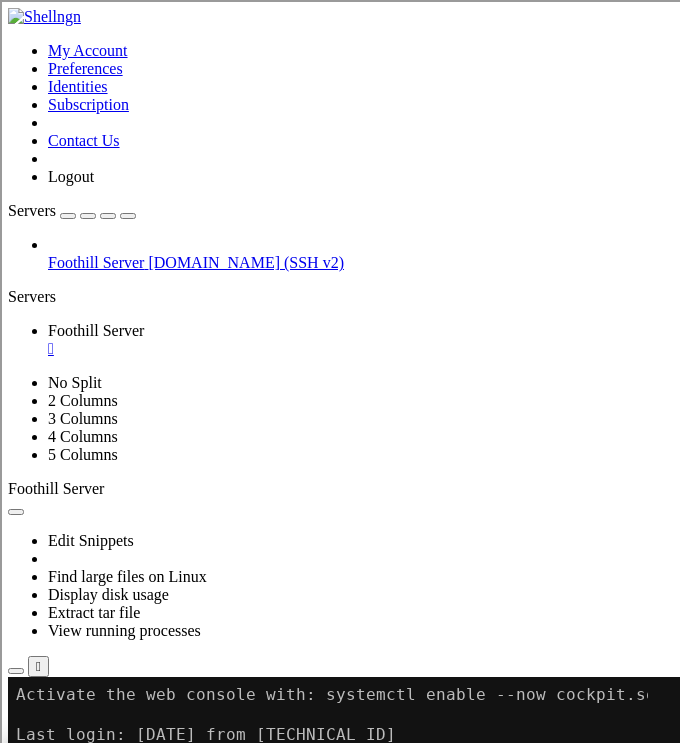click at bounding box center [16, 728] 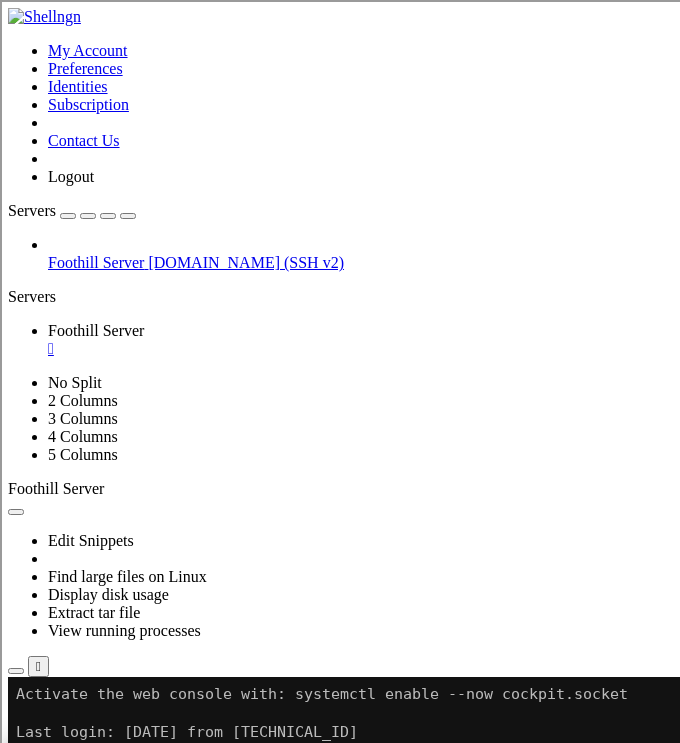 click at bounding box center (16, 728) 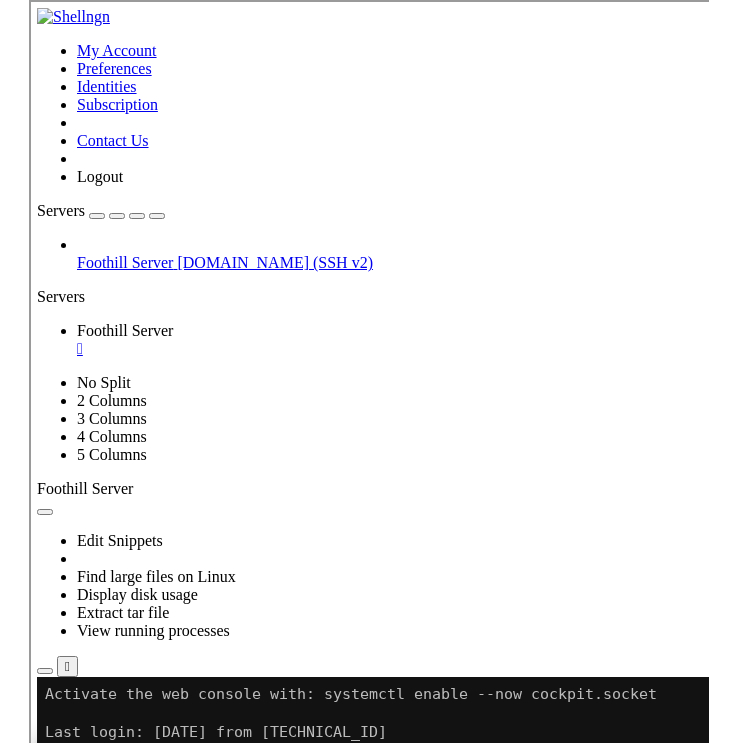 scroll, scrollTop: 0, scrollLeft: 0, axis: both 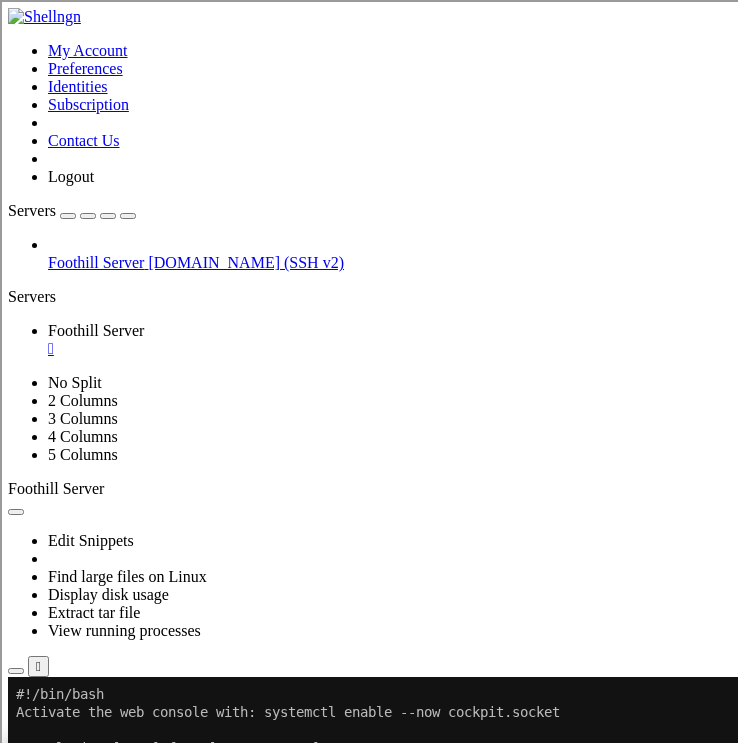 click at bounding box center [12, 677] 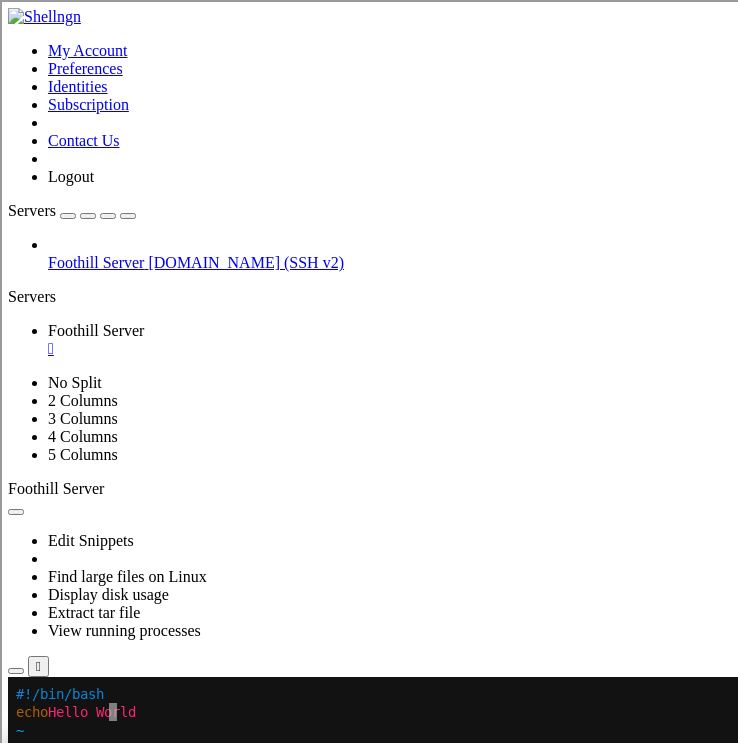 click on "~" at bounding box center (20, 748) 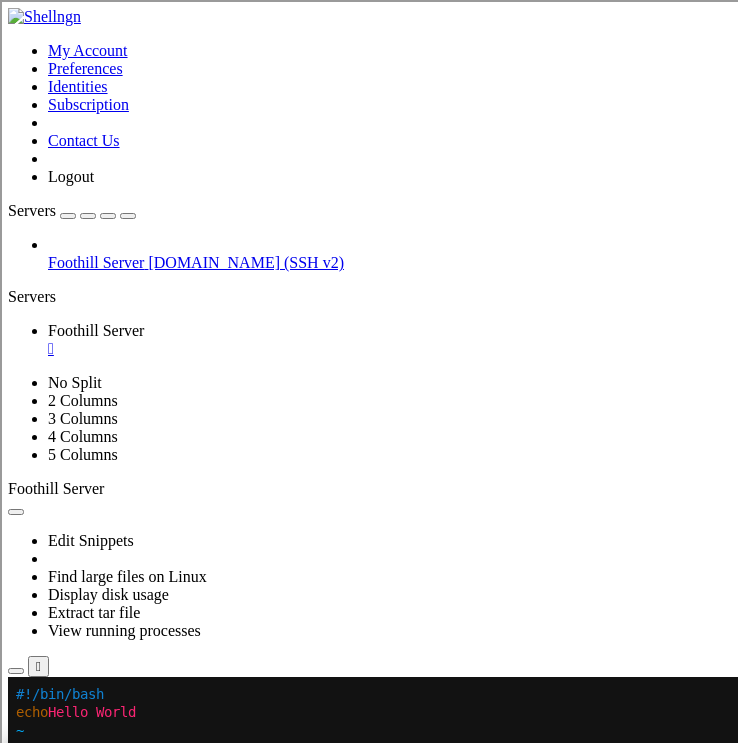 scroll, scrollTop: 18, scrollLeft: 0, axis: vertical 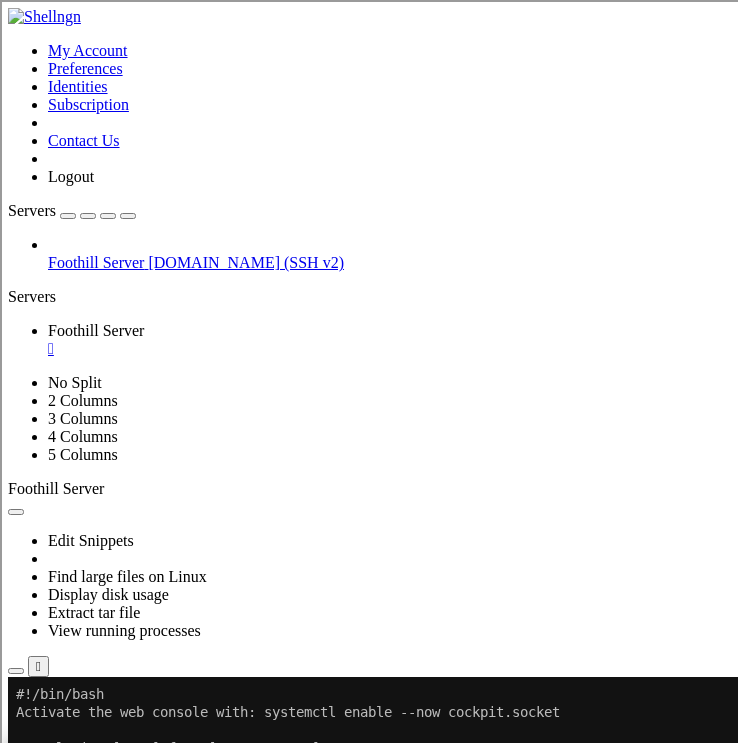 click on "591432 pts/1    00:00:00 ps" 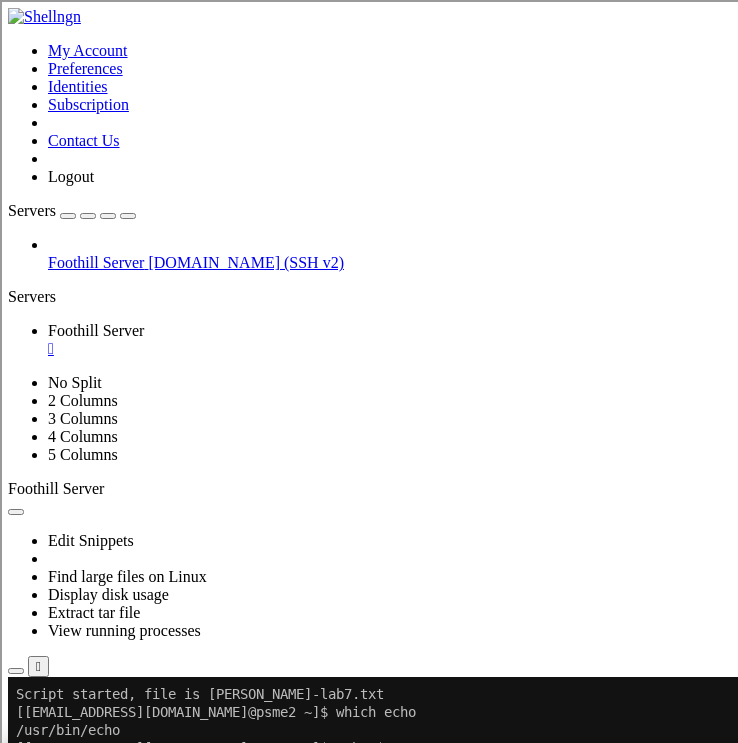 click on "[[EMAIL_ADDRESS][DOMAIN_NAME]@psme2 ~]$" 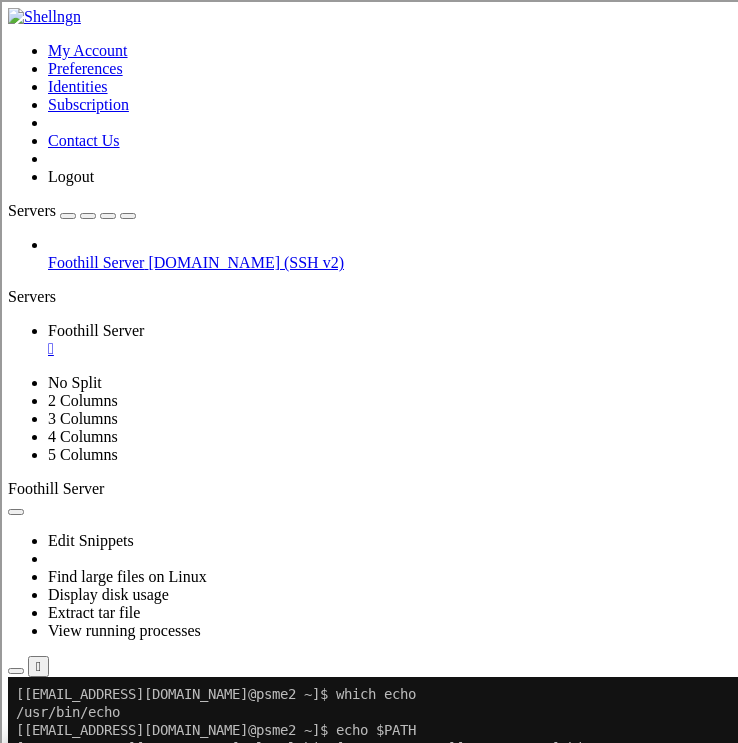 scroll, scrollTop: 144, scrollLeft: 0, axis: vertical 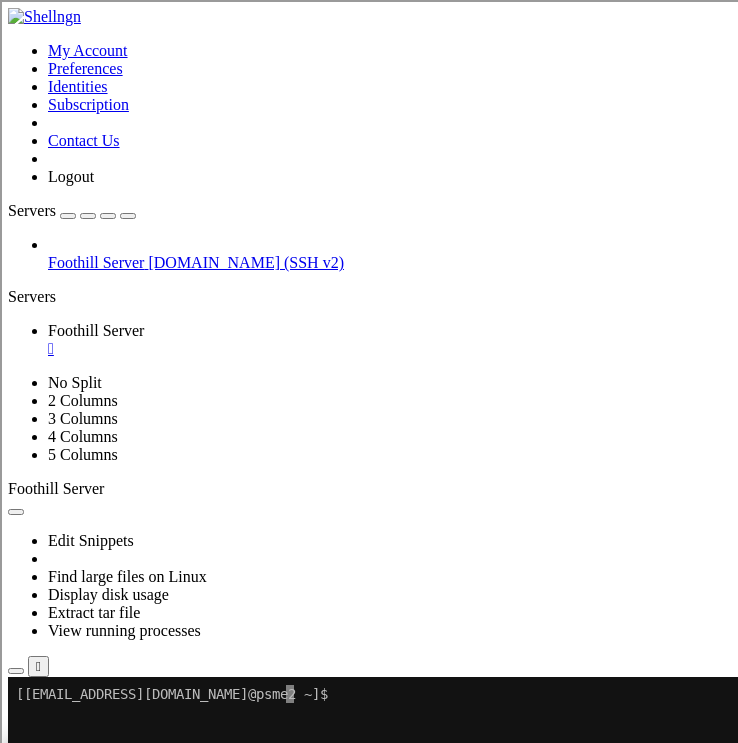 click 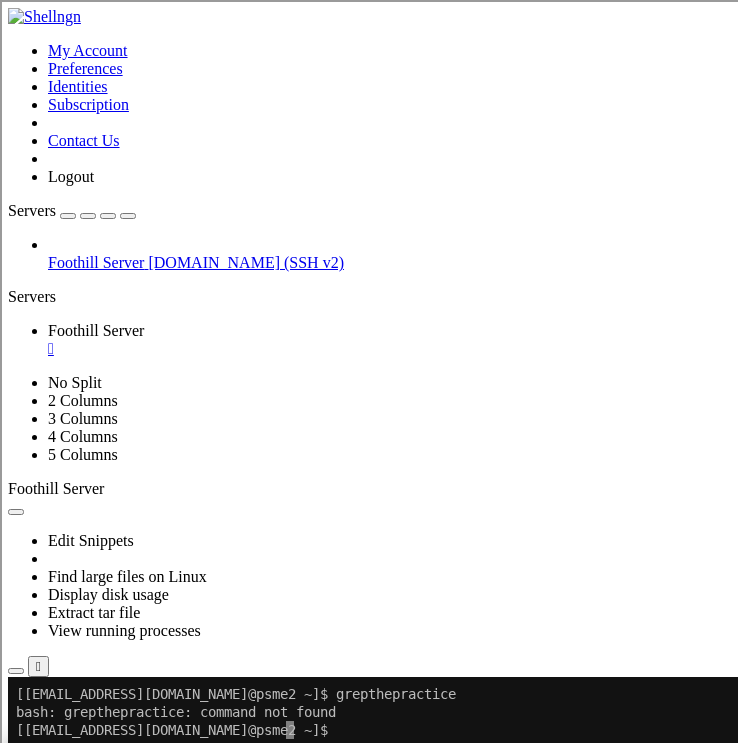 click at bounding box center [16, 671] 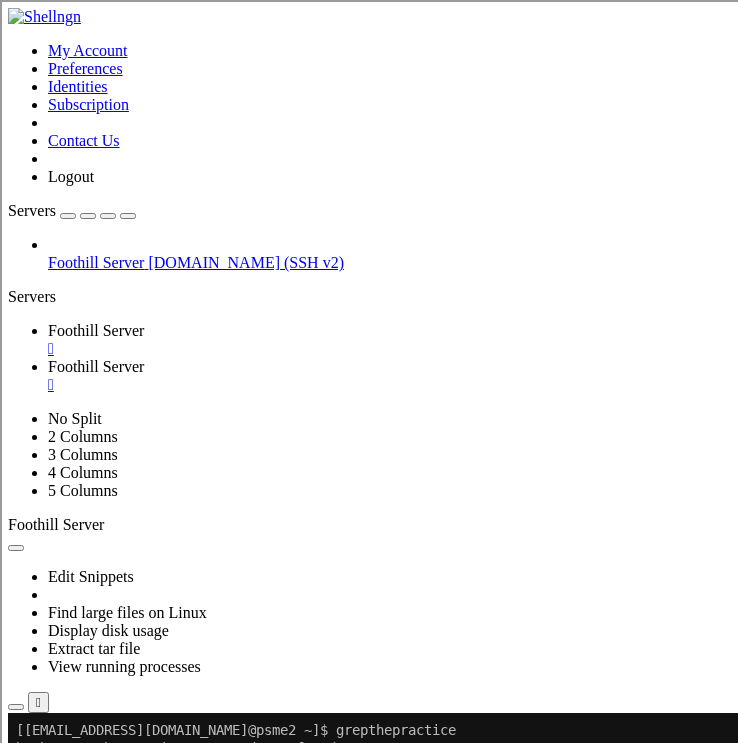 click on "Reconnect" at bounding box center (48, 1522) 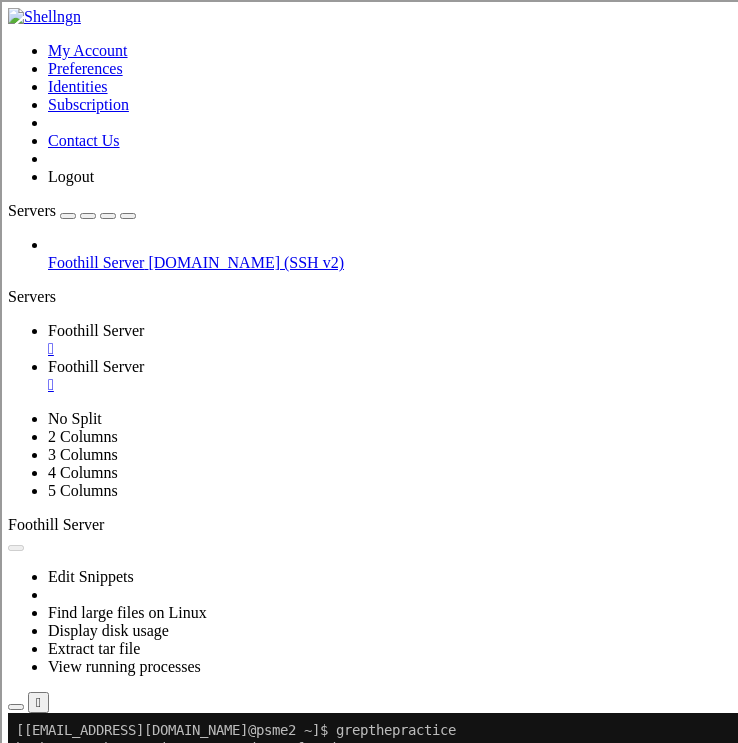 click on "Foothill Server" at bounding box center (96, 330) 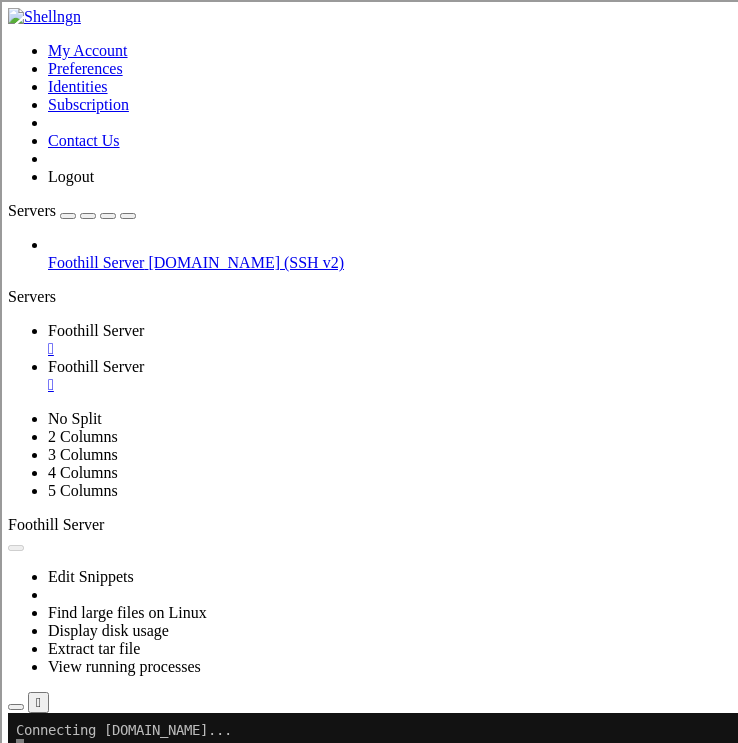 click on "Foothill Server
" at bounding box center [389, 376] 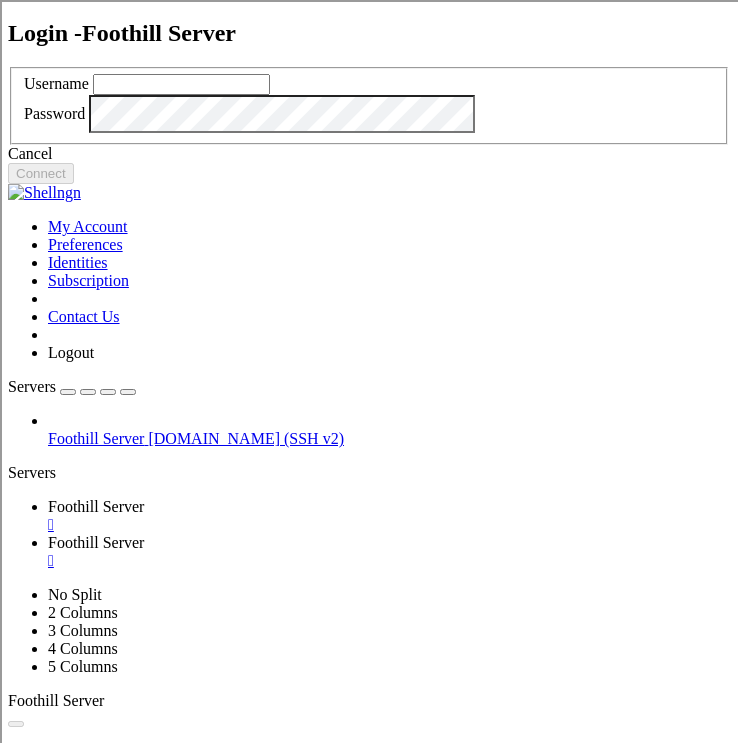 type on "[EMAIL_ADDRESS][DOMAIN_NAME]" 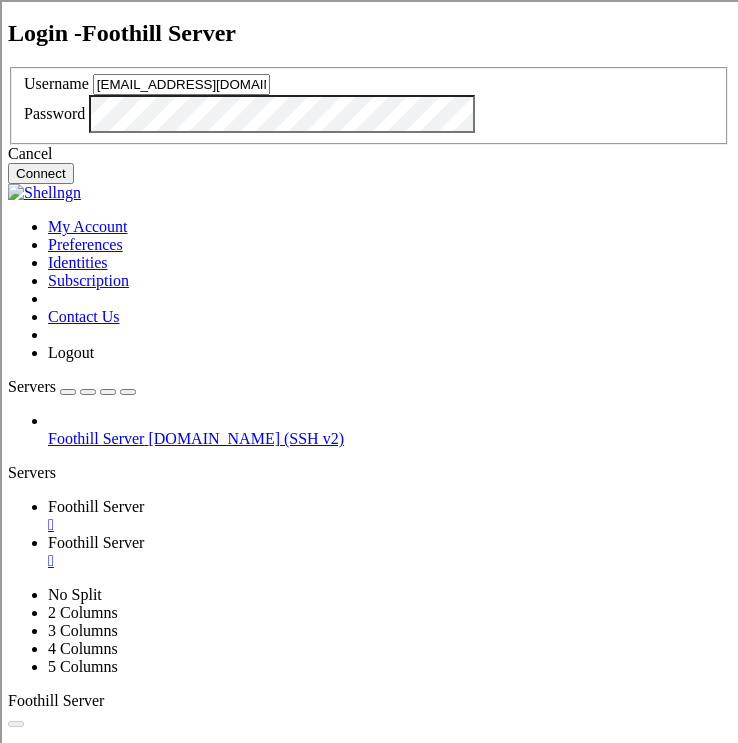 click on "Connect" at bounding box center [41, 173] 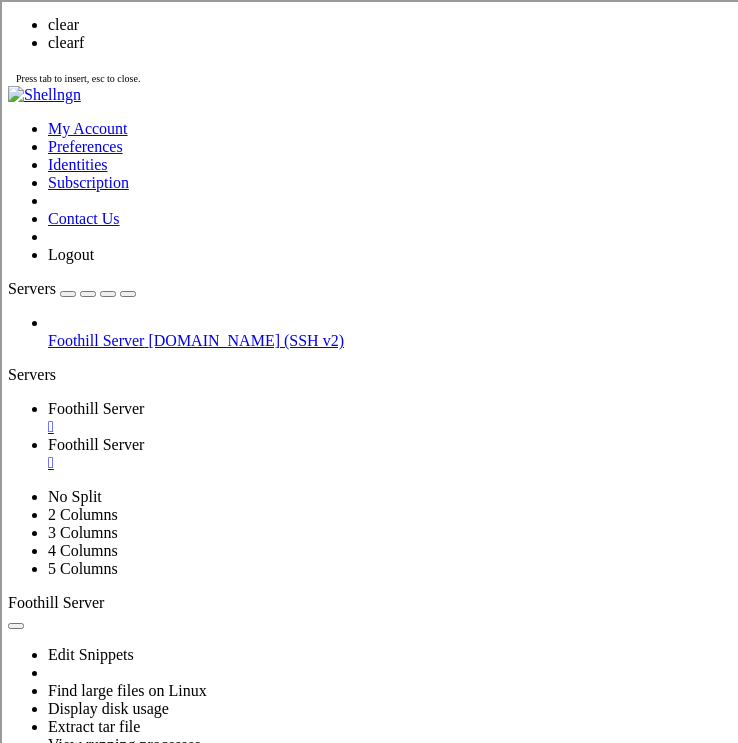 scroll, scrollTop: 0, scrollLeft: 0, axis: both 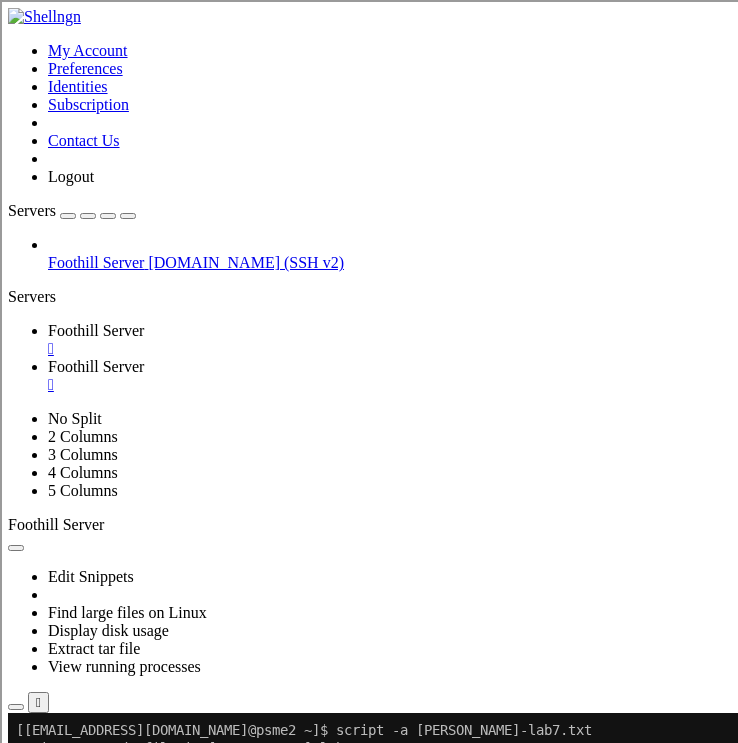 click on "Foothill Server" at bounding box center (96, 366) 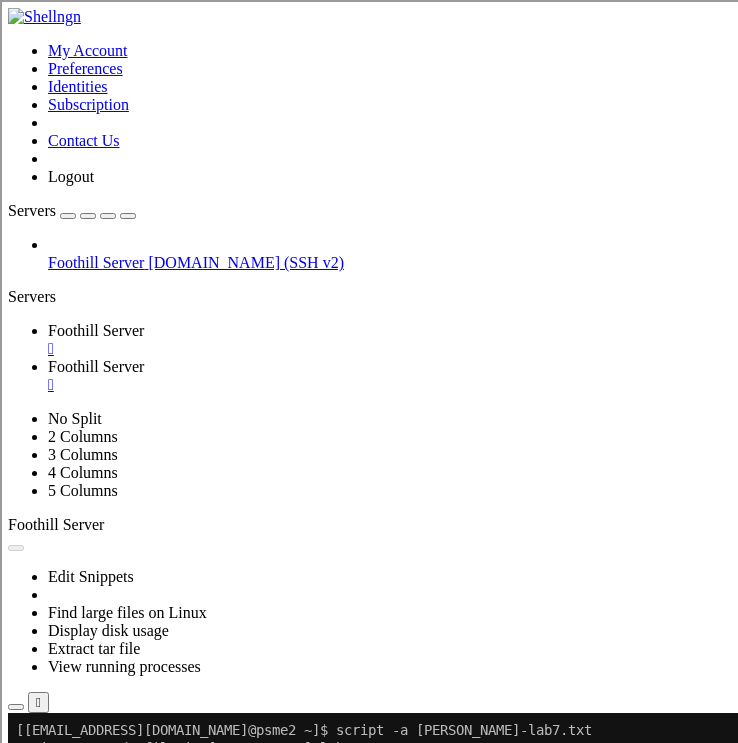 click on "Reconnect" at bounding box center [48, 1604] 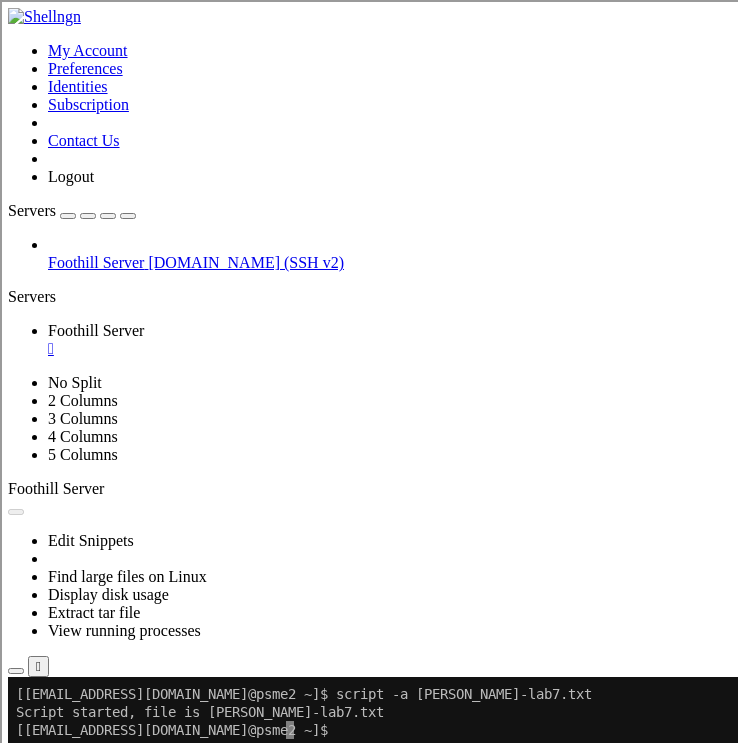 click at bounding box center [16, 671] 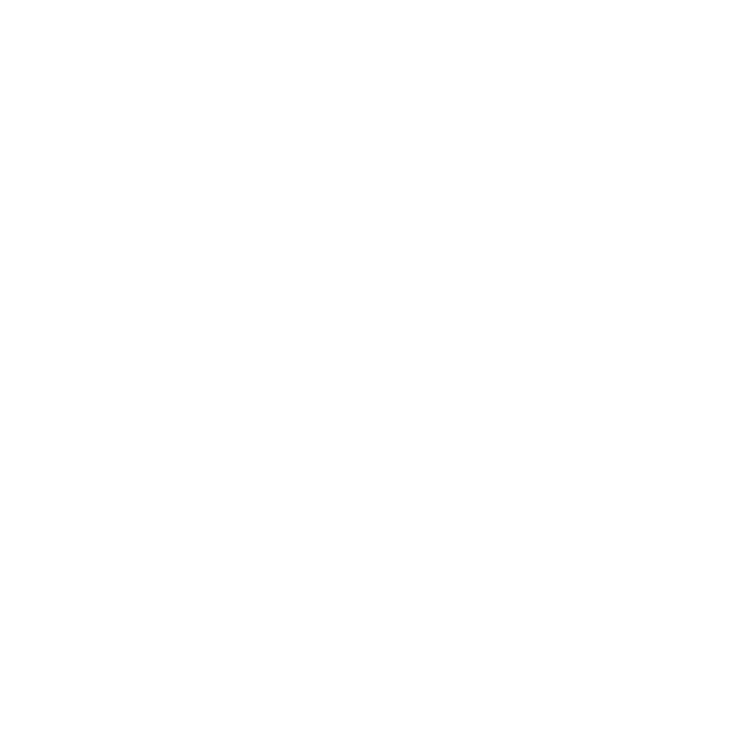 scroll, scrollTop: 0, scrollLeft: 0, axis: both 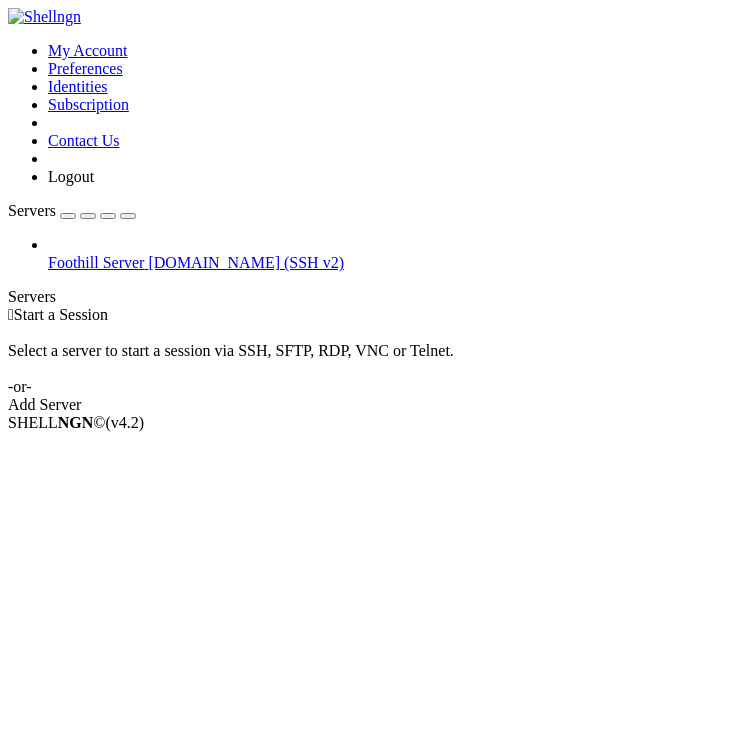 click on "[DOMAIN_NAME] (SSH v2)" at bounding box center (246, 262) 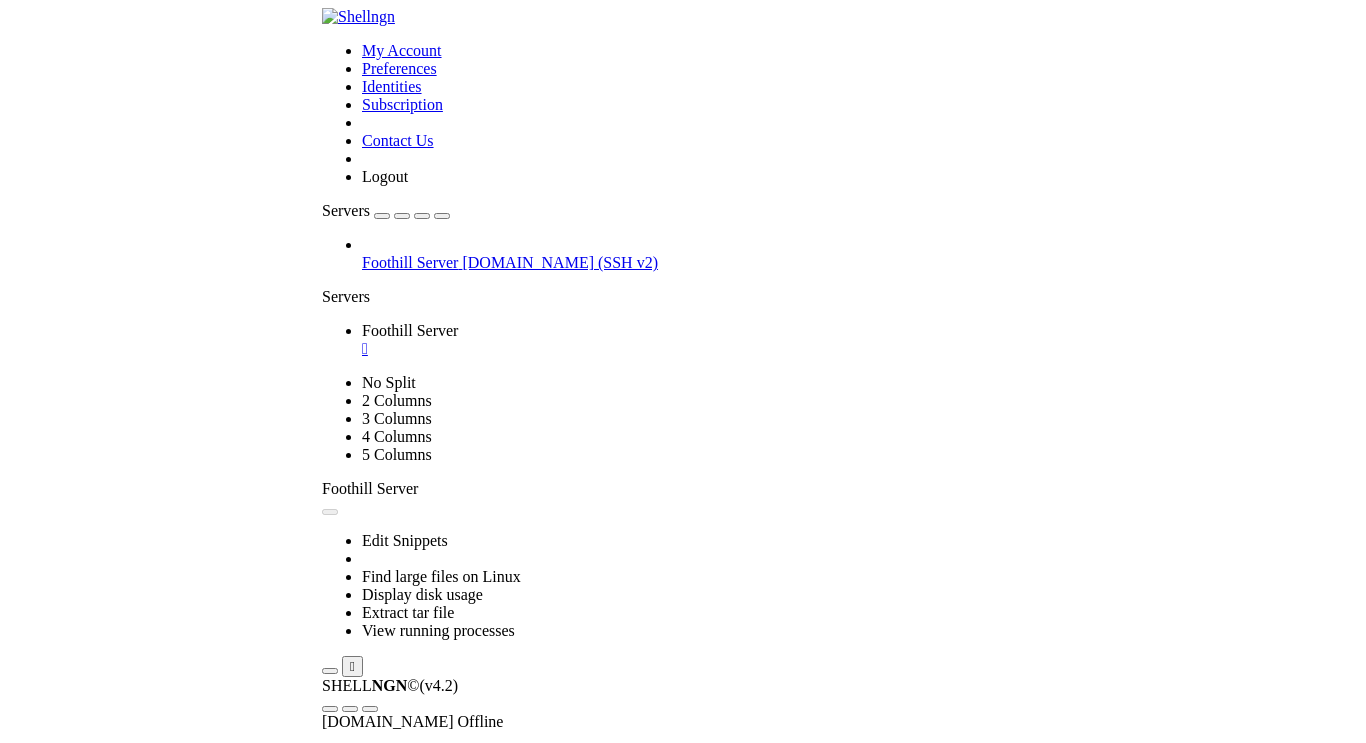 scroll, scrollTop: 0, scrollLeft: 0, axis: both 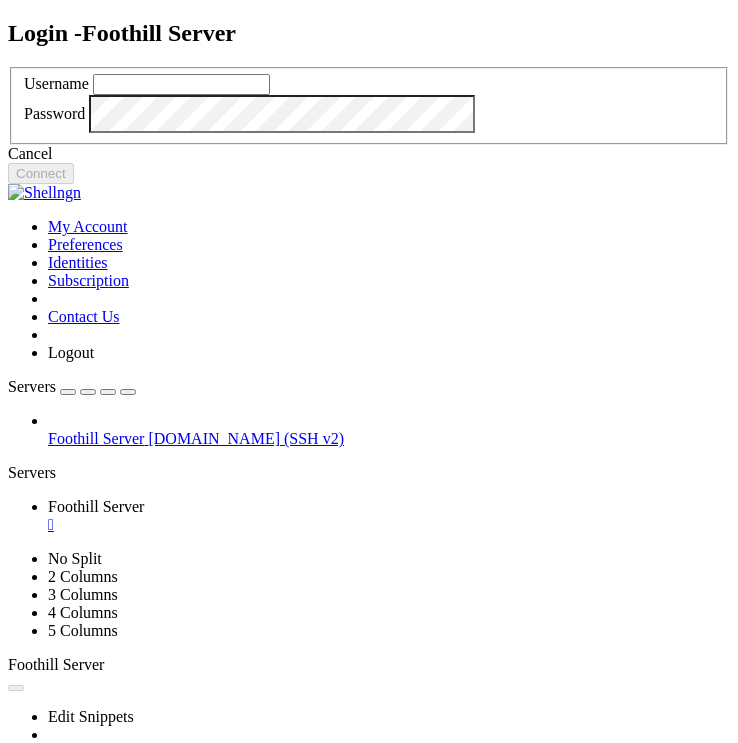 type on "[EMAIL_ADDRESS][DOMAIN_NAME]" 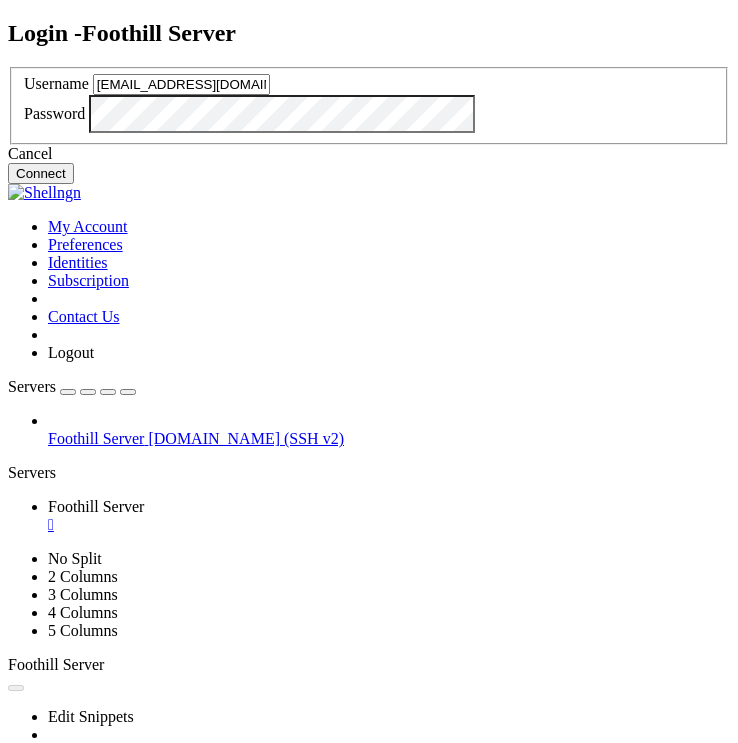 click on "Connect" at bounding box center (41, 173) 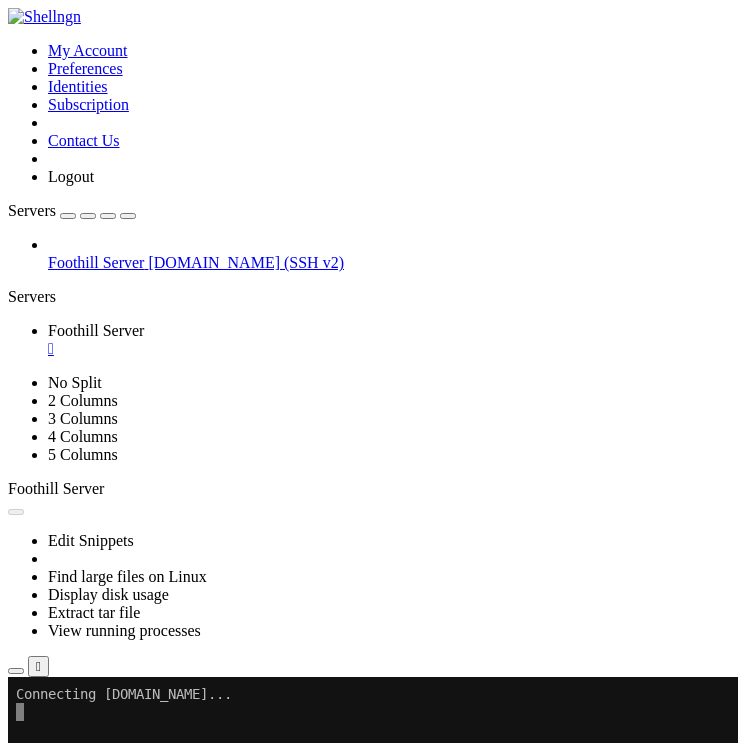 click at bounding box center [128, 216] 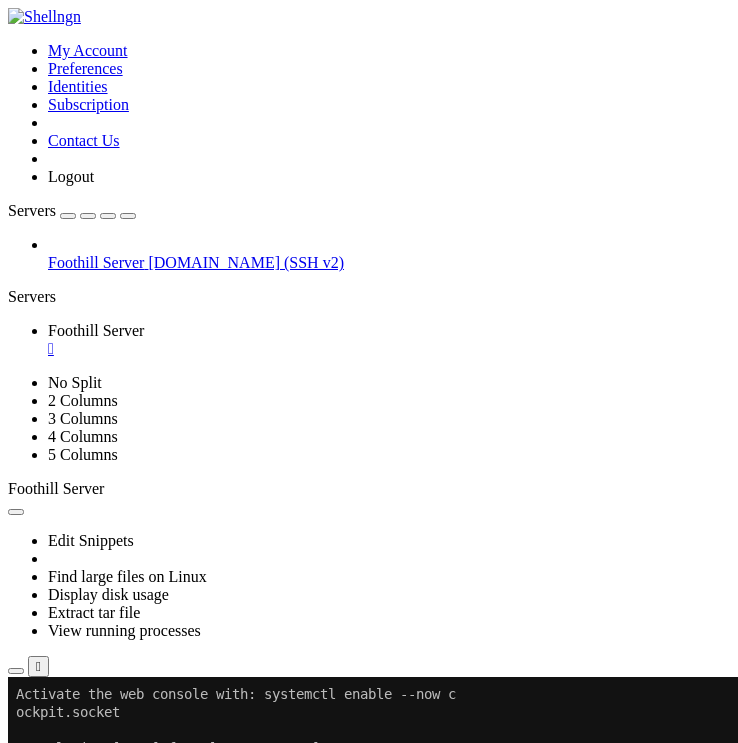 click at bounding box center (16, 671) 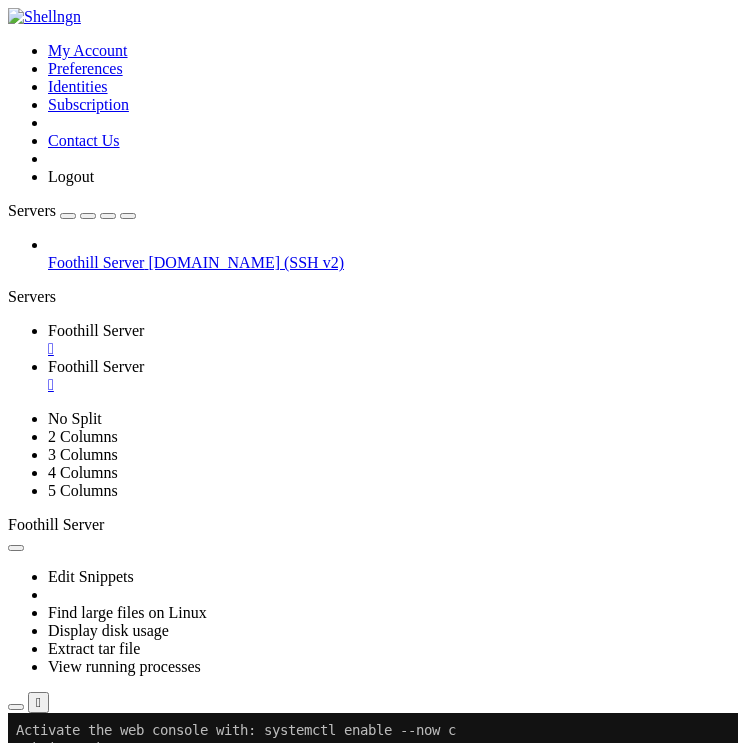click on "click here" at bounding box center (278, 1559) 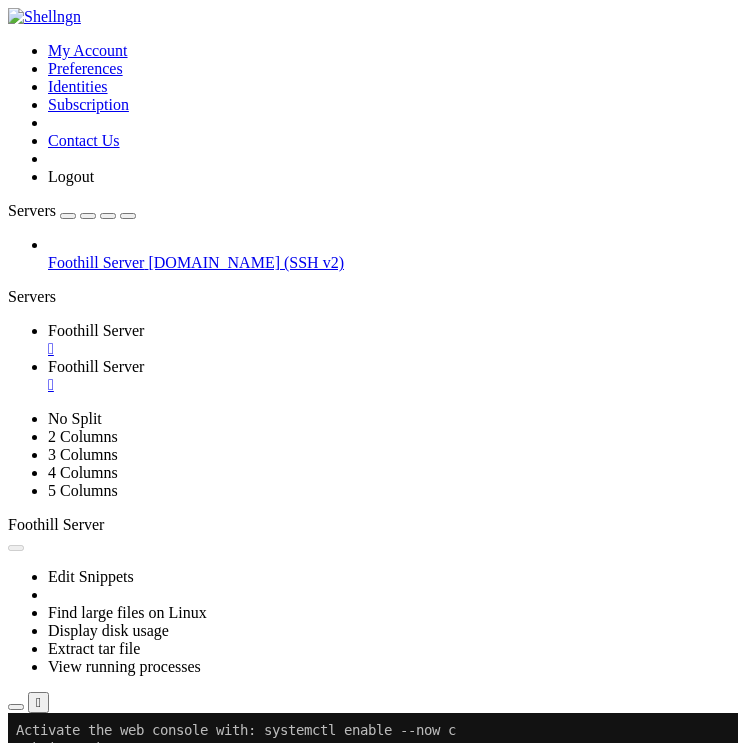 click on "Connection Closed
Reconnect
You have reached the maximum number of  sftp  connections.
Click here  to upgrade your plan, or  click here  to disconnect all sessions." at bounding box center [369, 1613] 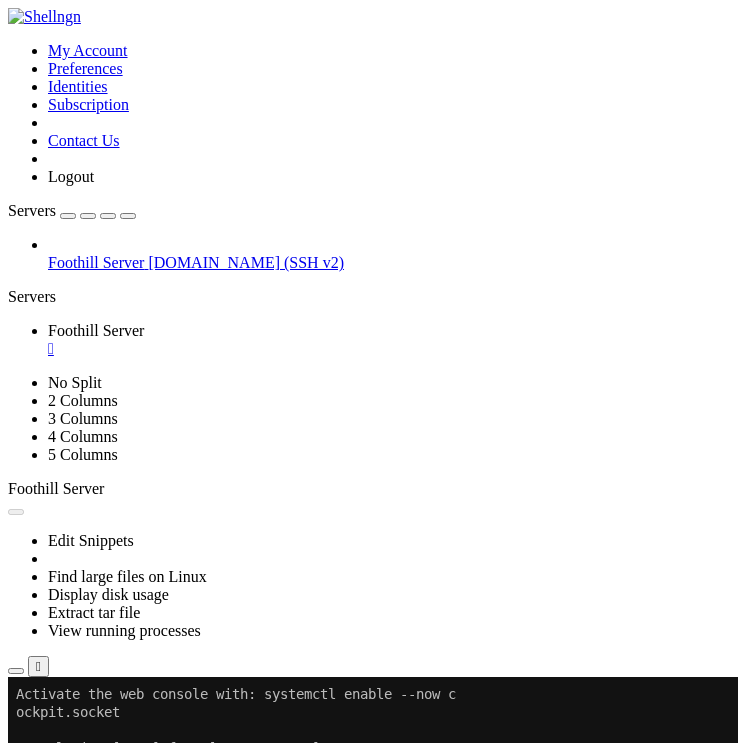 click at bounding box center (16, 671) 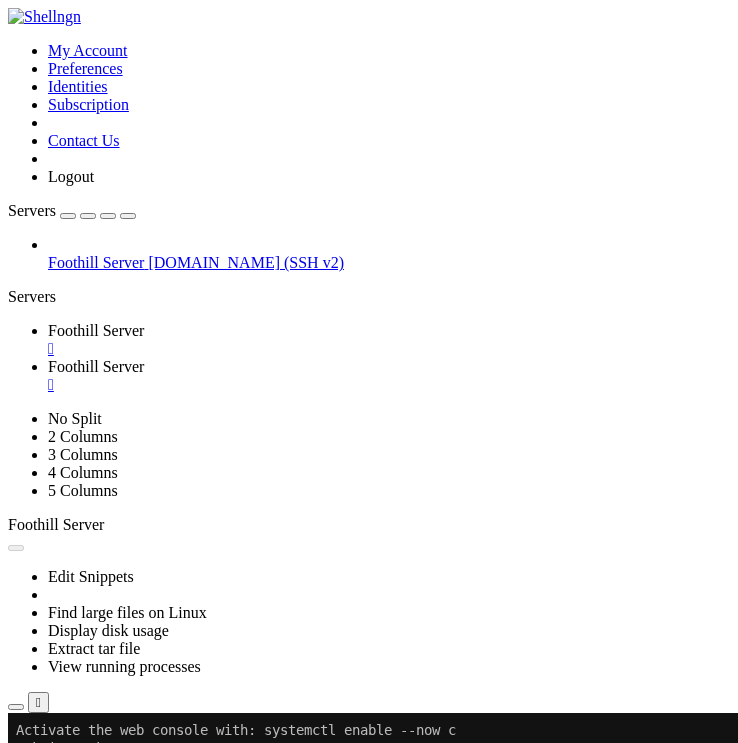 click on "Reconnect" at bounding box center (48, 1604) 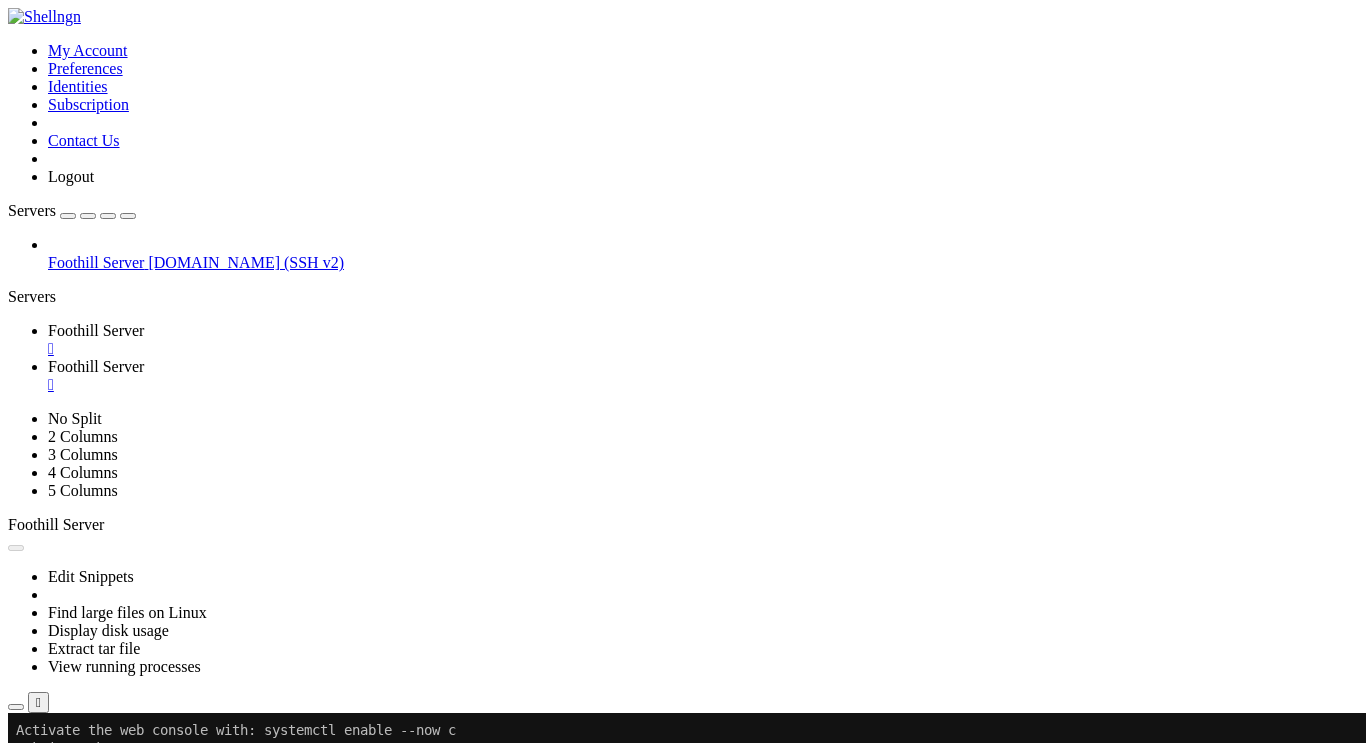click on "" at bounding box center [703, 385] 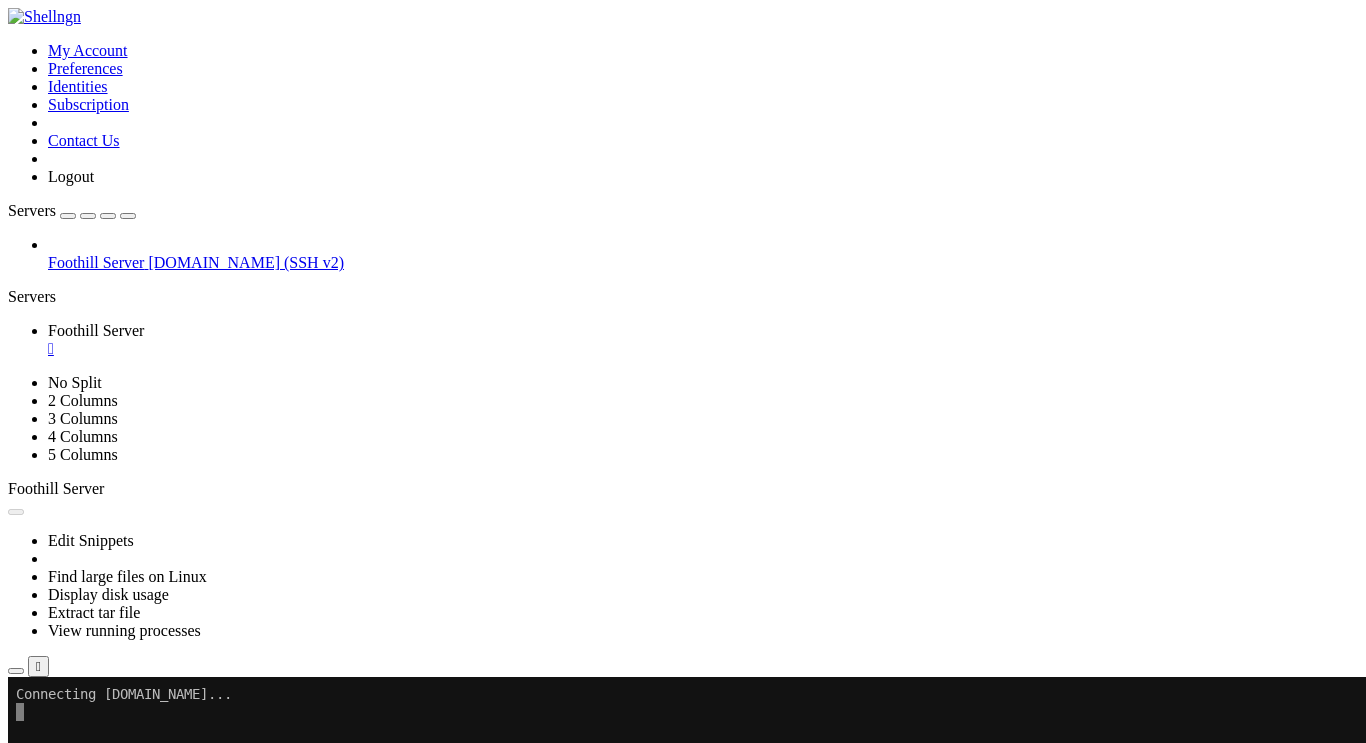 click on "Servers" at bounding box center (683, 297) 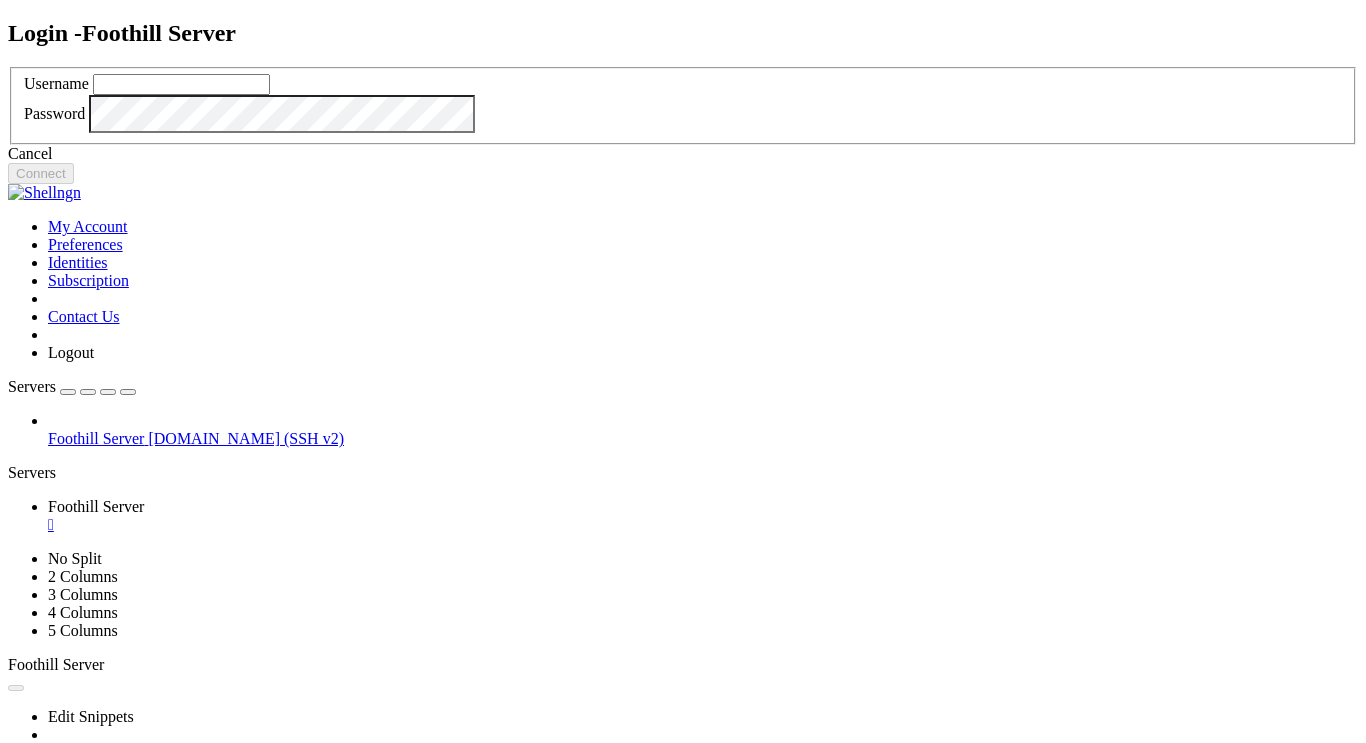 type on "[EMAIL_ADDRESS][DOMAIN_NAME]" 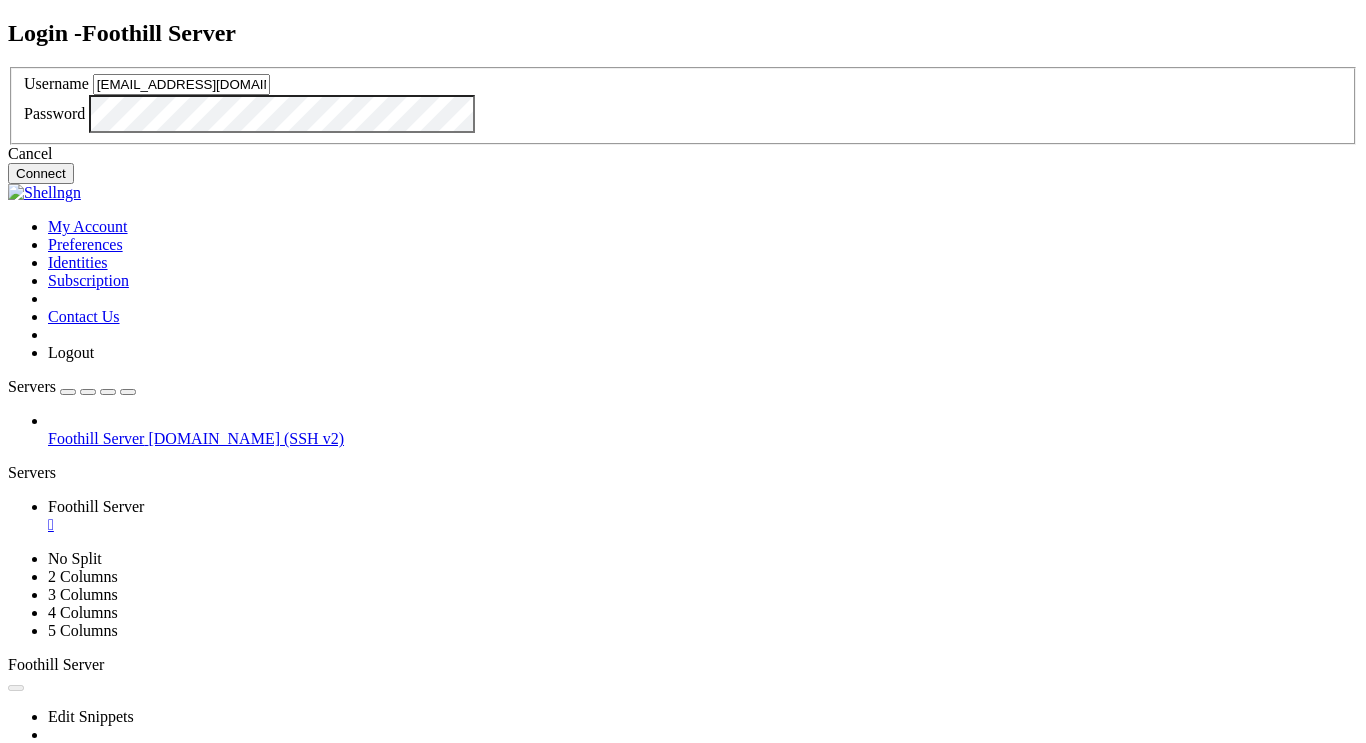 click on "Login -  Foothill Server
Username
[EMAIL_ADDRESS][DOMAIN_NAME]
Password
Cancel
Connect" at bounding box center [683, 102] 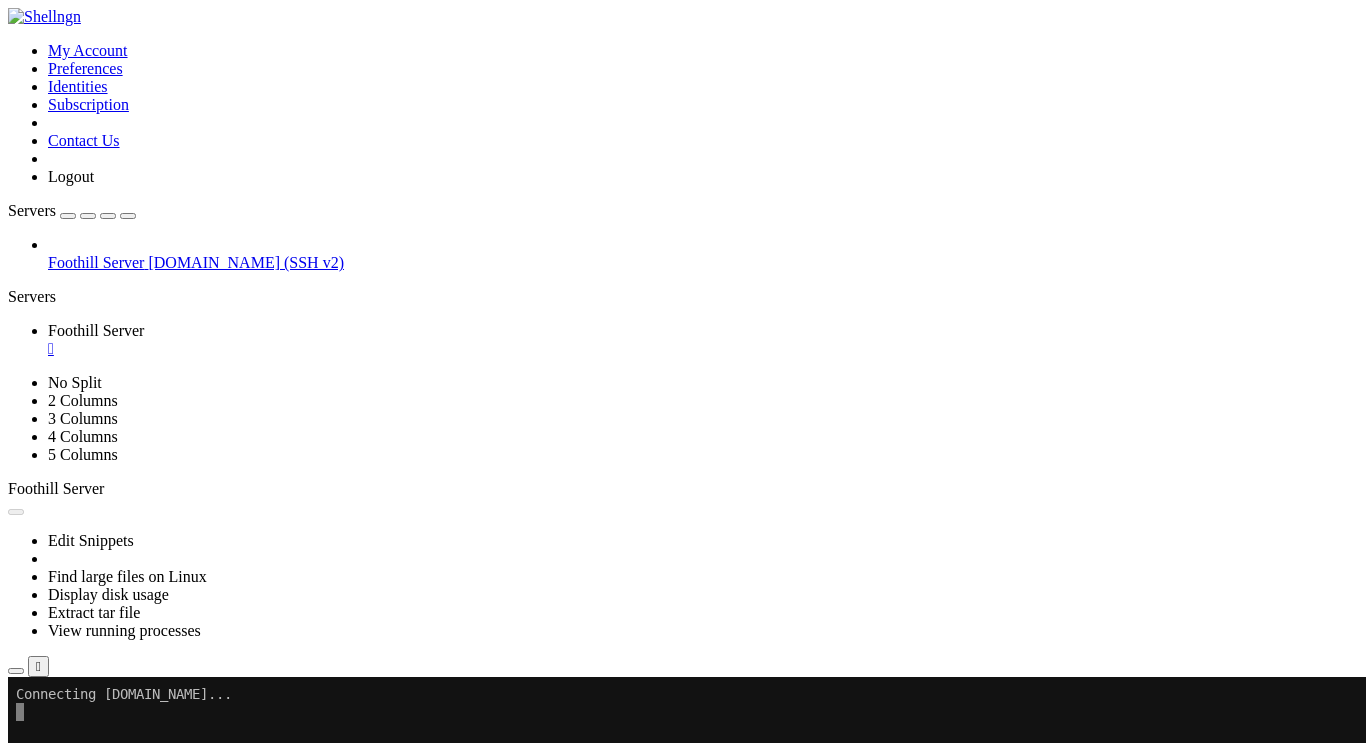 click at bounding box center [8, 374] 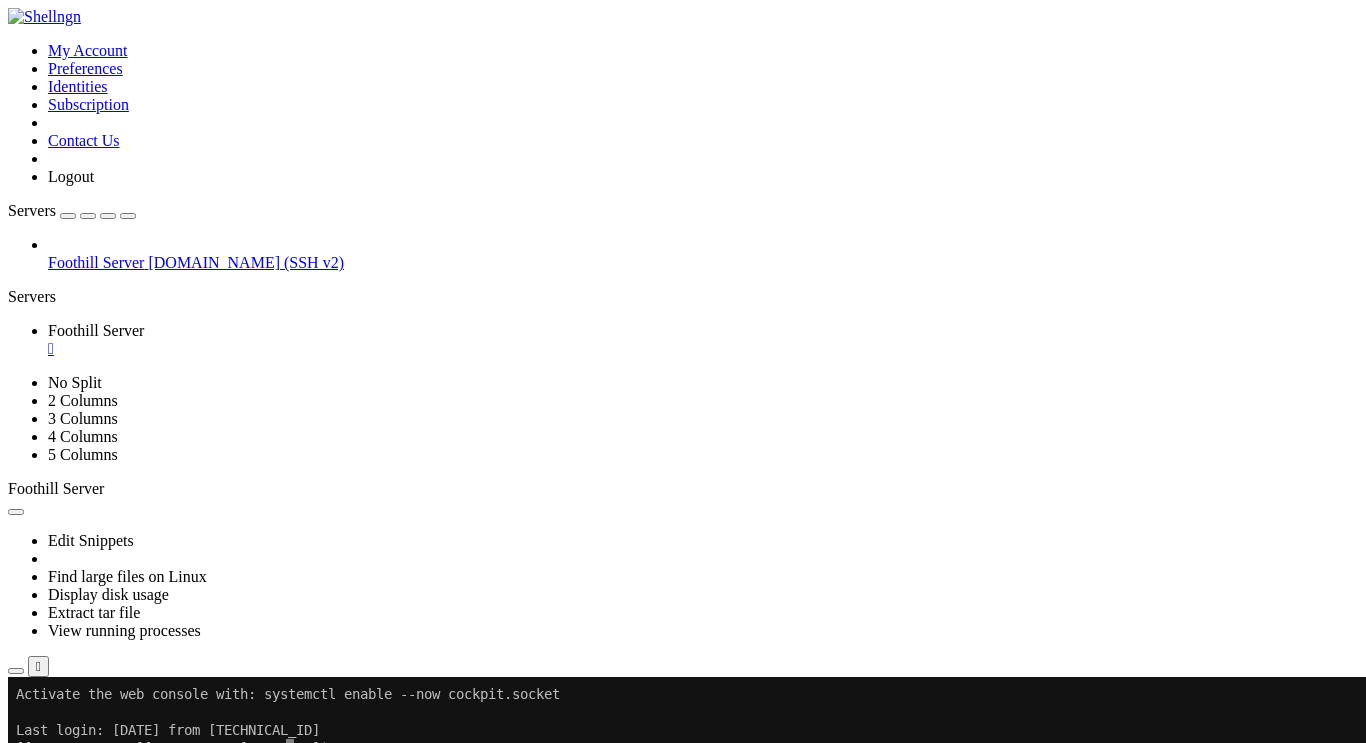 click on "2 Columns" at bounding box center (83, 400) 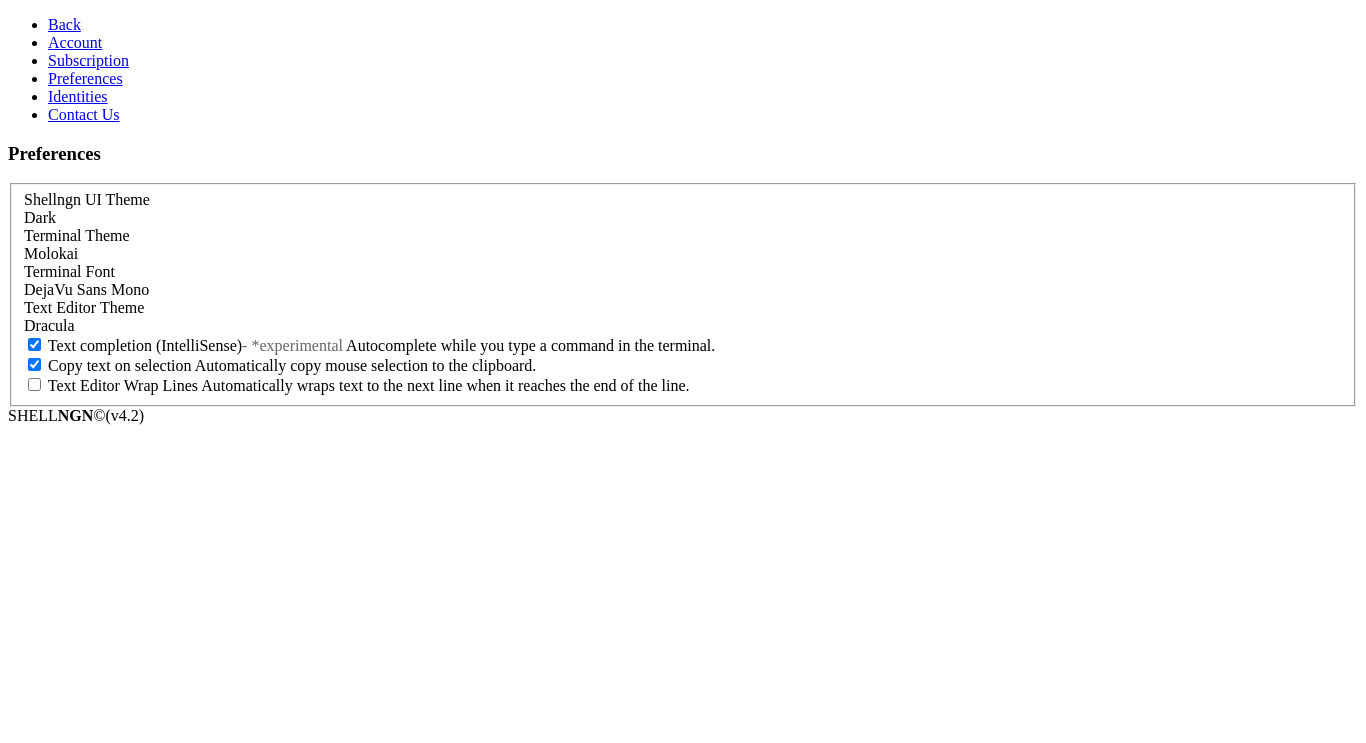 click on "Subscription" at bounding box center (88, 60) 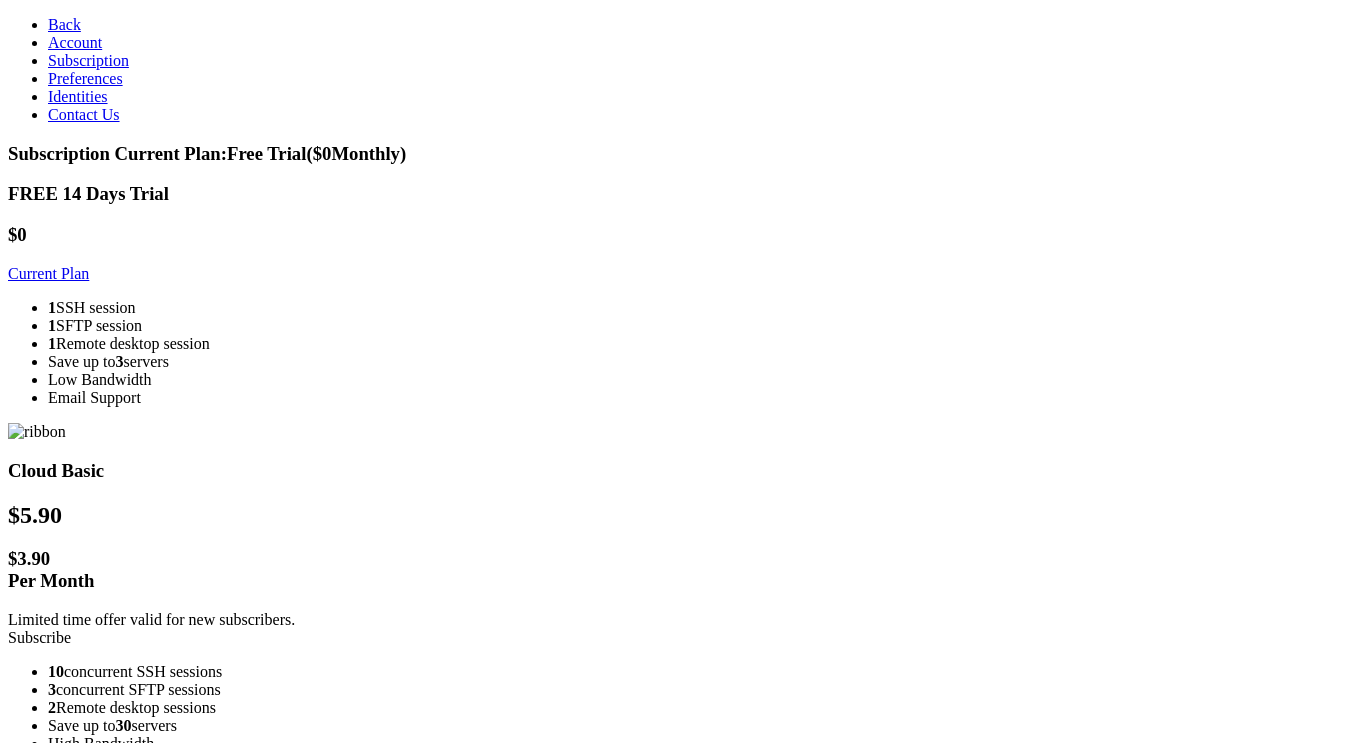 click on "Current Plan" at bounding box center [48, 273] 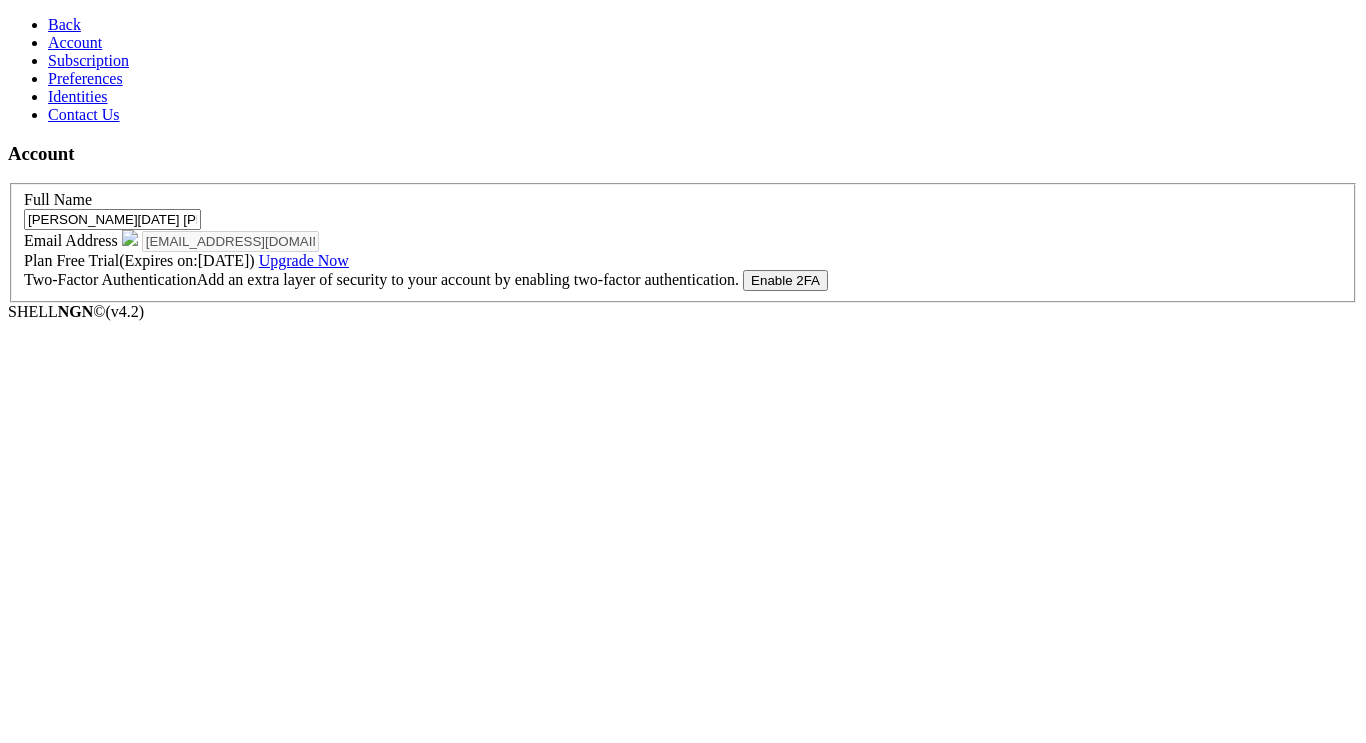 click on "Back" at bounding box center (64, 24) 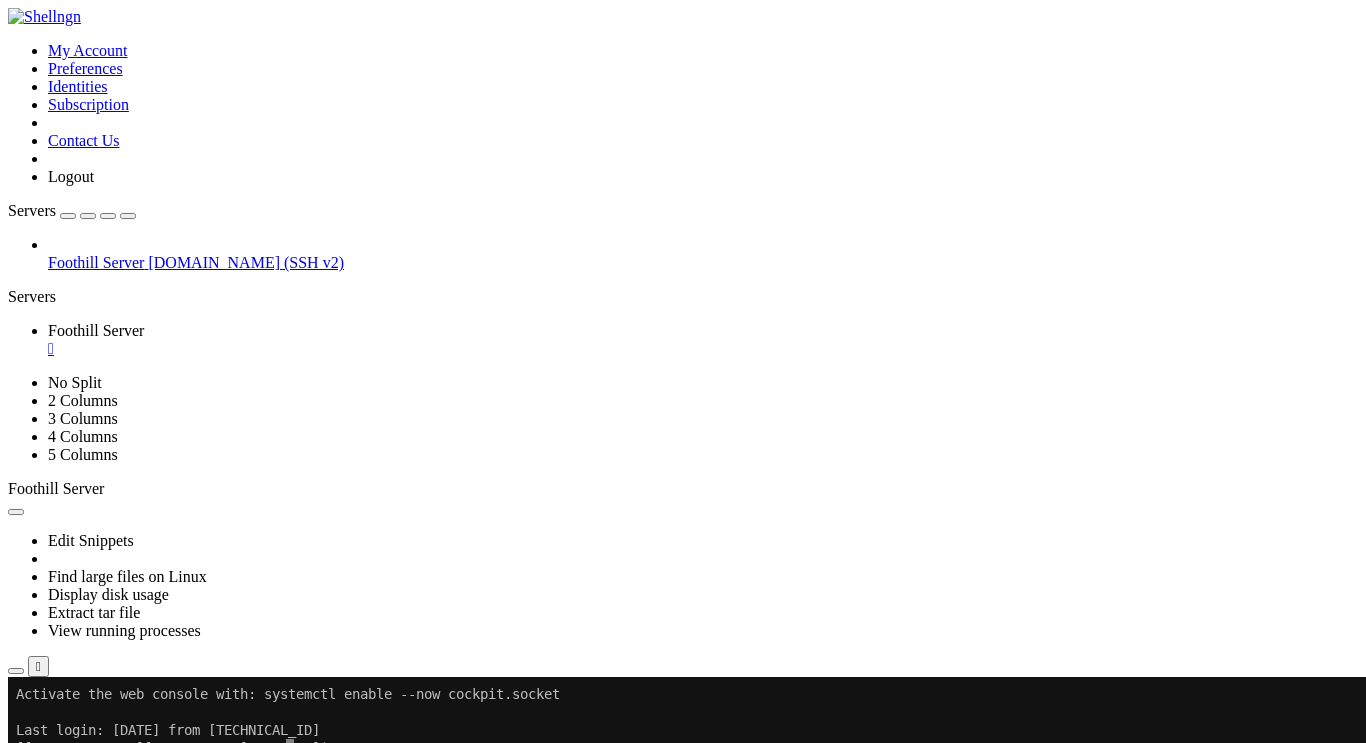 scroll, scrollTop: 0, scrollLeft: 0, axis: both 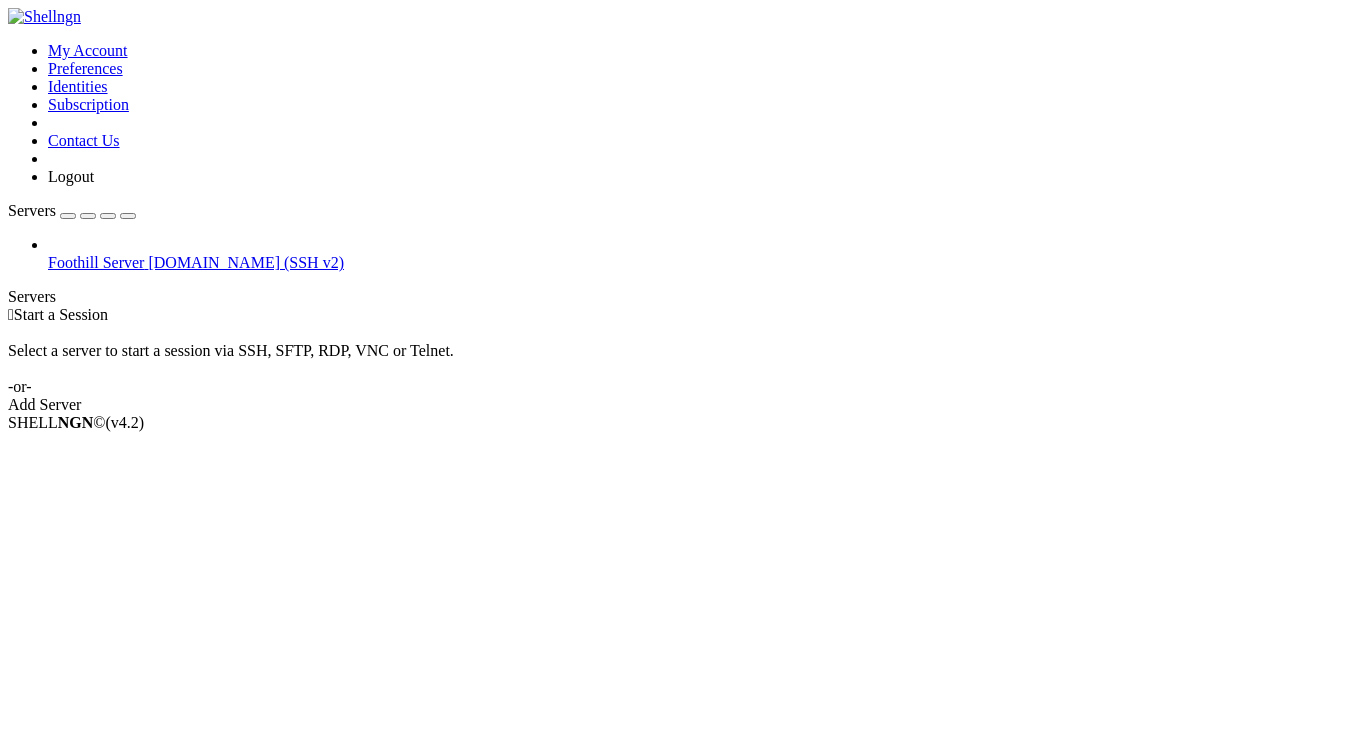 click on "[DOMAIN_NAME] (SSH v2)" at bounding box center (246, 262) 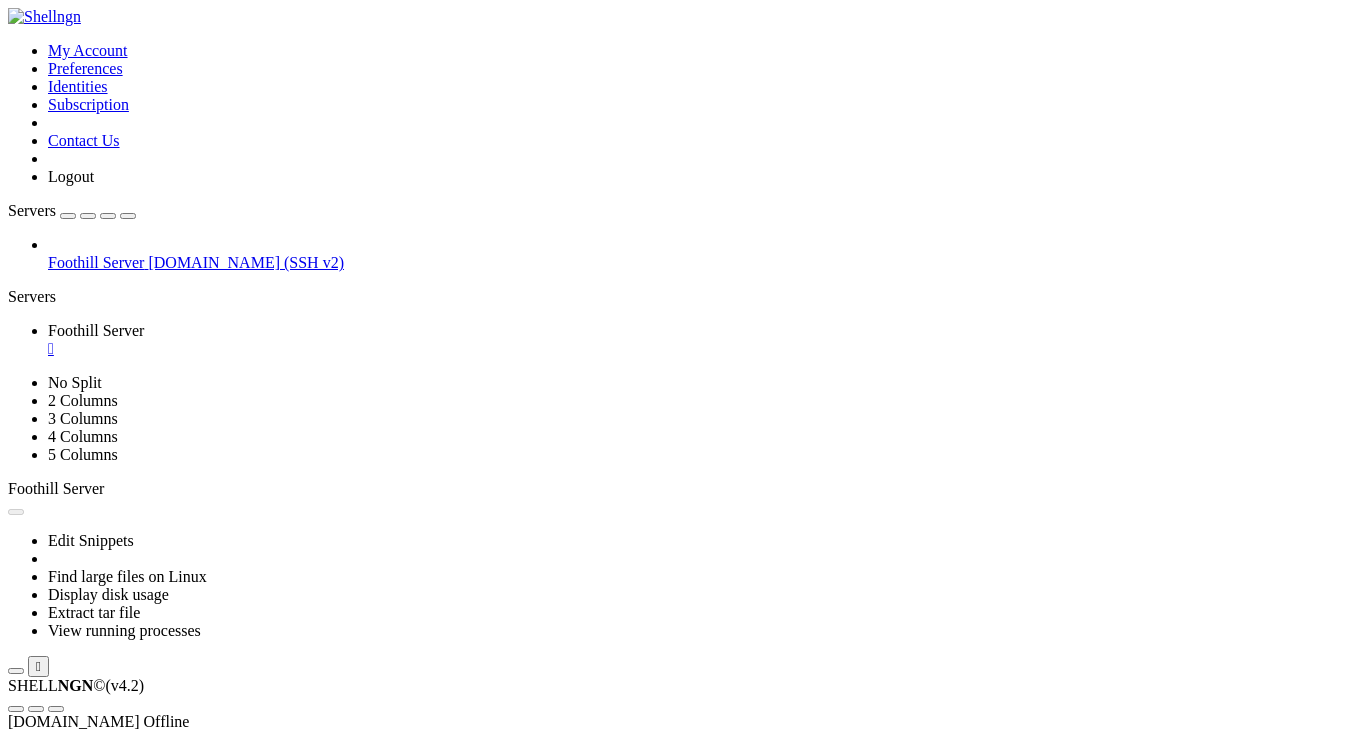 scroll, scrollTop: 0, scrollLeft: 0, axis: both 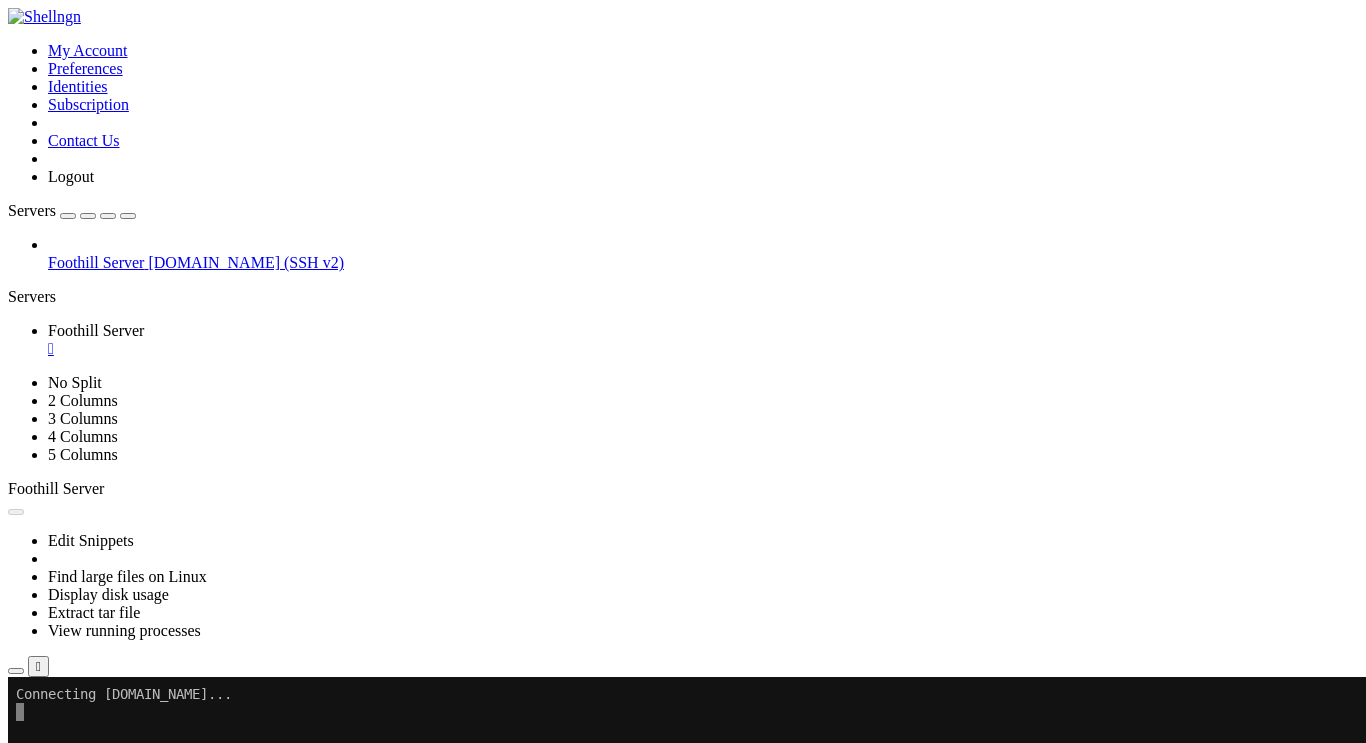 click on "Edit Snippets
Find large files on Linux
Display disk usage
Extract tar file
View running processes
" at bounding box center [683, 587] 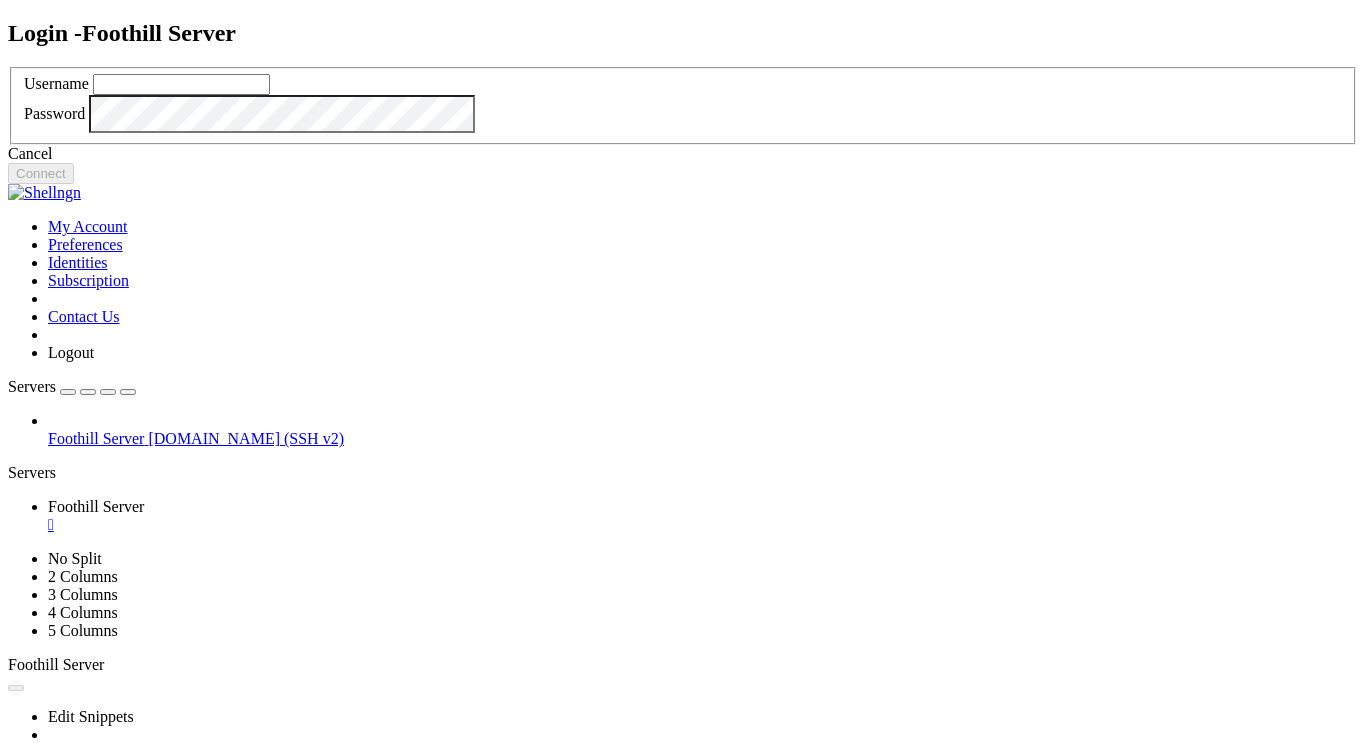 click on "Login -  Foothill Server
Username
Password
Cancel
Connect" at bounding box center [683, 102] 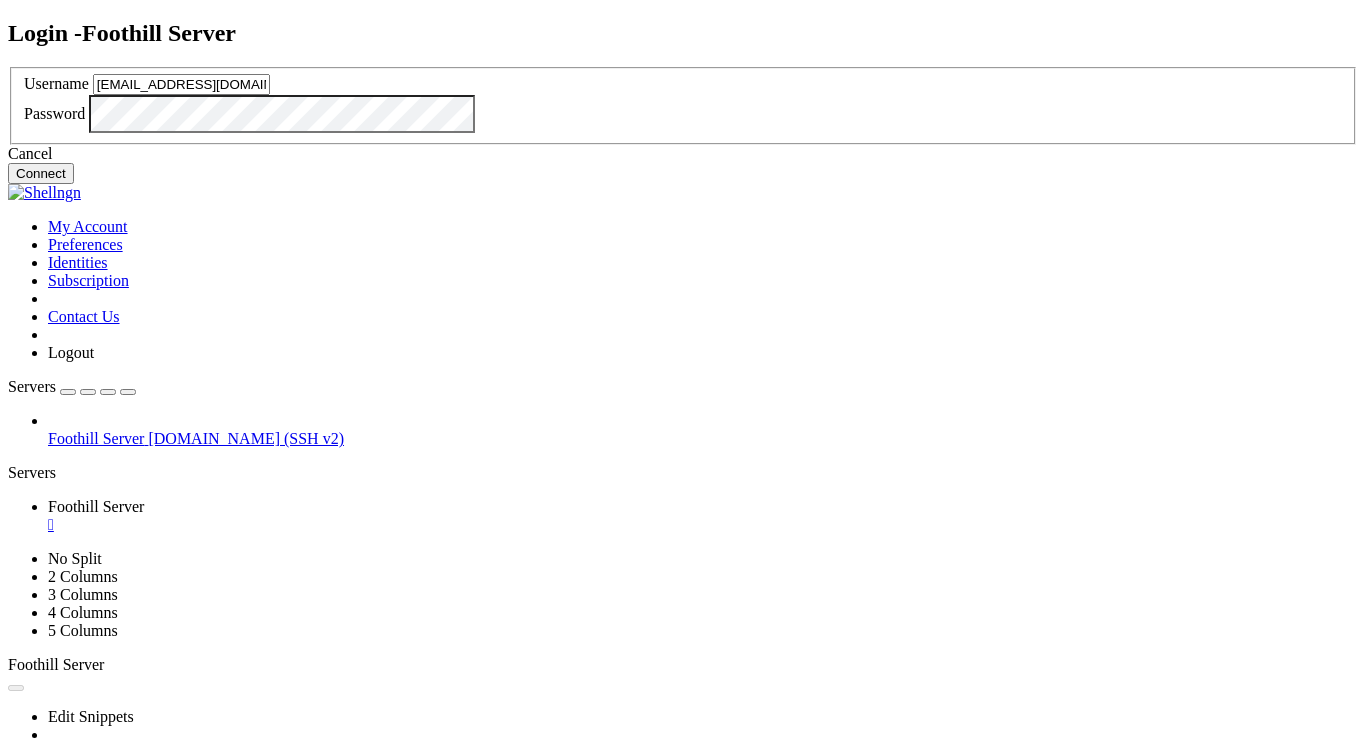 click on "Cancel" at bounding box center (683, 154) 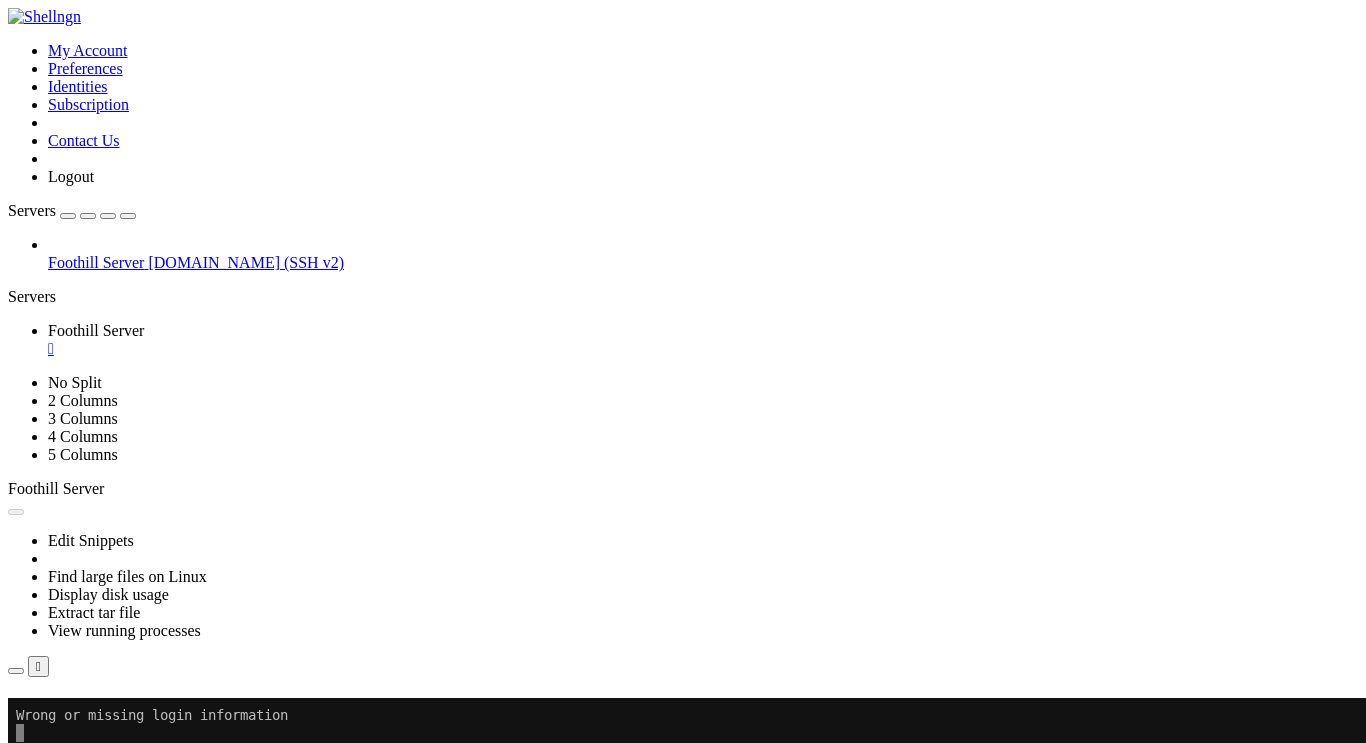 click at bounding box center (16, 671) 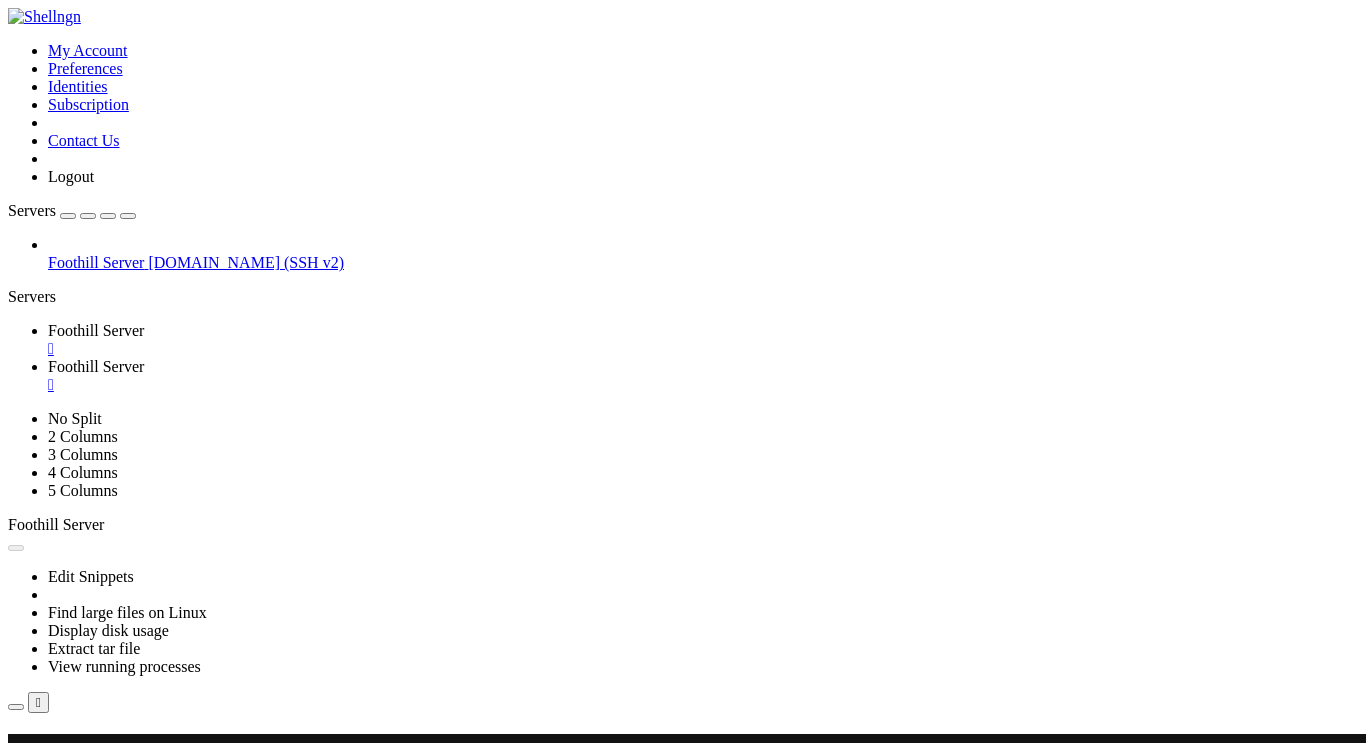 click on "" at bounding box center [703, 349] 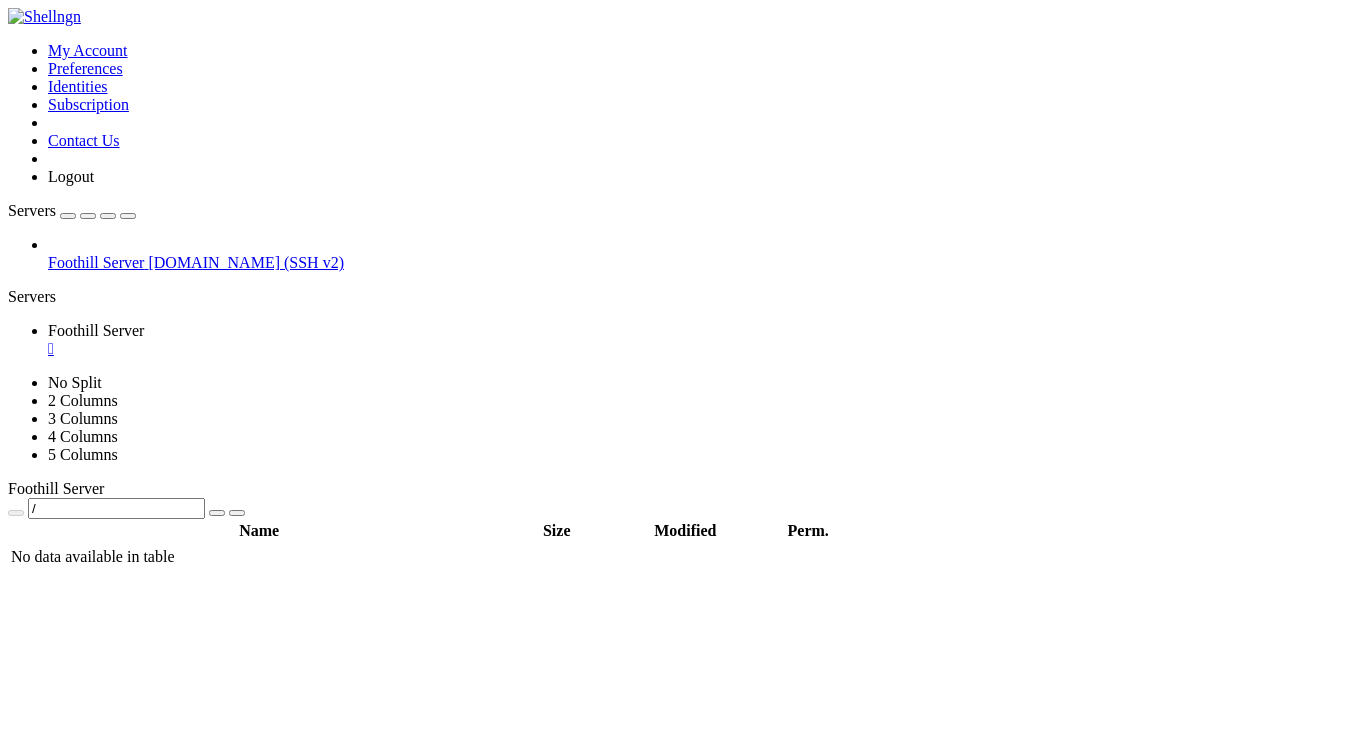 click on "click here" at bounding box center (278, 1308) 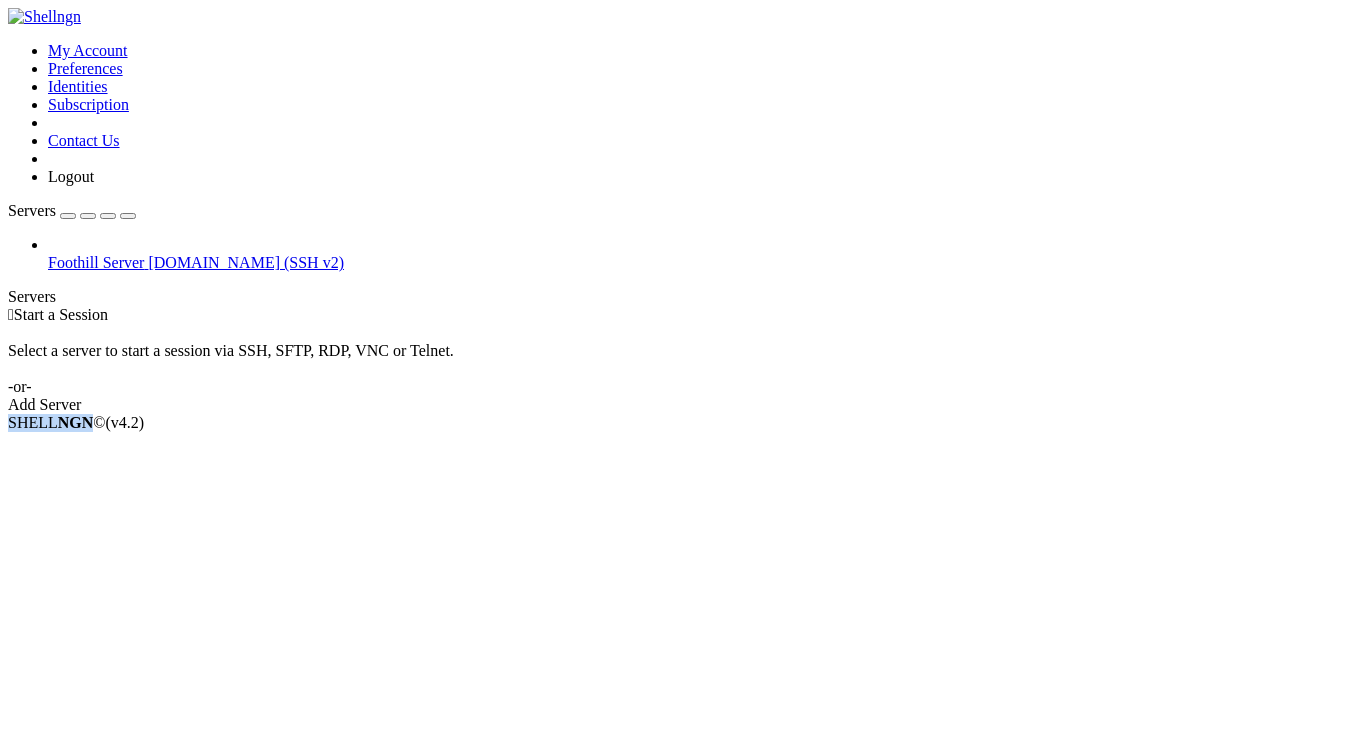click at bounding box center (8, 42) 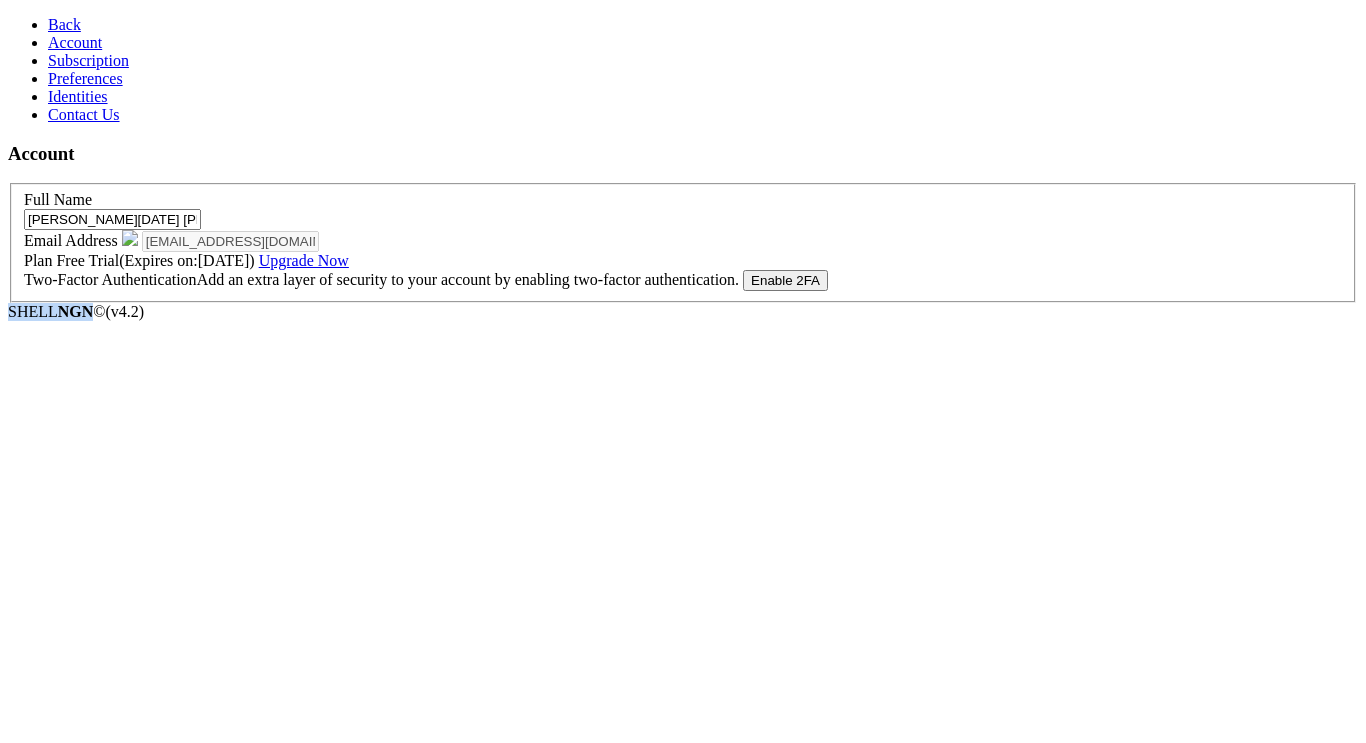 click on "Back" at bounding box center (64, 24) 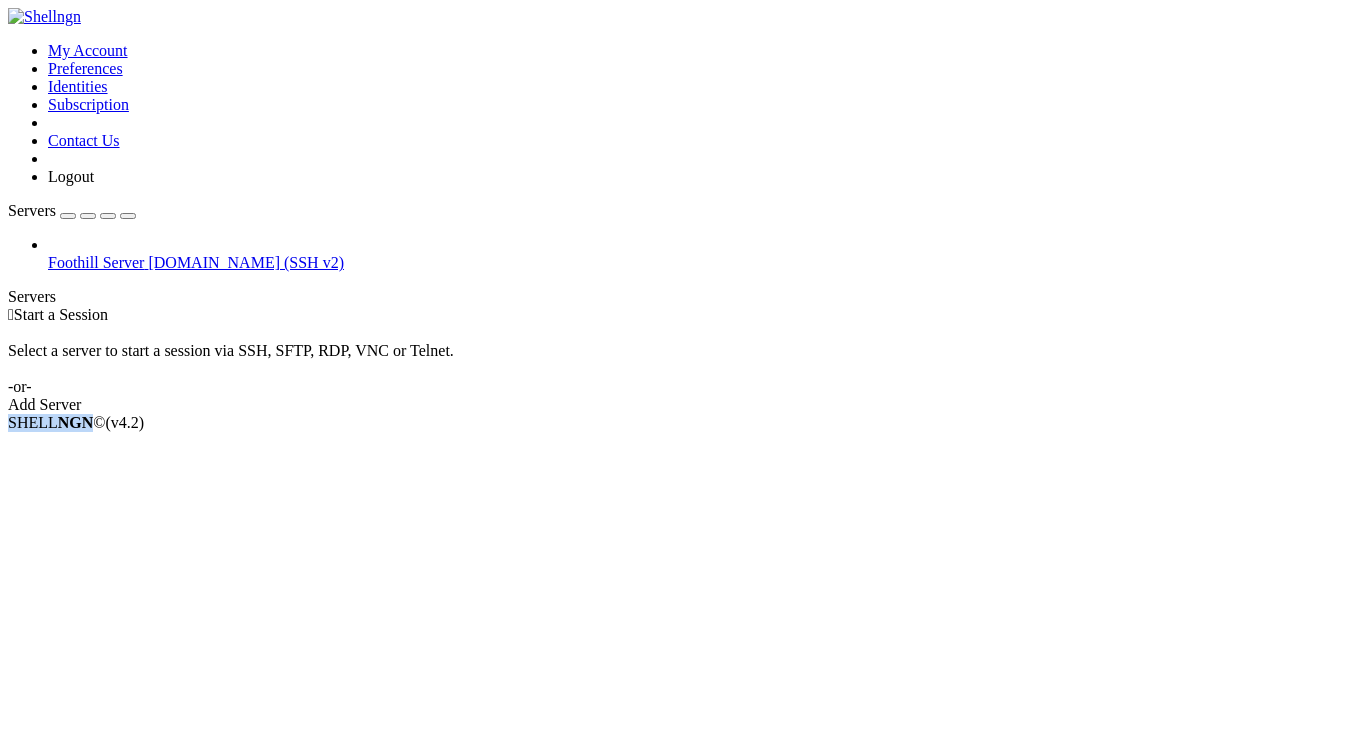 click at bounding box center (68, 216) 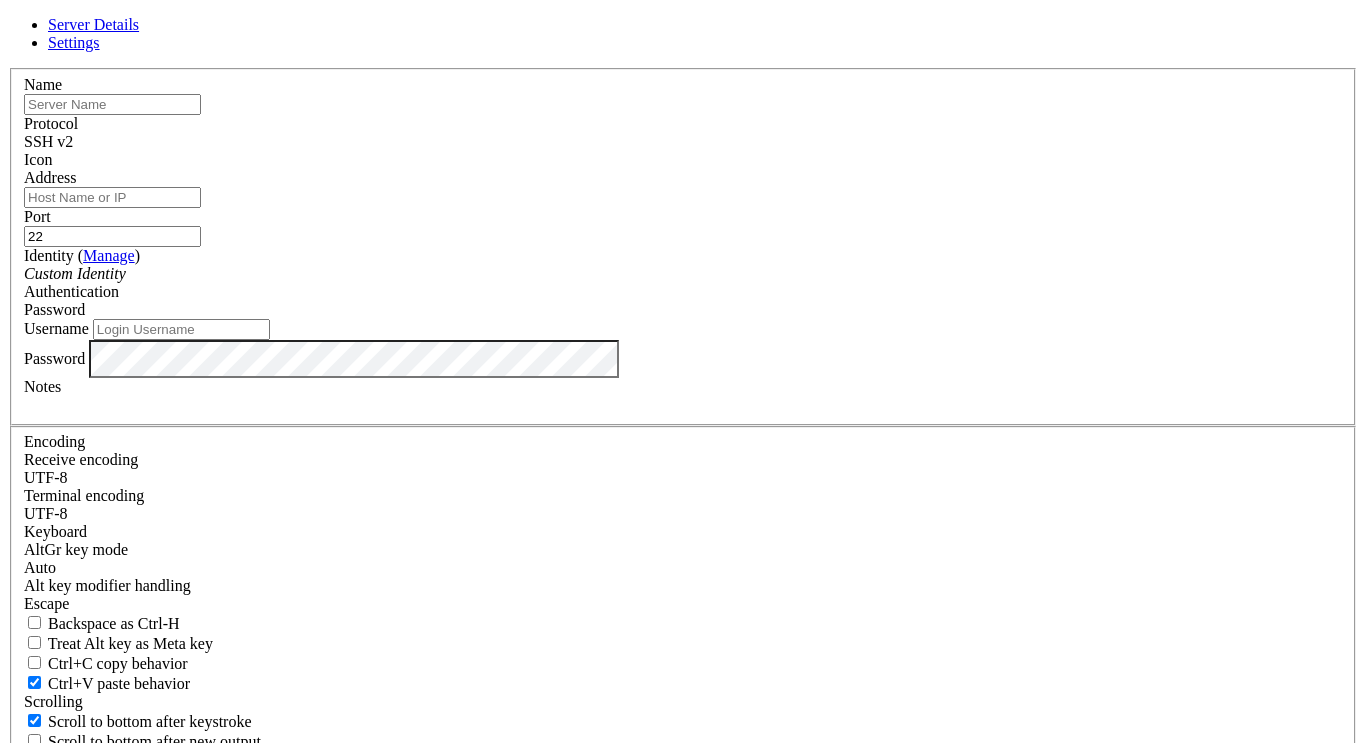 type 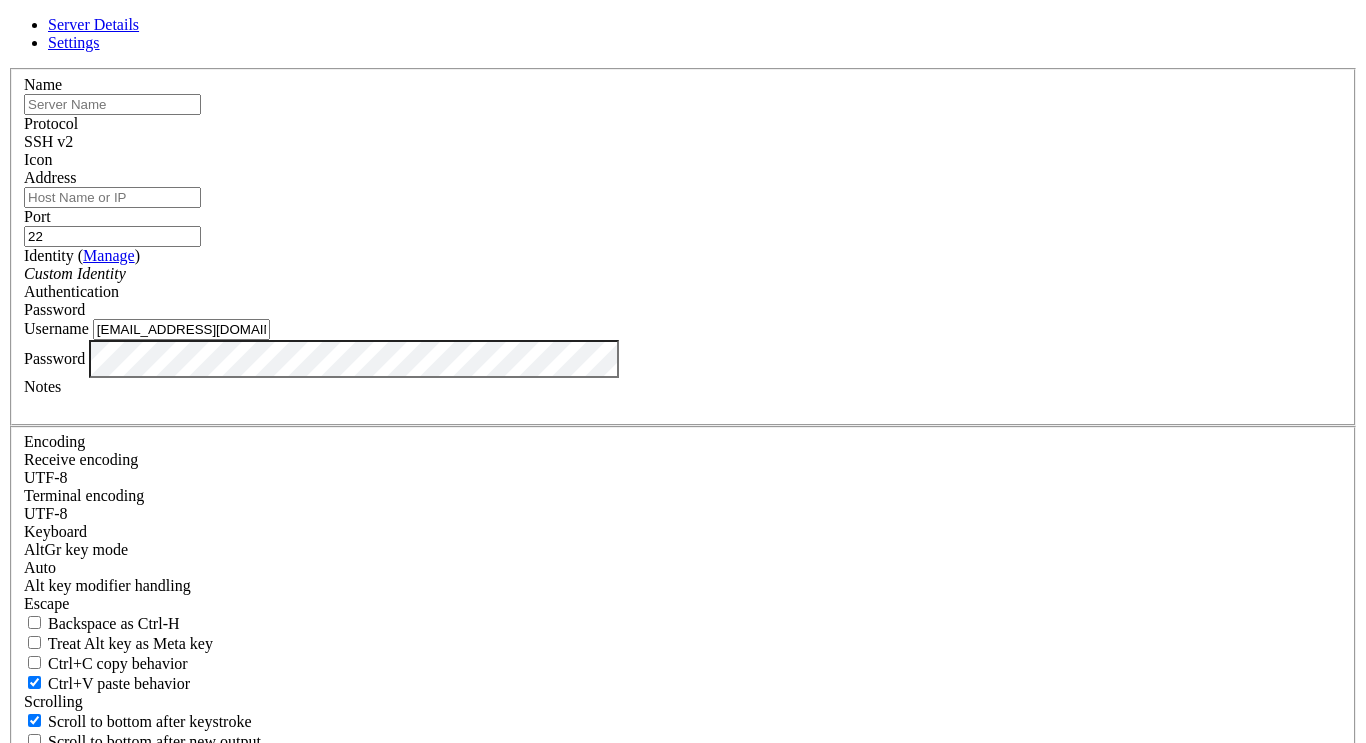 click on "Custom Identity" at bounding box center (683, 274) 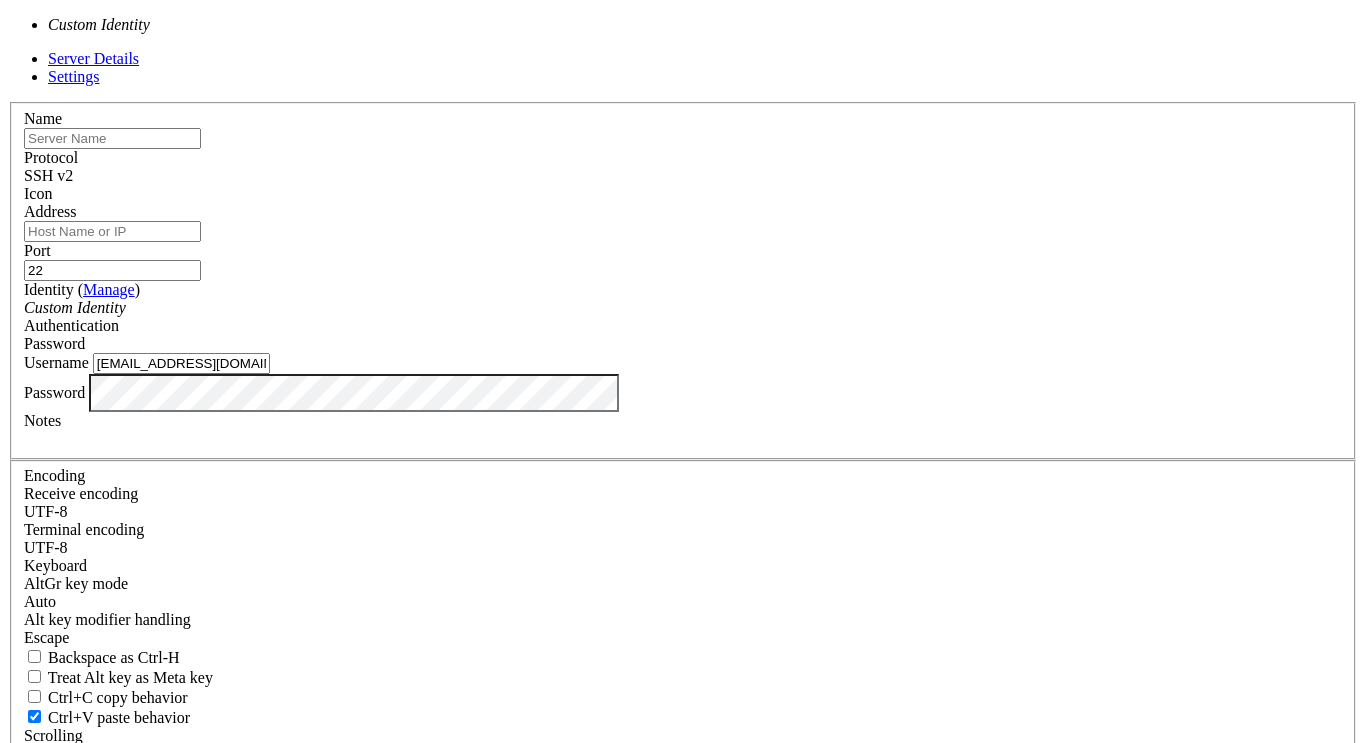 click on "Custom Identity" at bounding box center (683, 308) 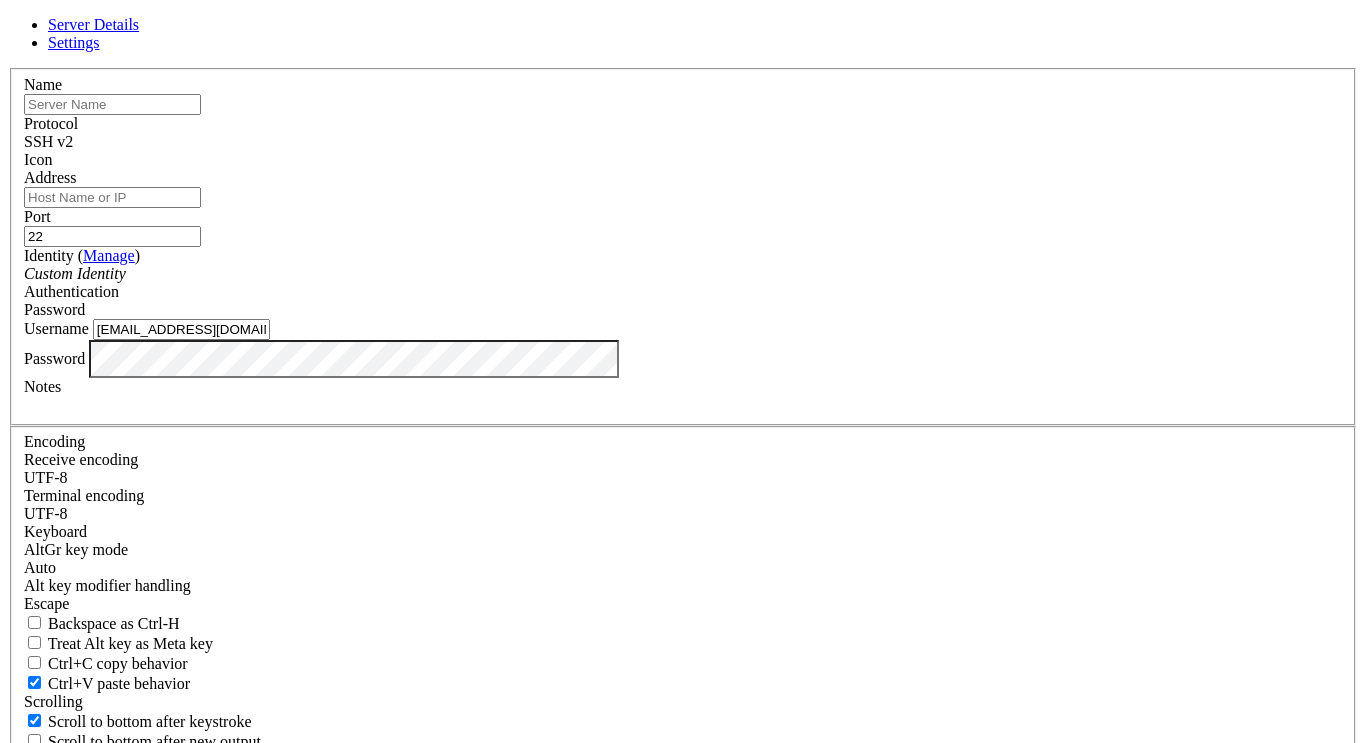 click on "Name" at bounding box center (683, 95) 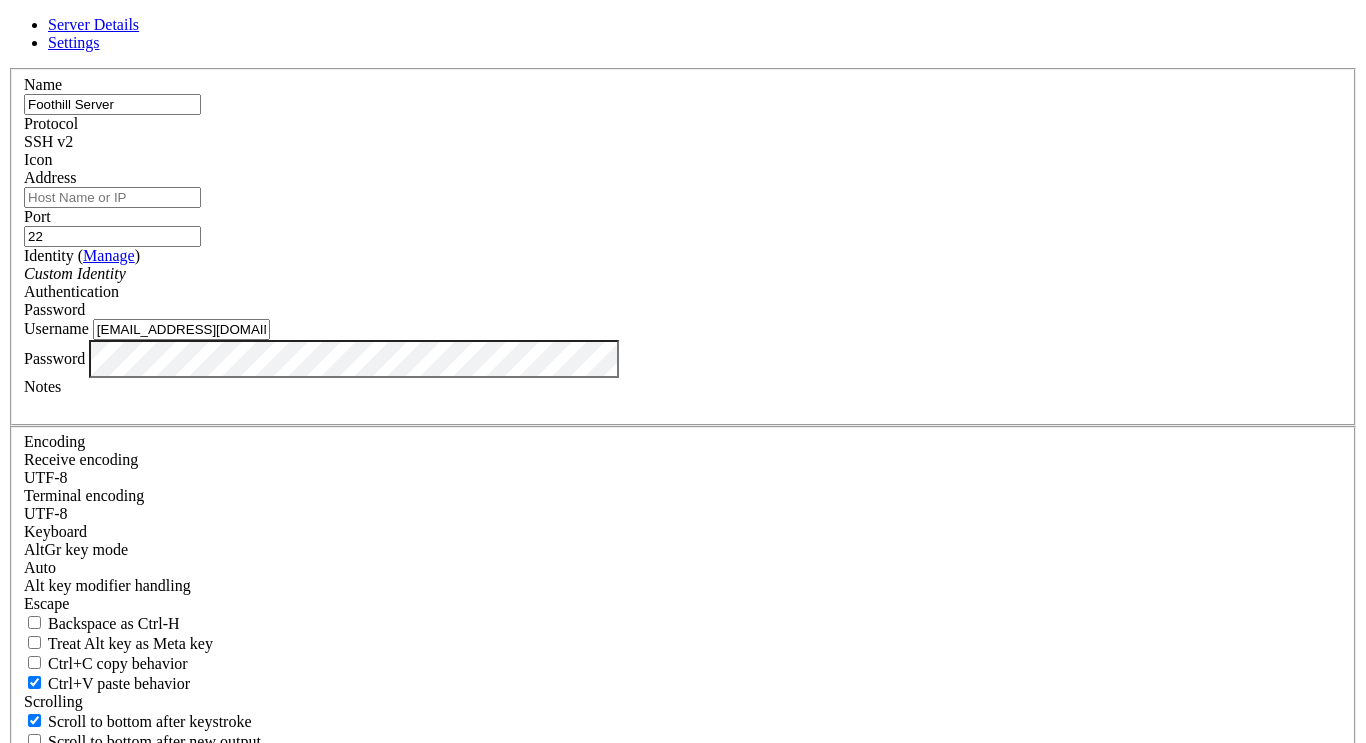 click on "Address" at bounding box center [112, 197] 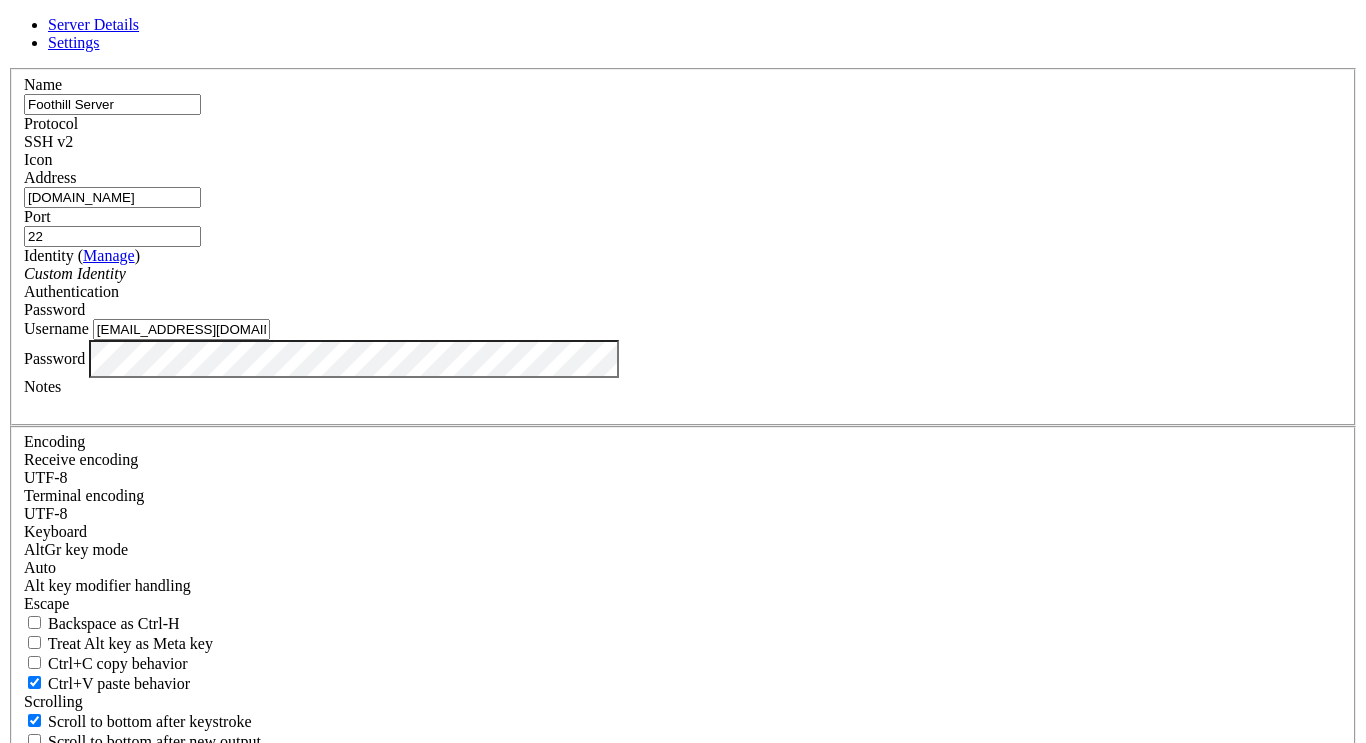 click on "Custom Identity" at bounding box center (683, 274) 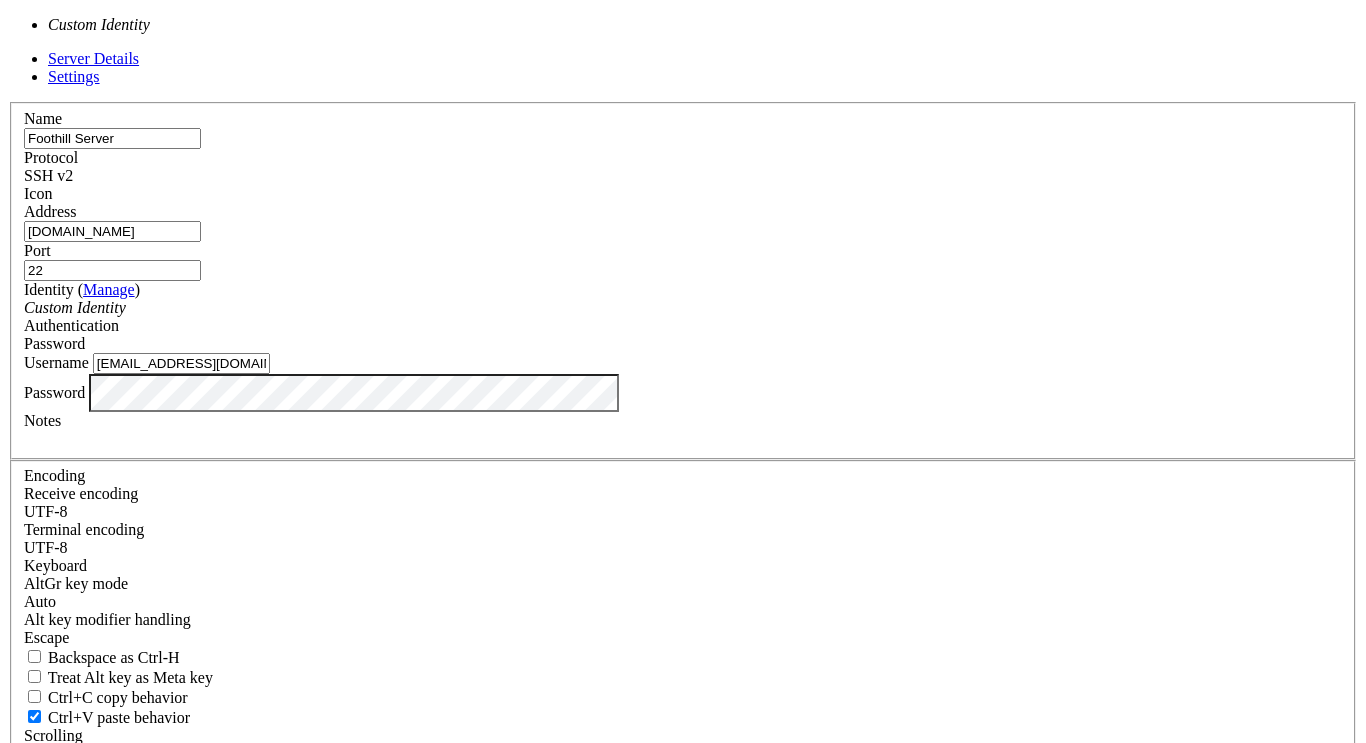 click on "22" at bounding box center [112, 270] 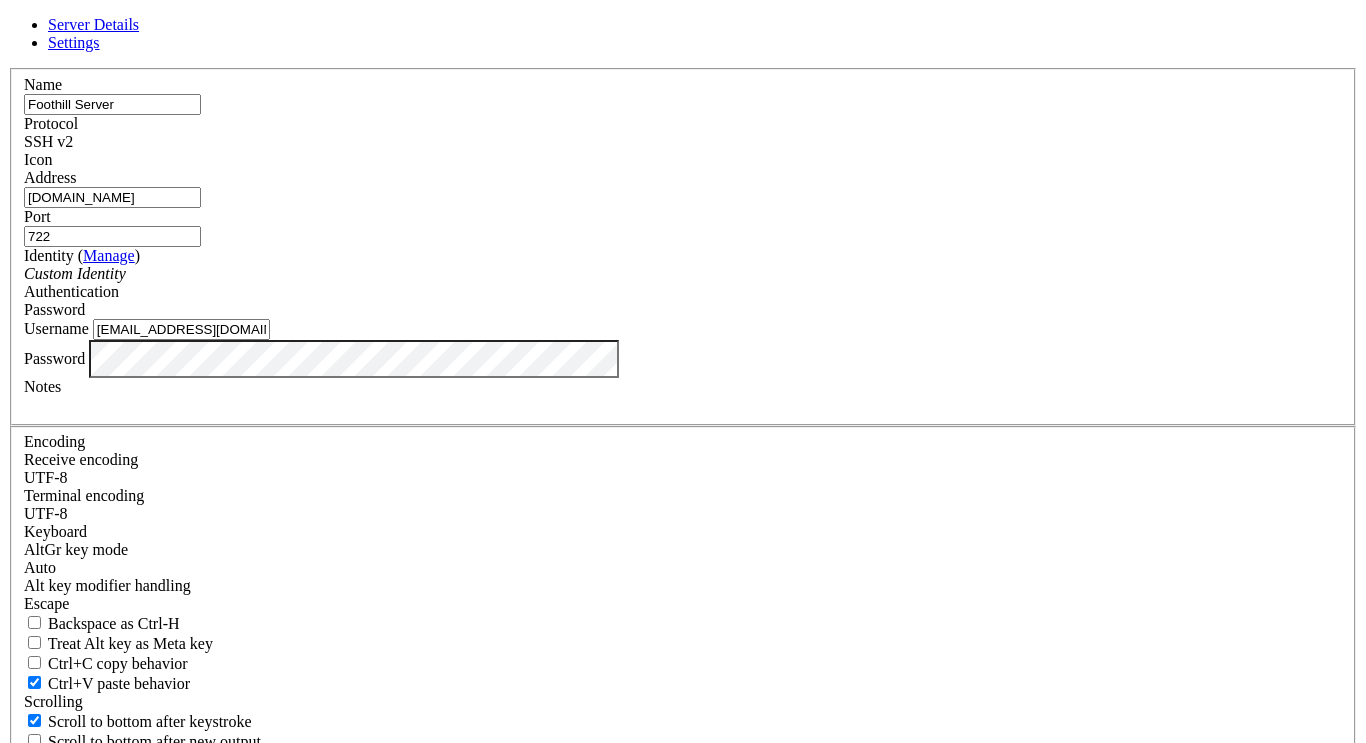 type on "7222" 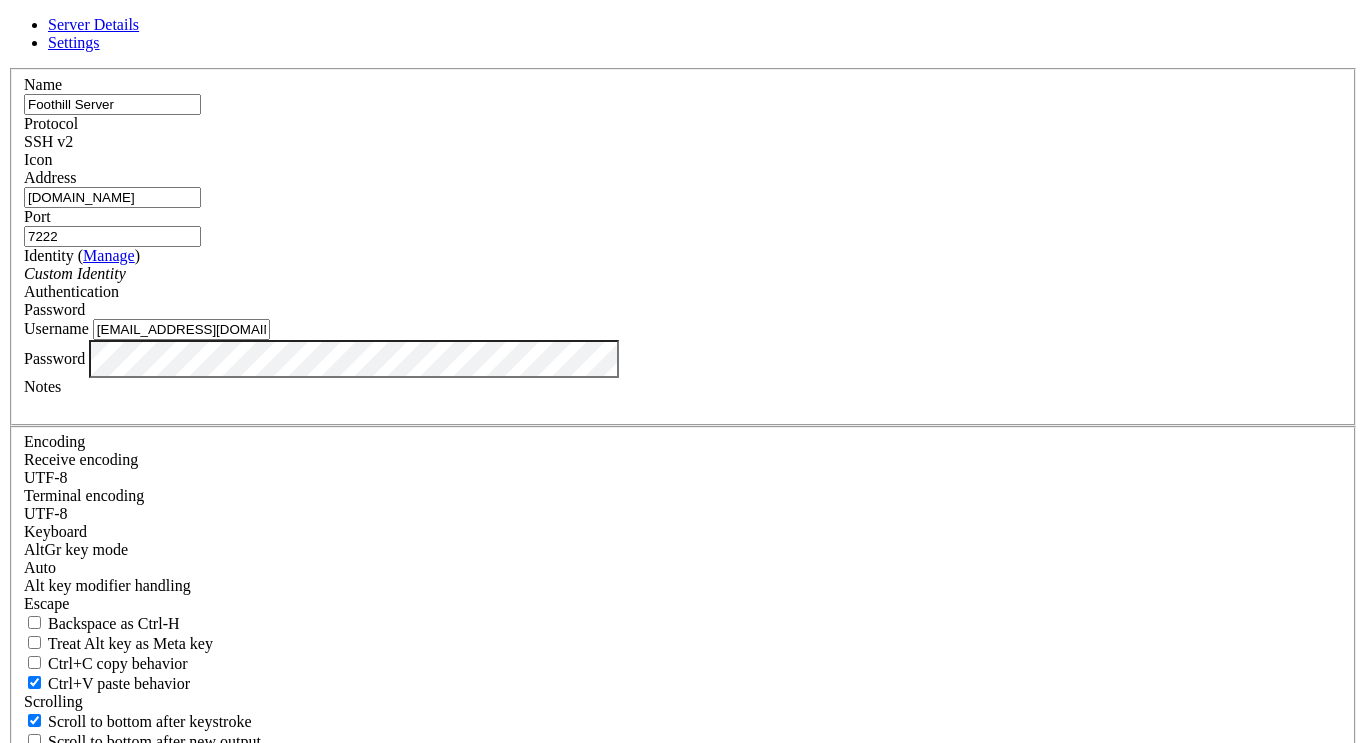 click on "7222" at bounding box center (112, 236) 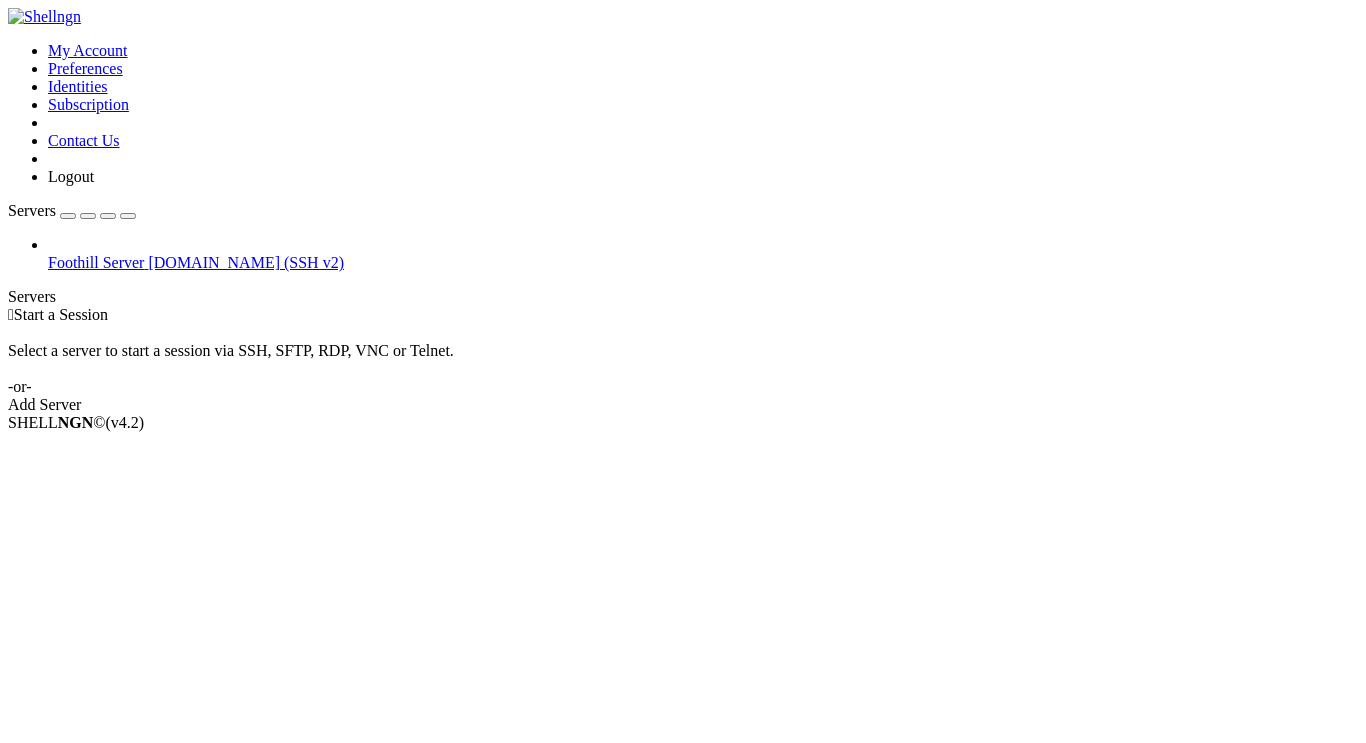 click at bounding box center (48, 254) 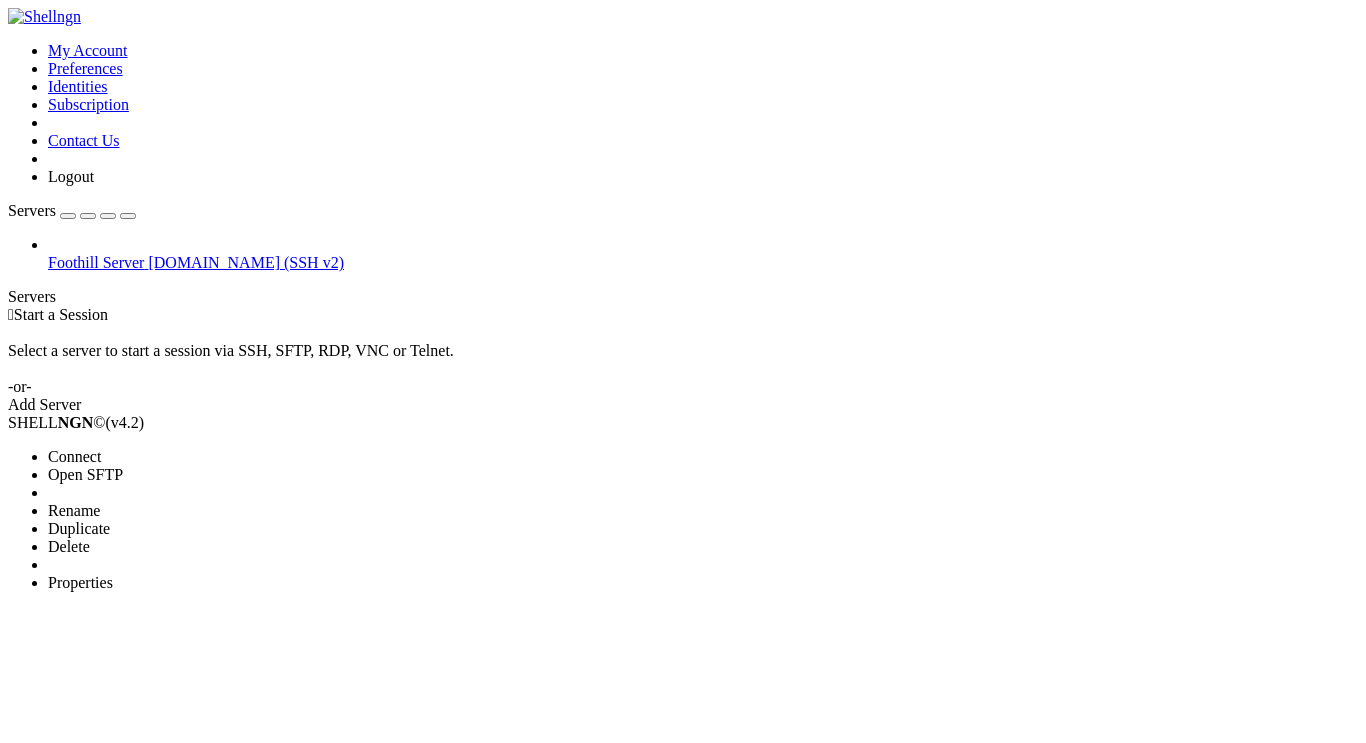 click on "Properties" at bounding box center [80, 582] 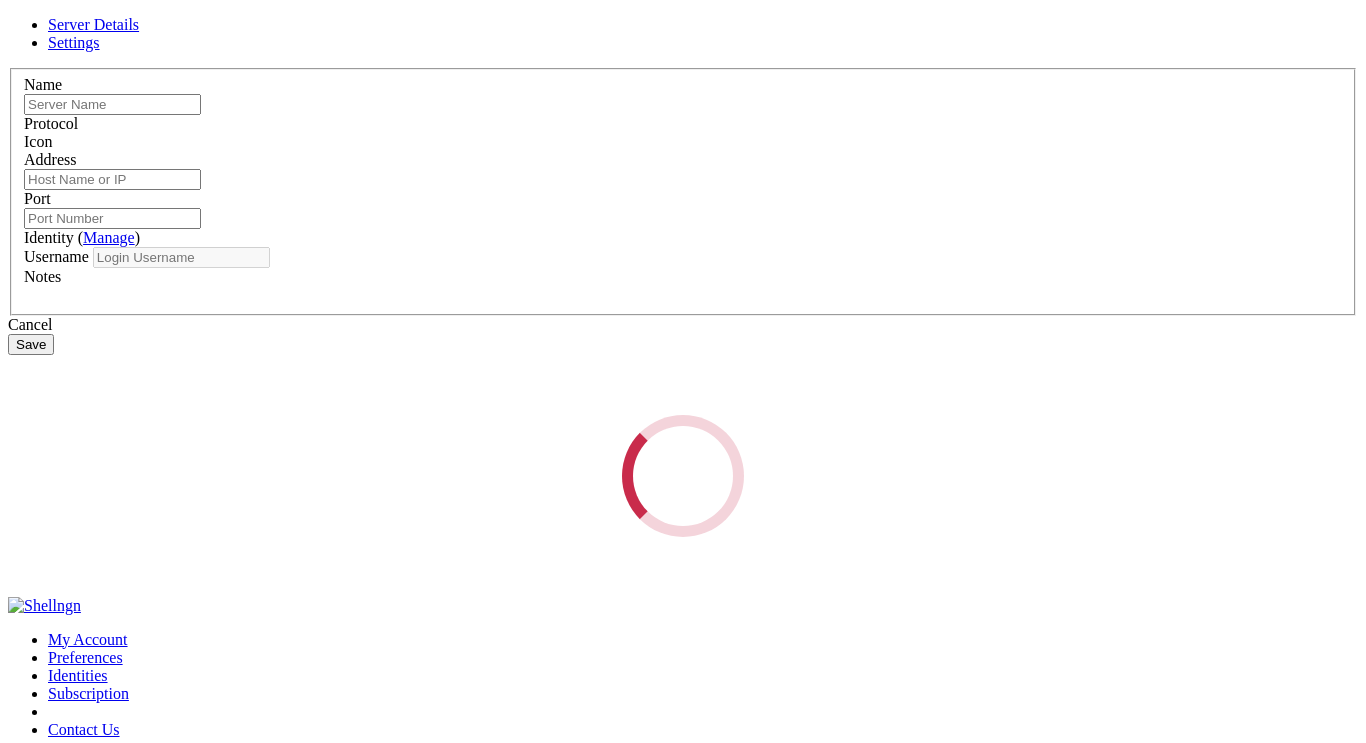 type on "Foothill Server" 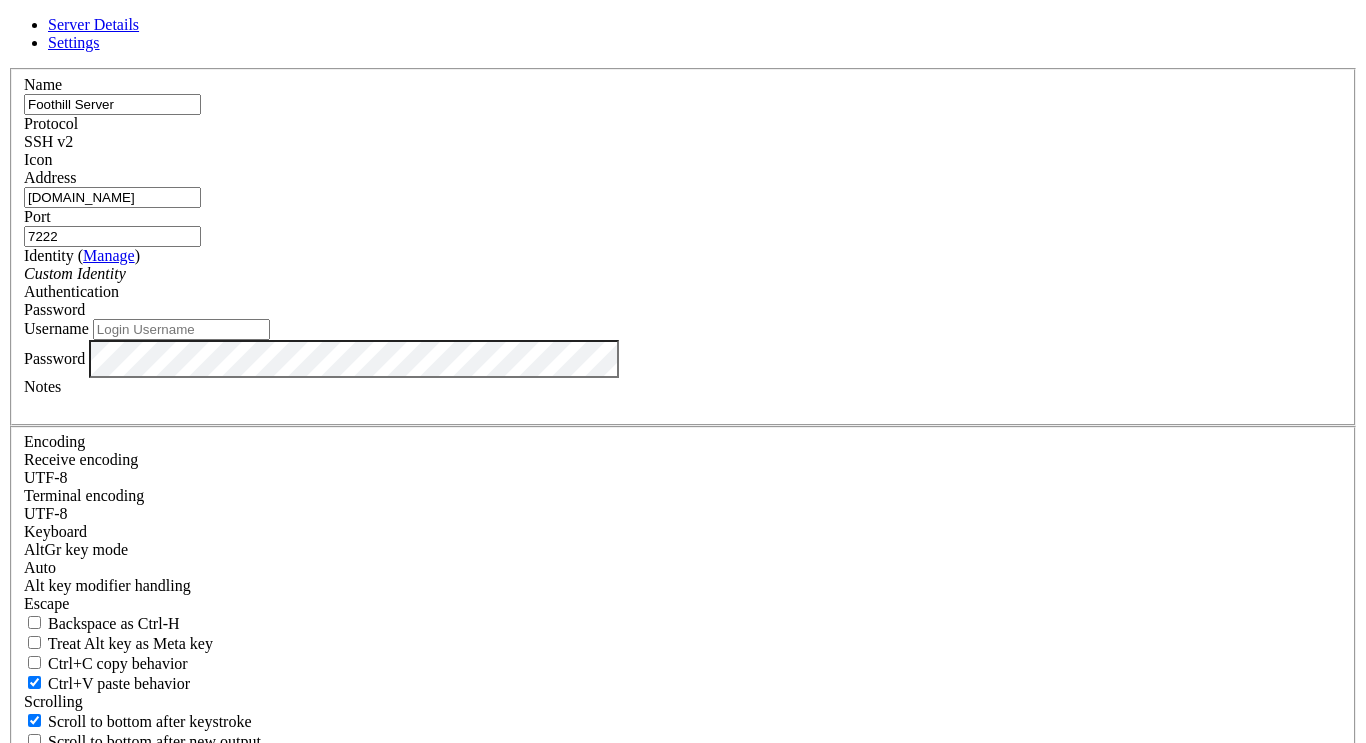 type on "[EMAIL_ADDRESS][DOMAIN_NAME]" 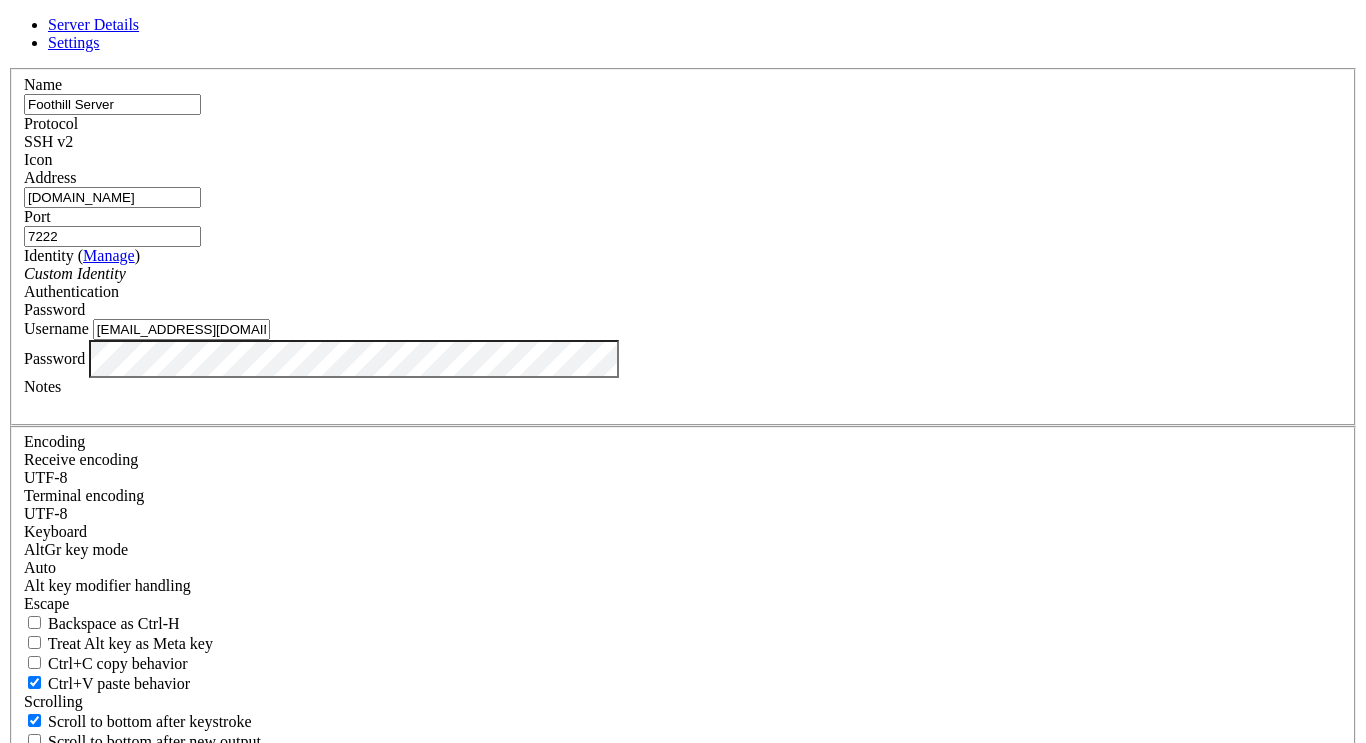 click at bounding box center (8, 68) 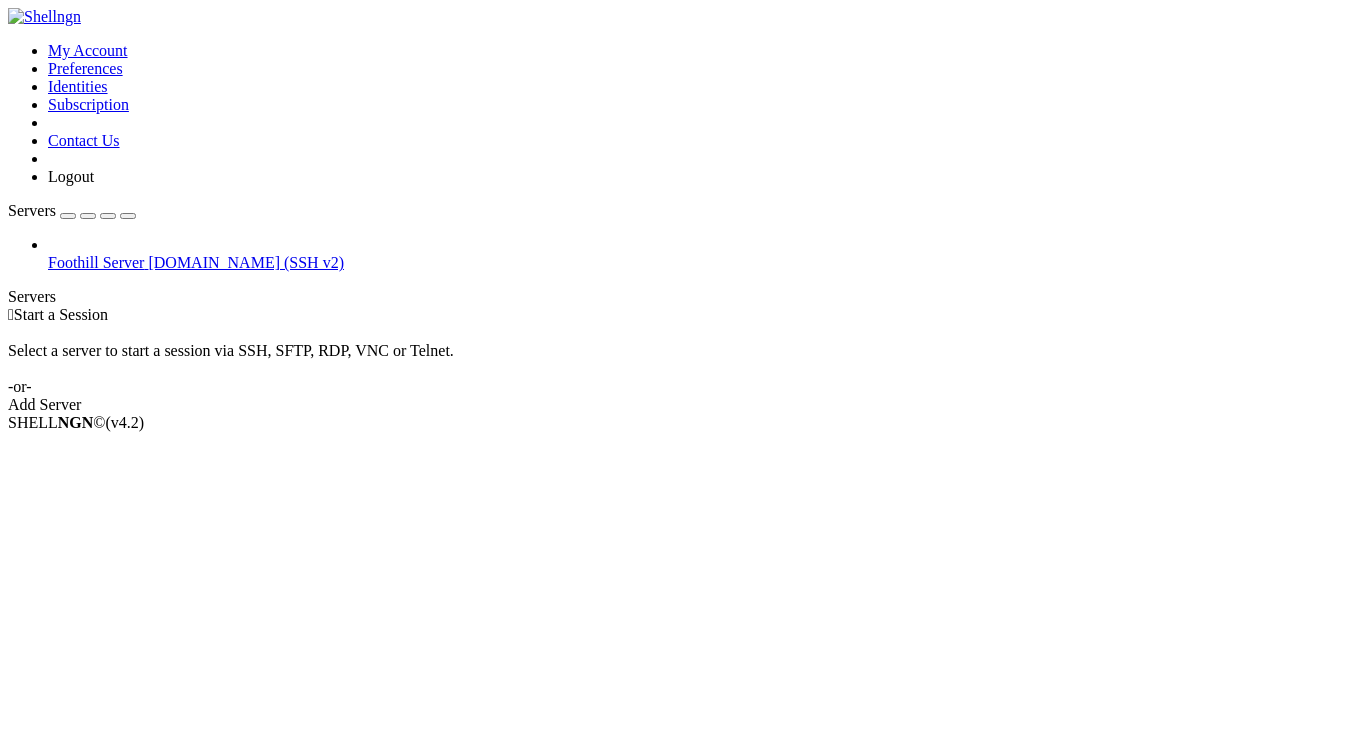 click at bounding box center [88, 216] 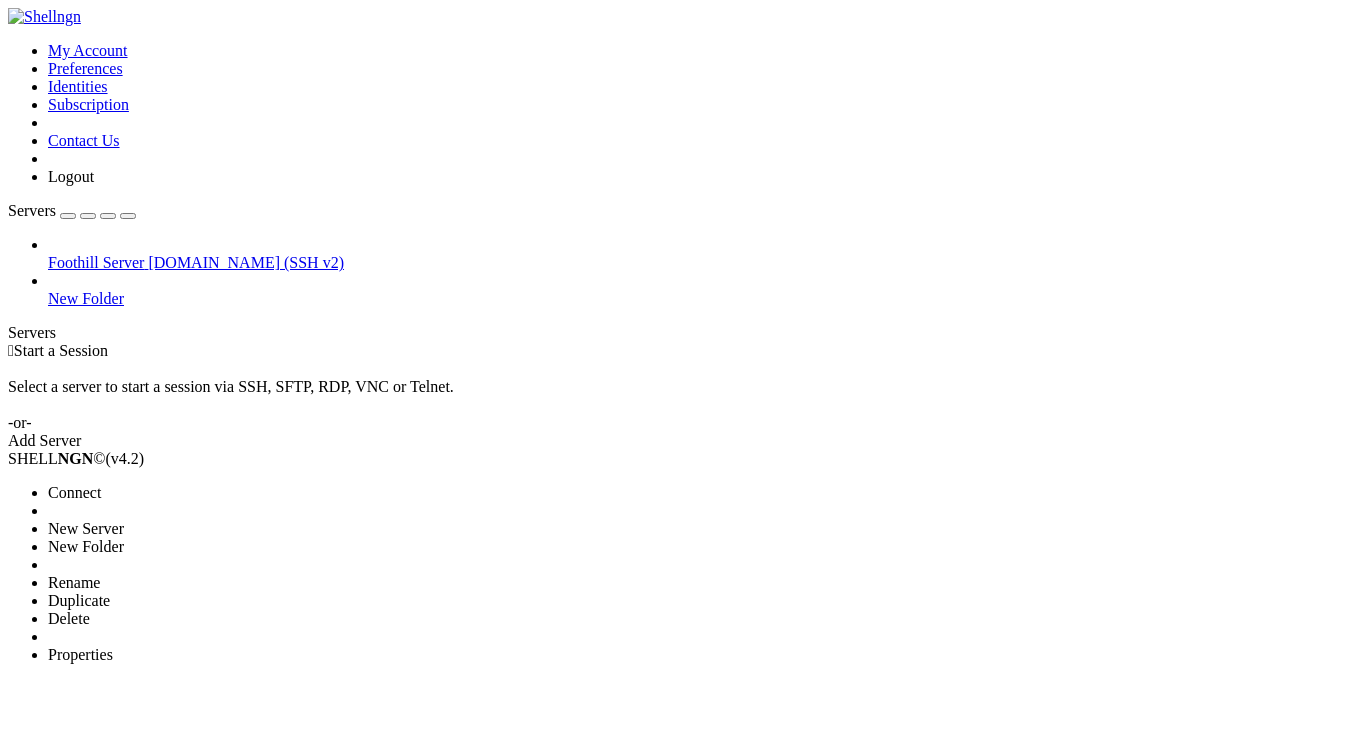 click on "Delete" at bounding box center (69, 618) 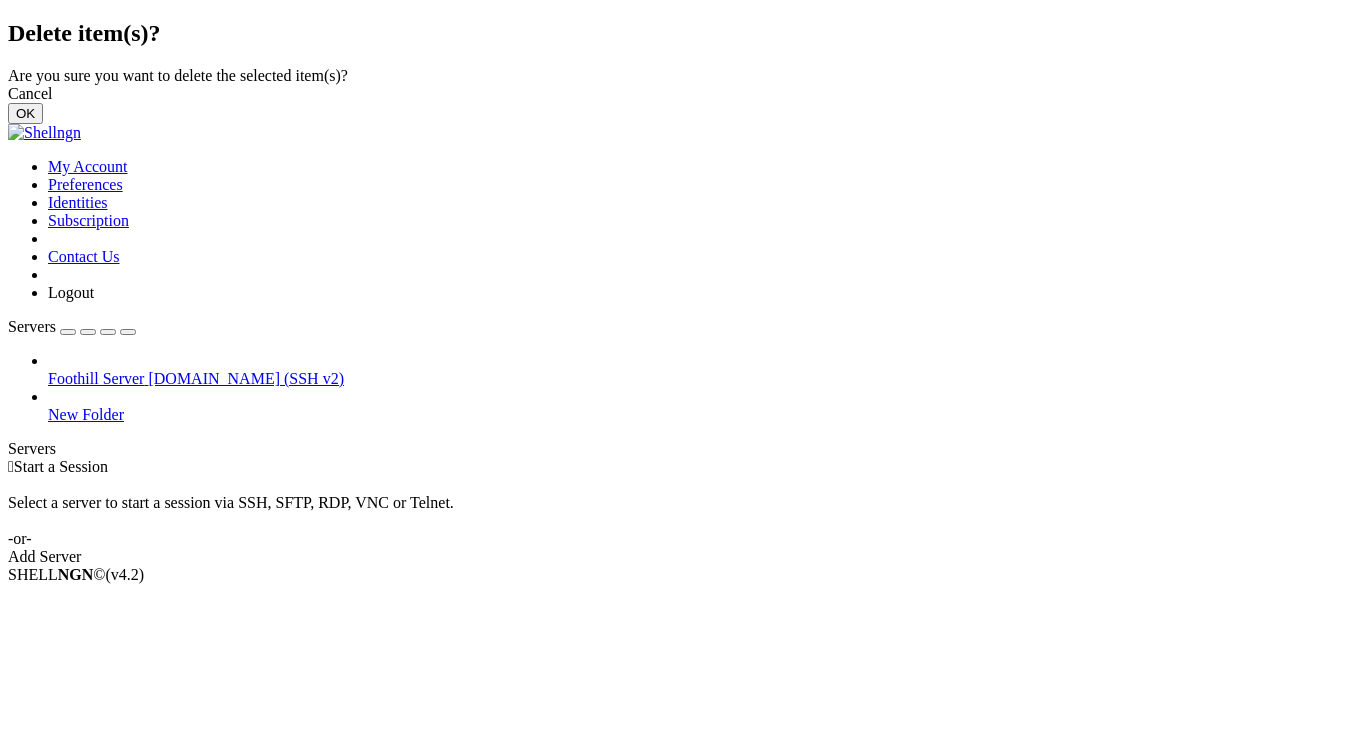 click on "OK" at bounding box center [25, 113] 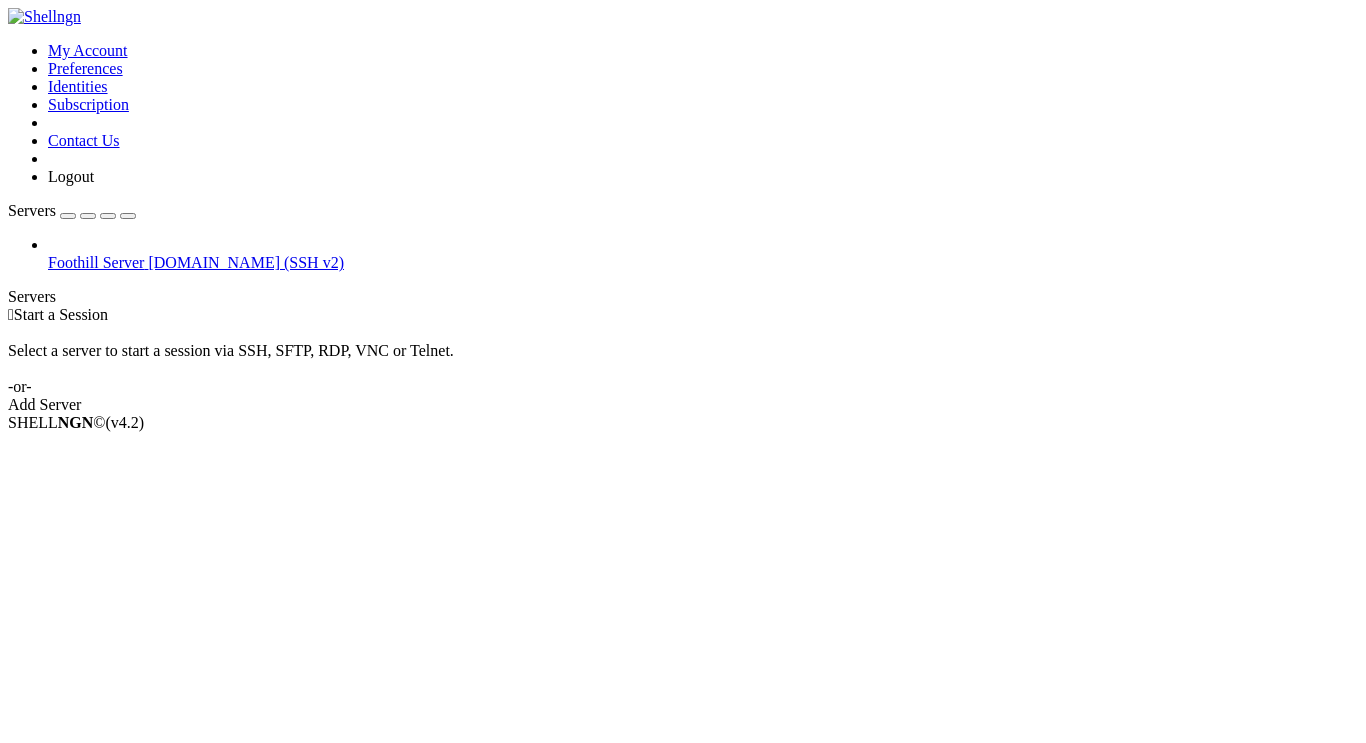 click at bounding box center [8, 42] 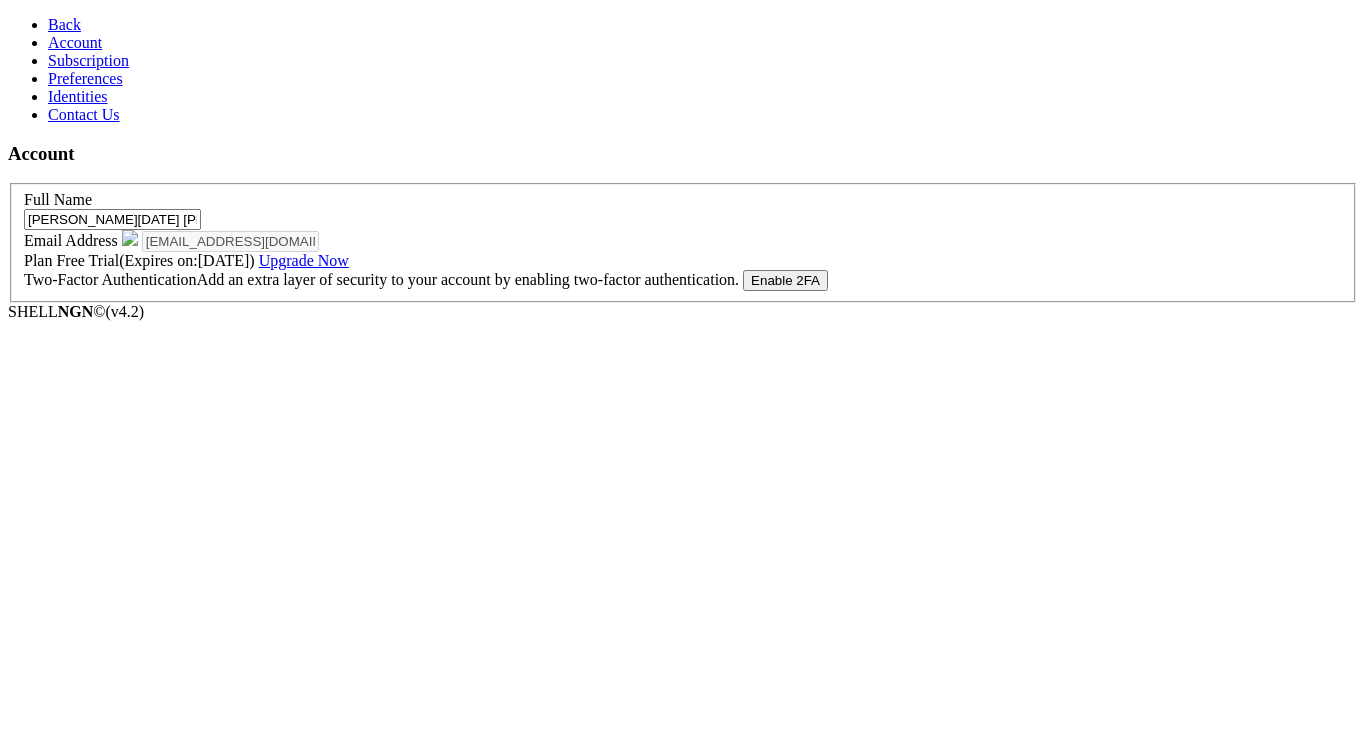click on "Upgrade Now" at bounding box center (304, 260) 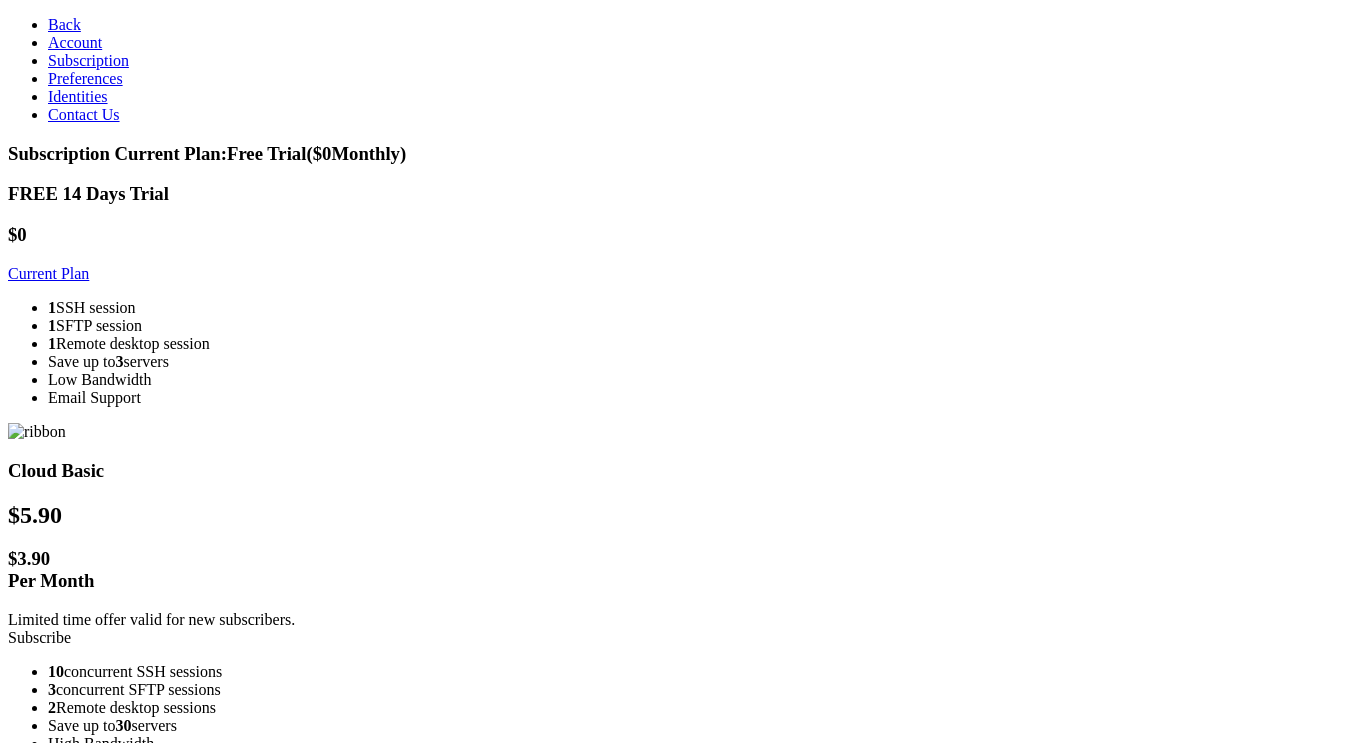 click at bounding box center [48, 60] 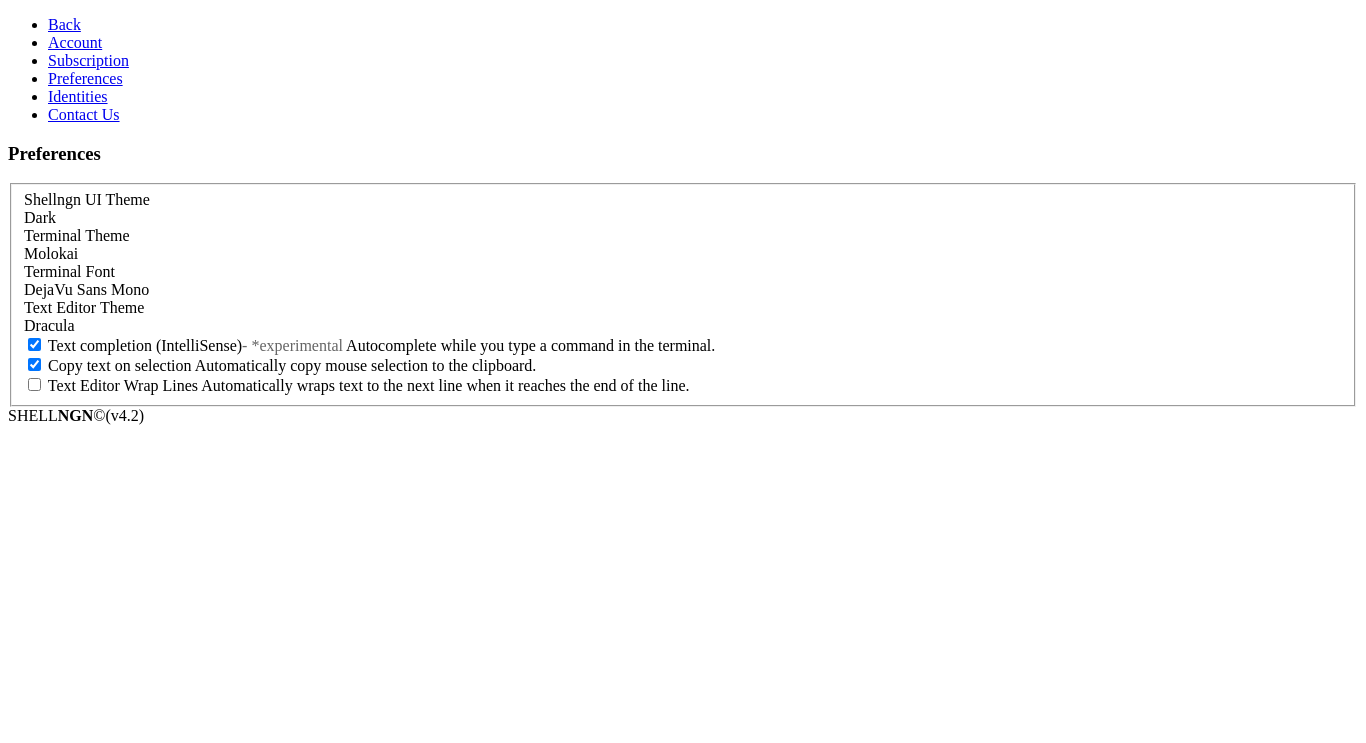 click on "Identities" at bounding box center [78, 96] 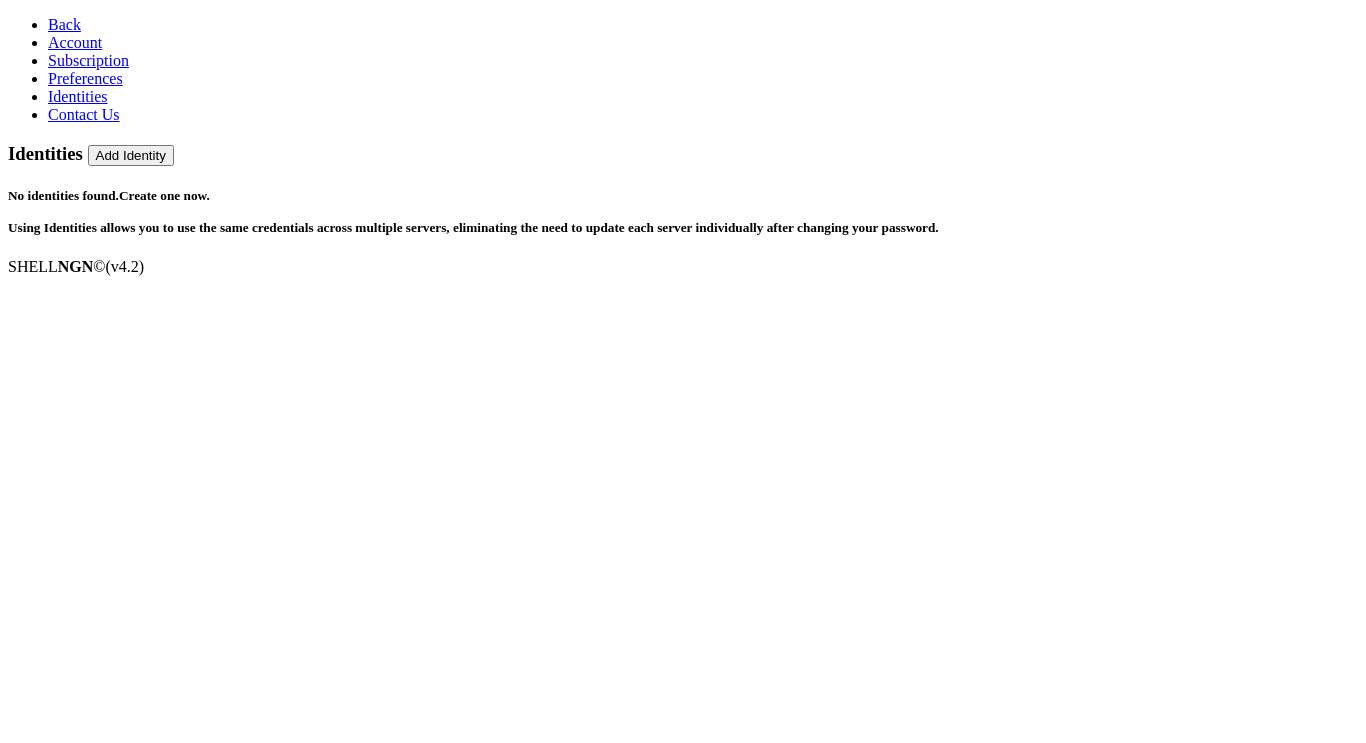 click on "Contact Us" at bounding box center [84, 114] 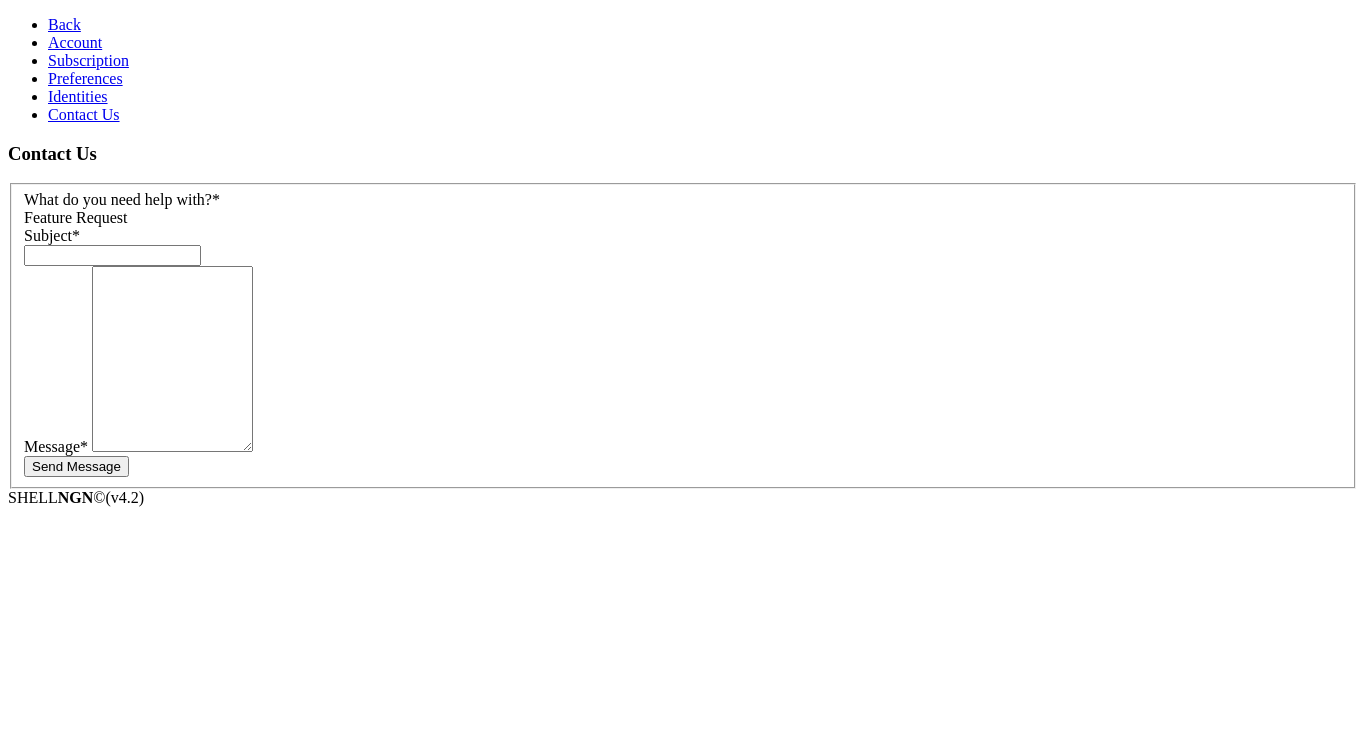 click on "Back" at bounding box center [64, 24] 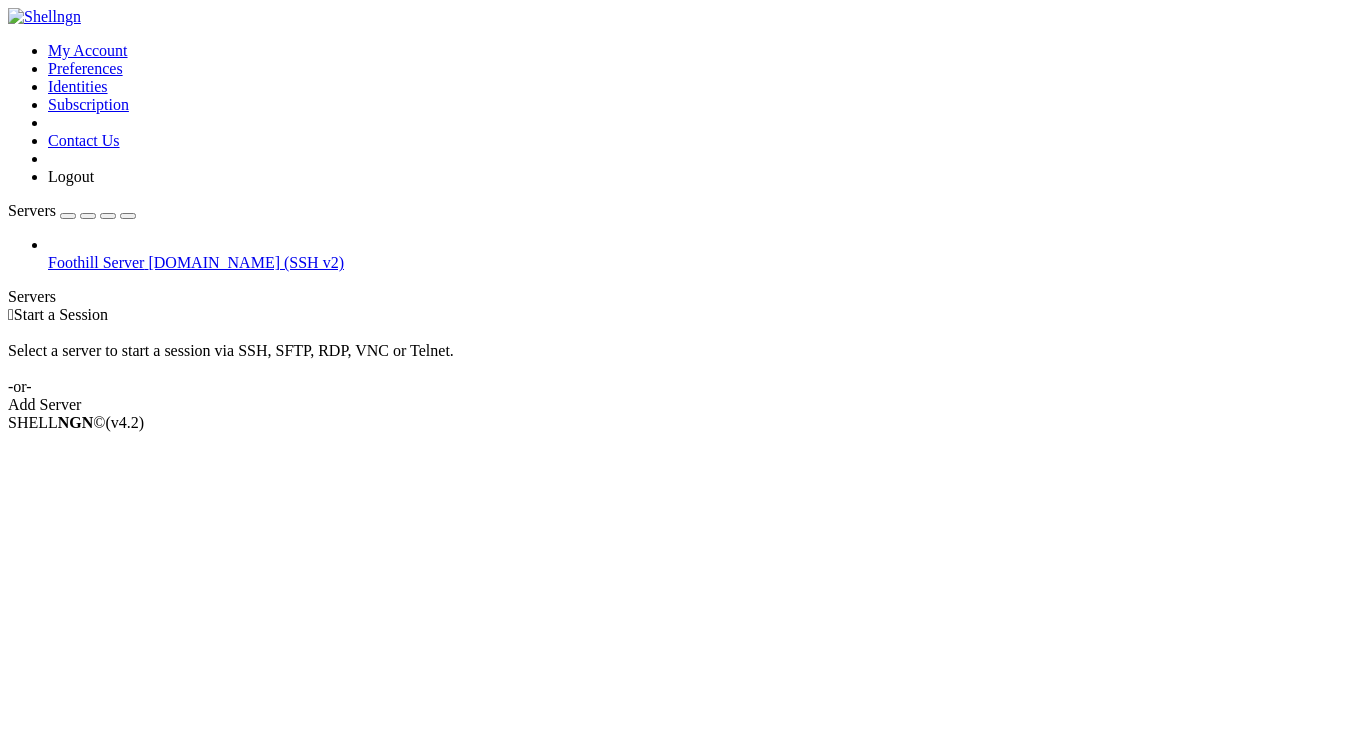 click at bounding box center [44, 17] 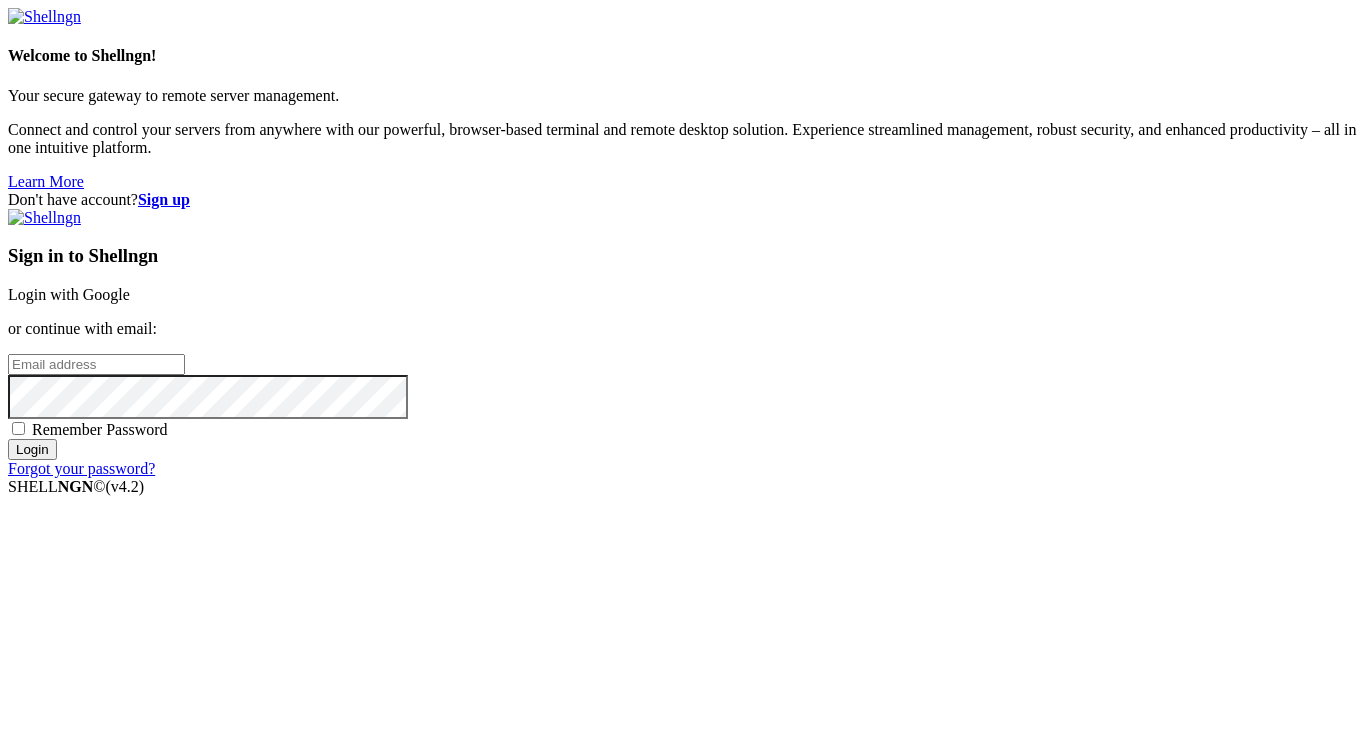 type on "[EMAIL_ADDRESS][DOMAIN_NAME]" 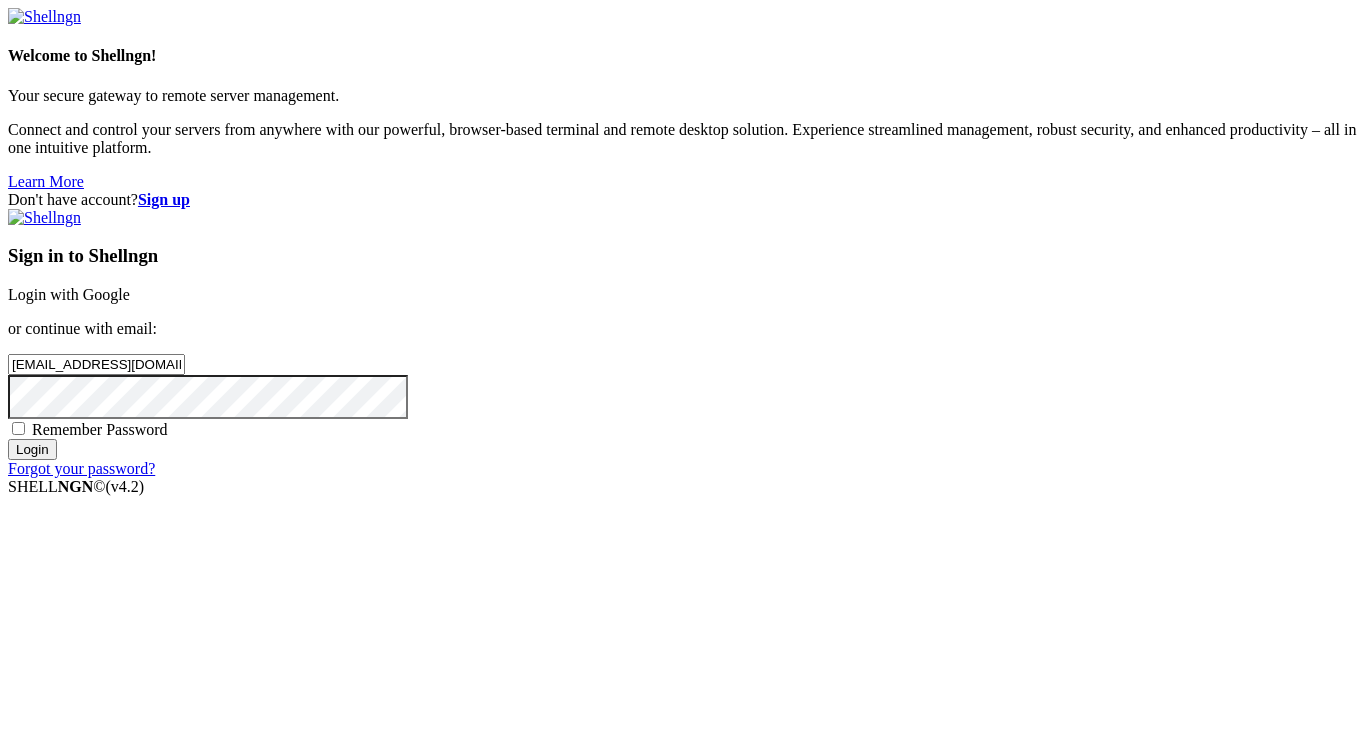 click on "Login with Google" at bounding box center [69, 294] 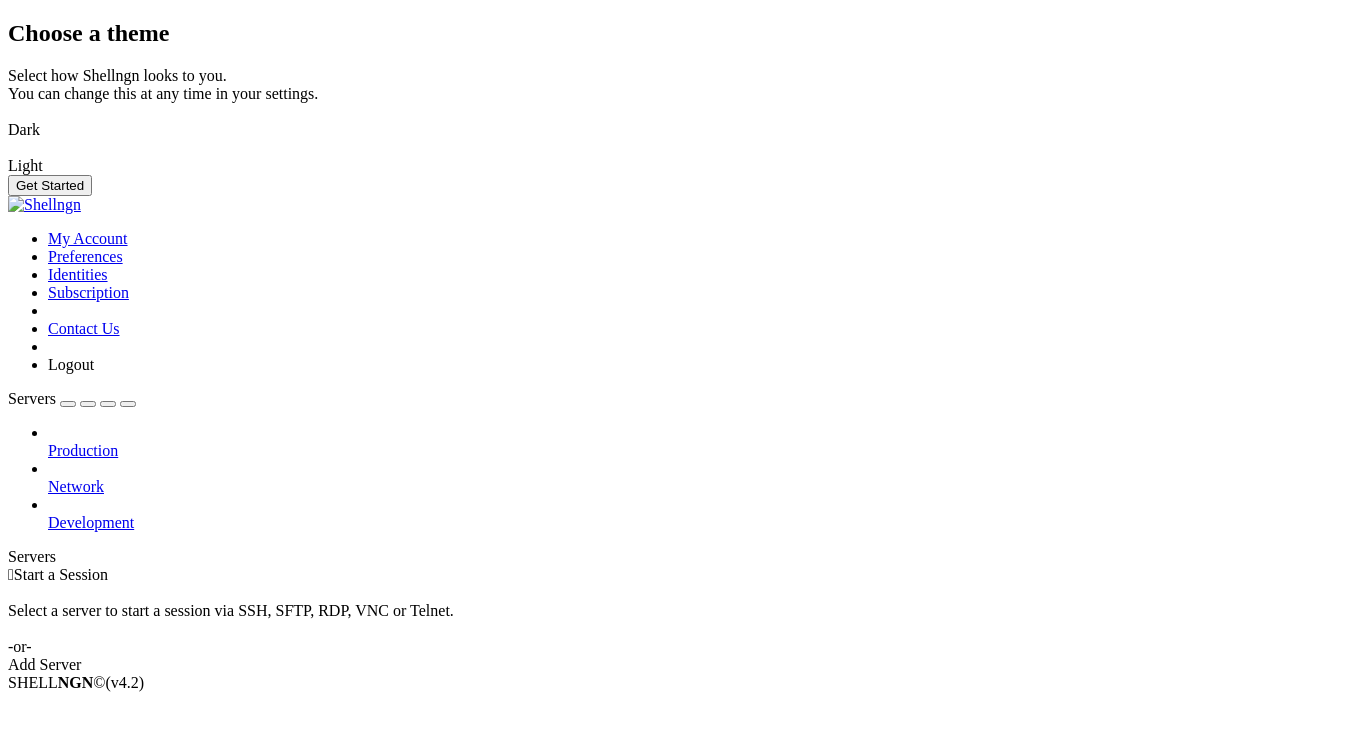 click at bounding box center [8, 117] 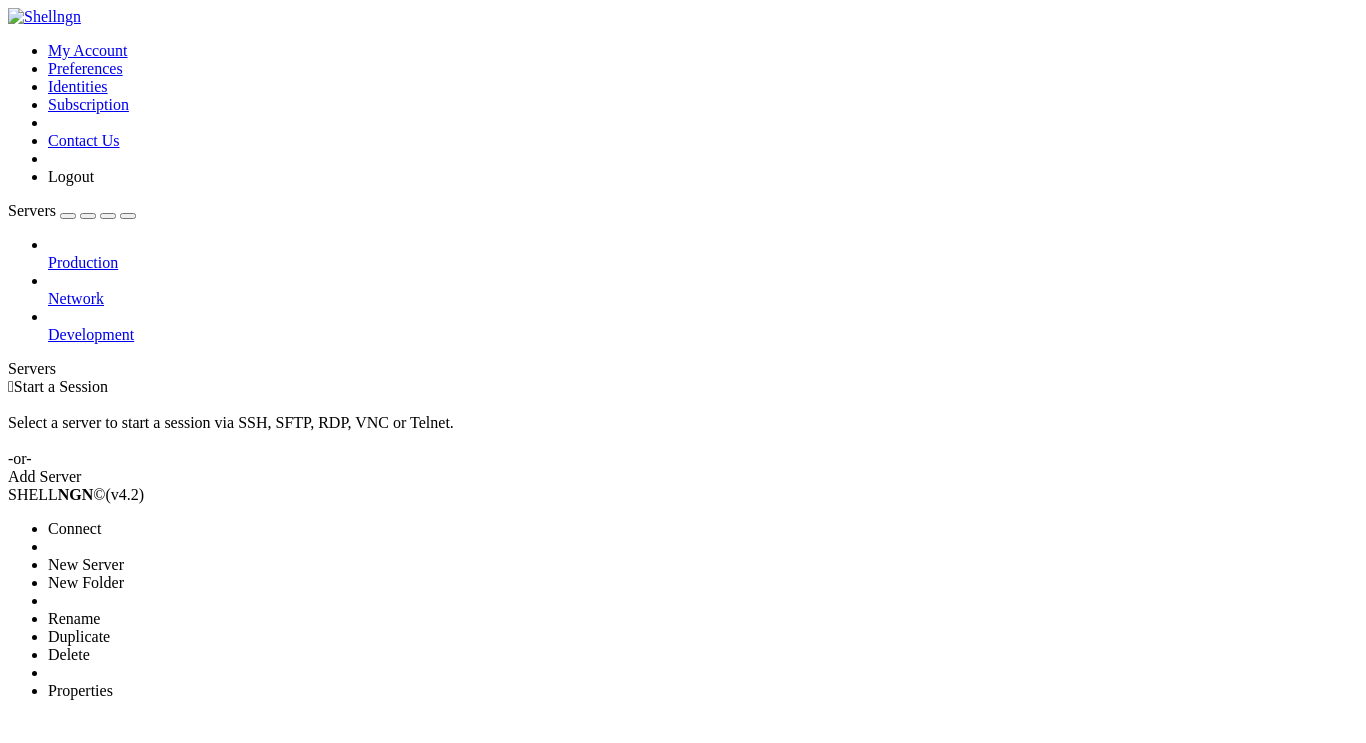 click on "Delete" at bounding box center [69, 654] 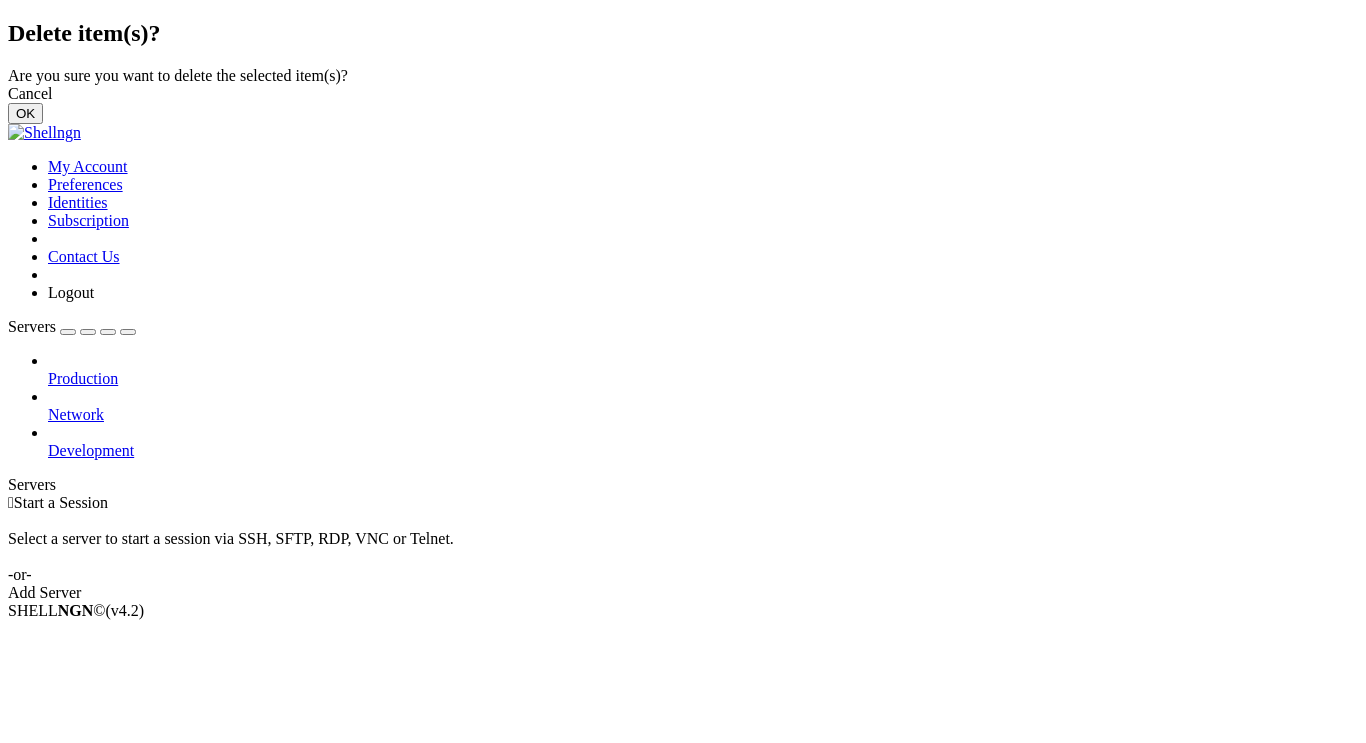 click on "OK" at bounding box center (25, 113) 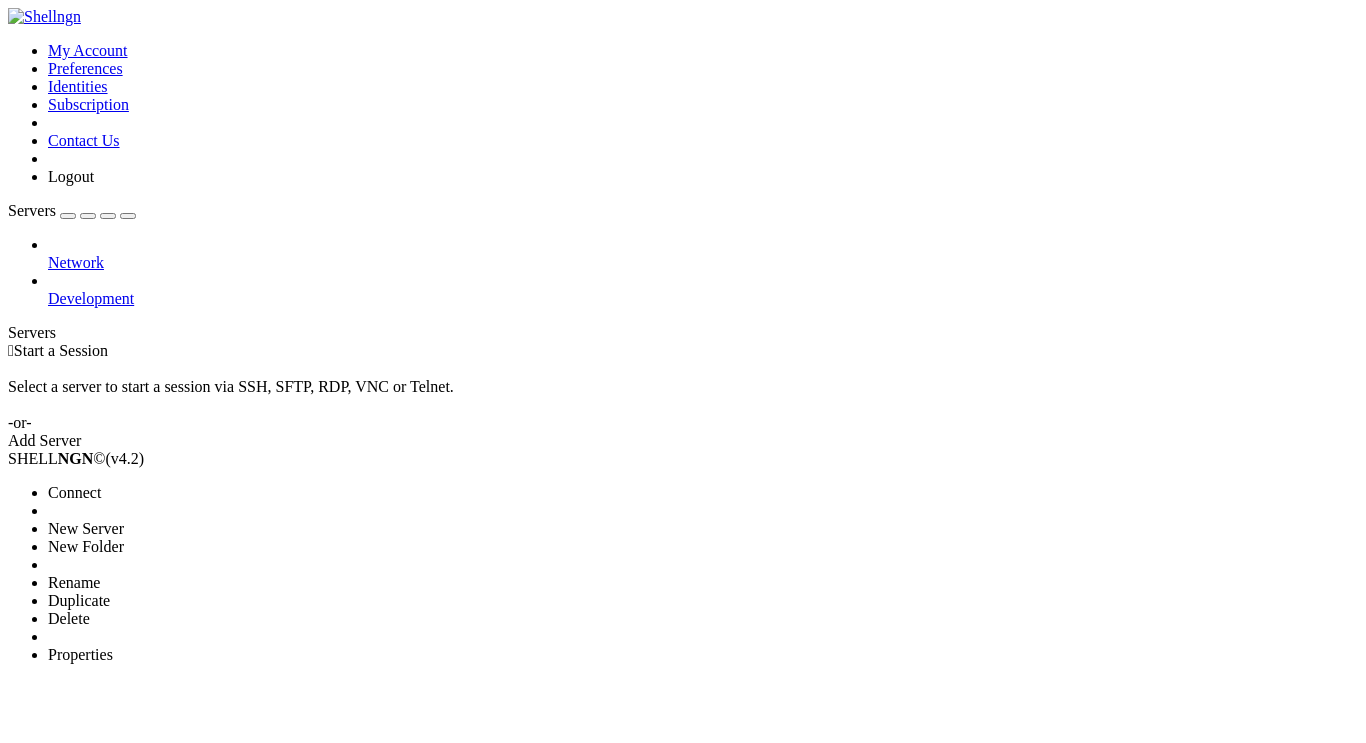 click on "Delete" at bounding box center [139, 619] 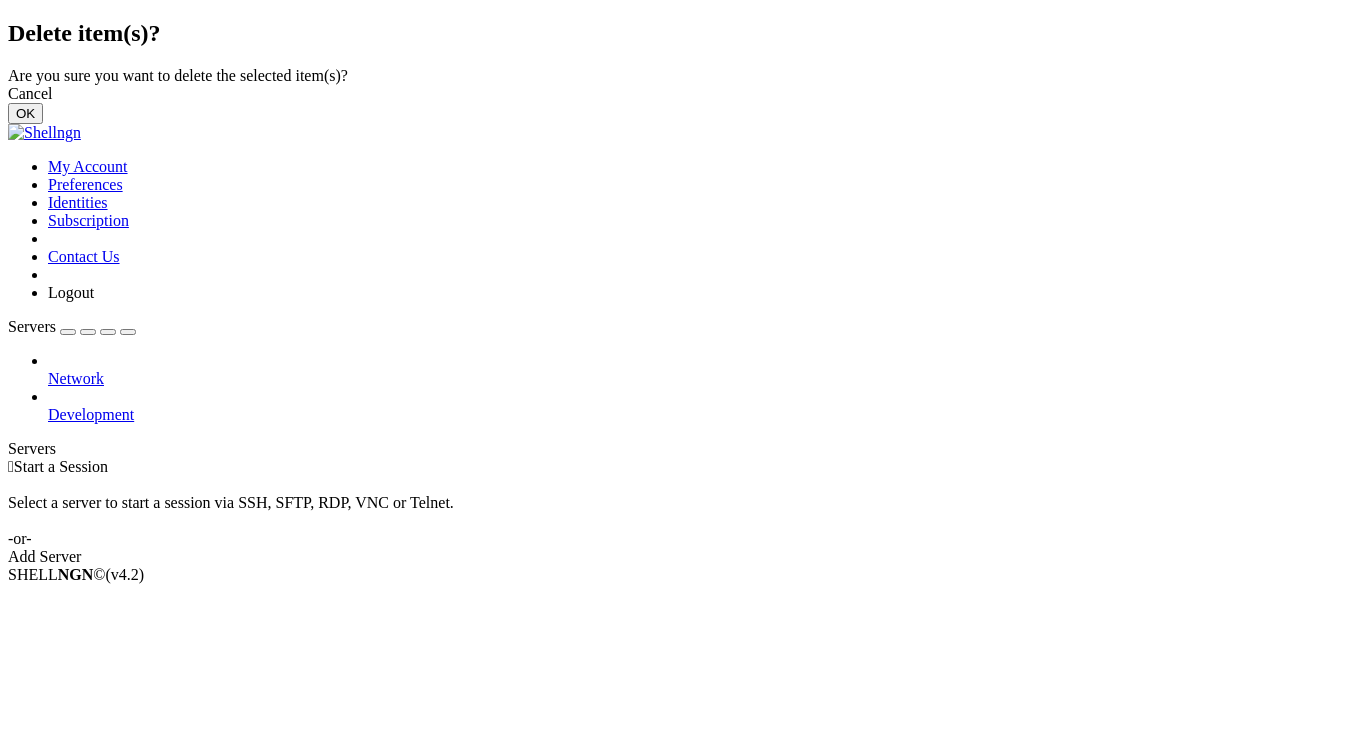 click on "OK" at bounding box center [25, 113] 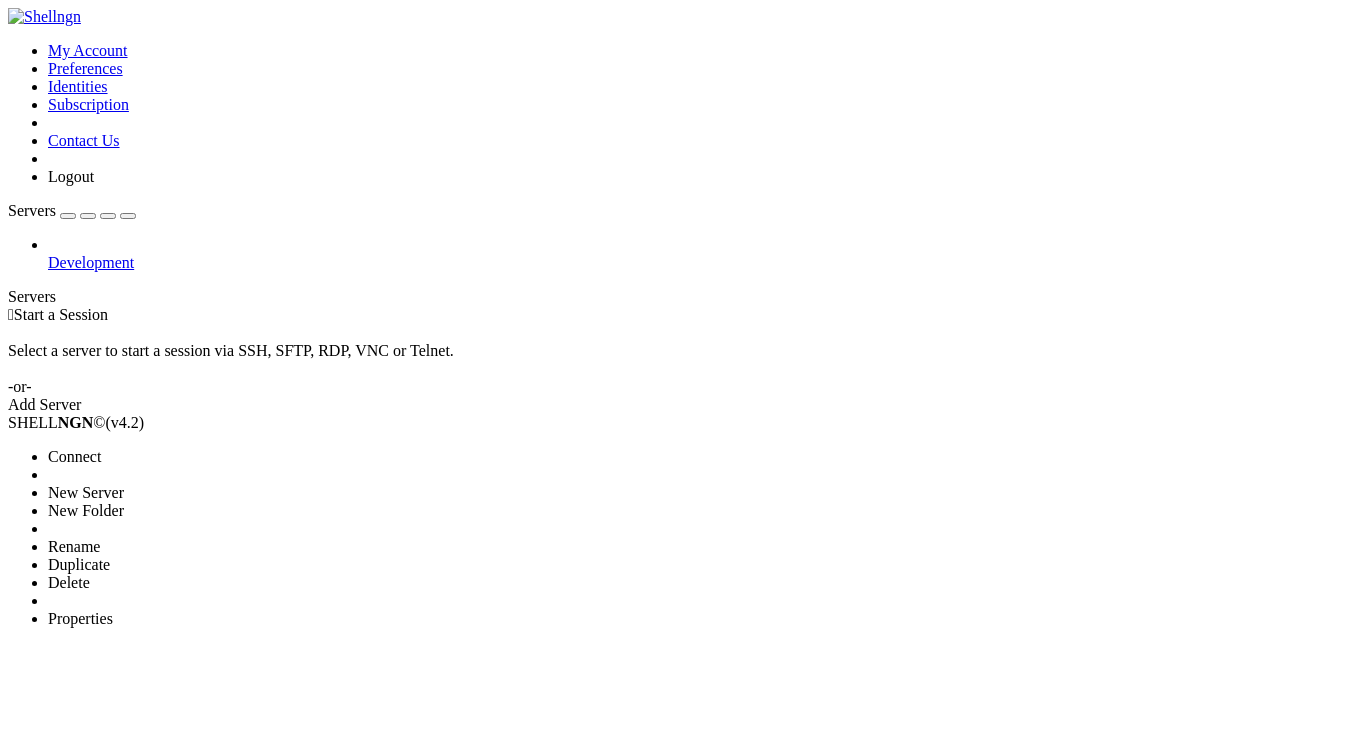 click on "Delete" at bounding box center [139, 583] 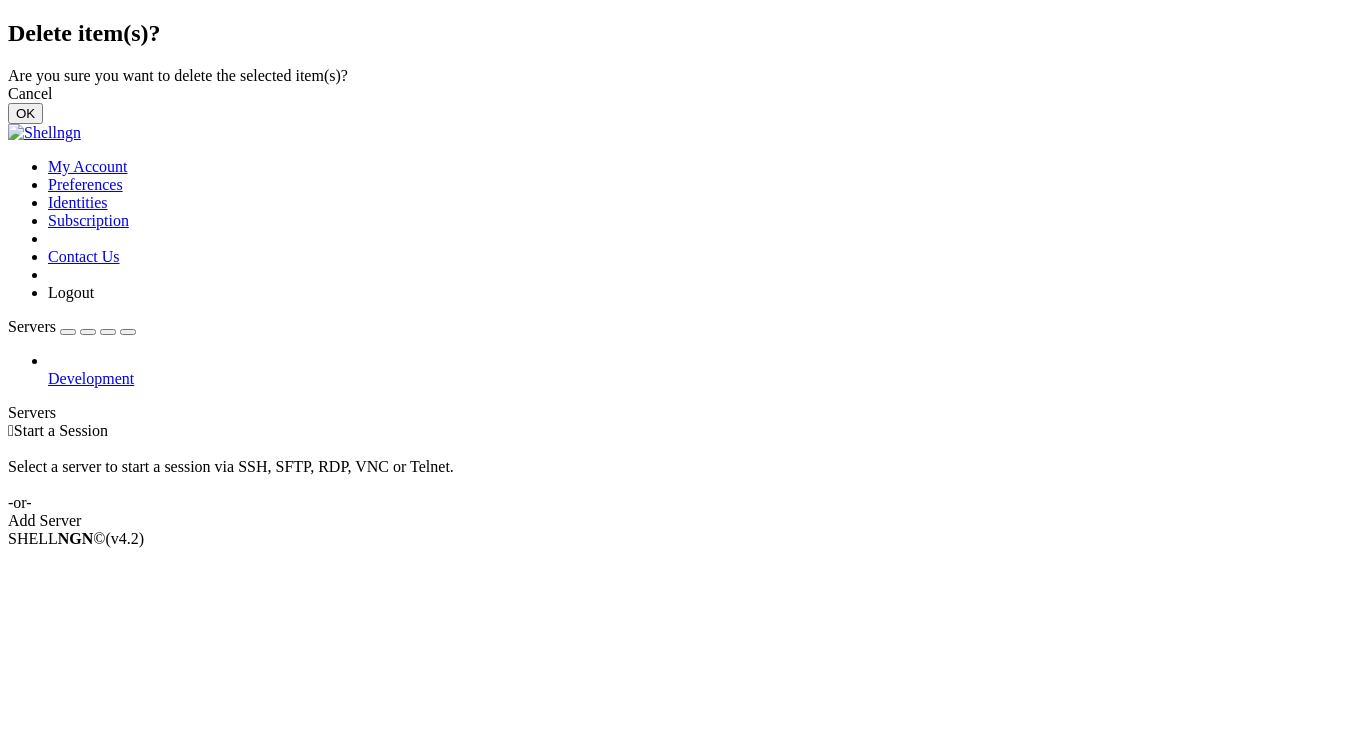 click on "OK" at bounding box center [25, 113] 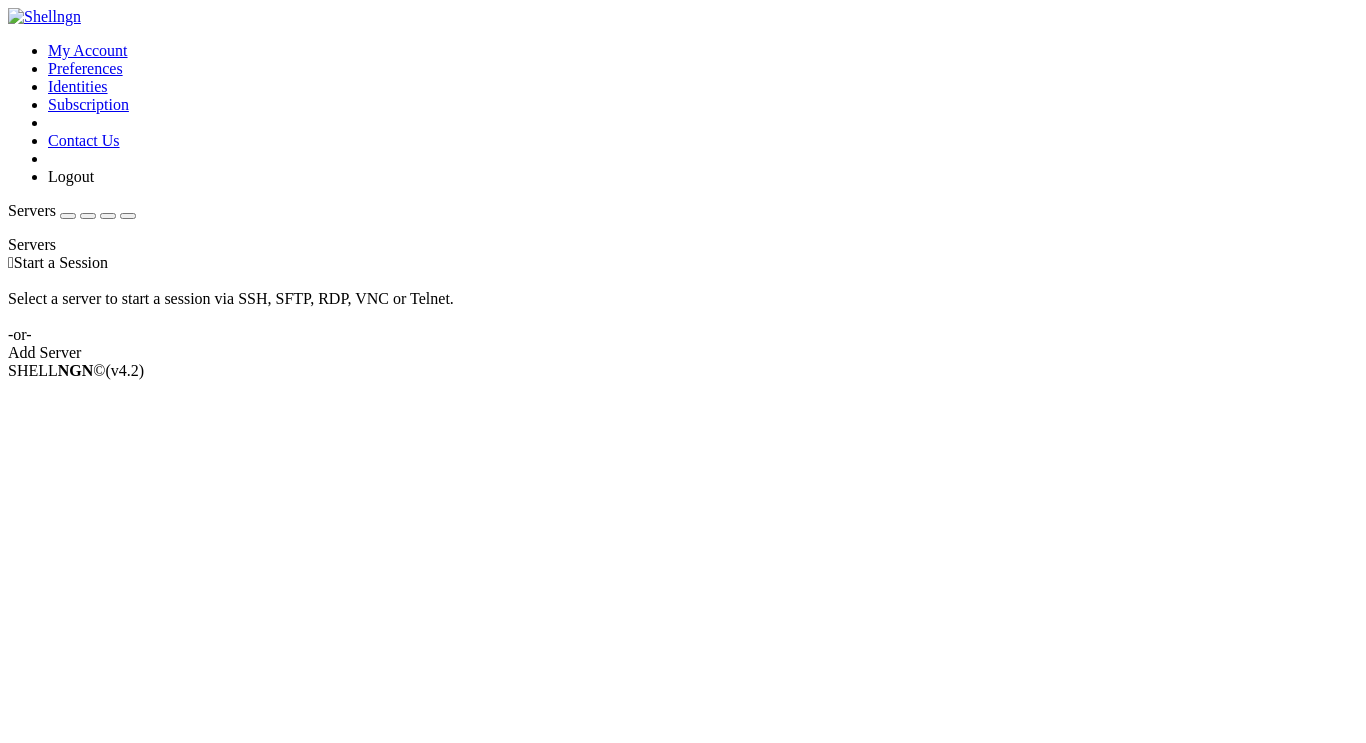 click at bounding box center [68, 216] 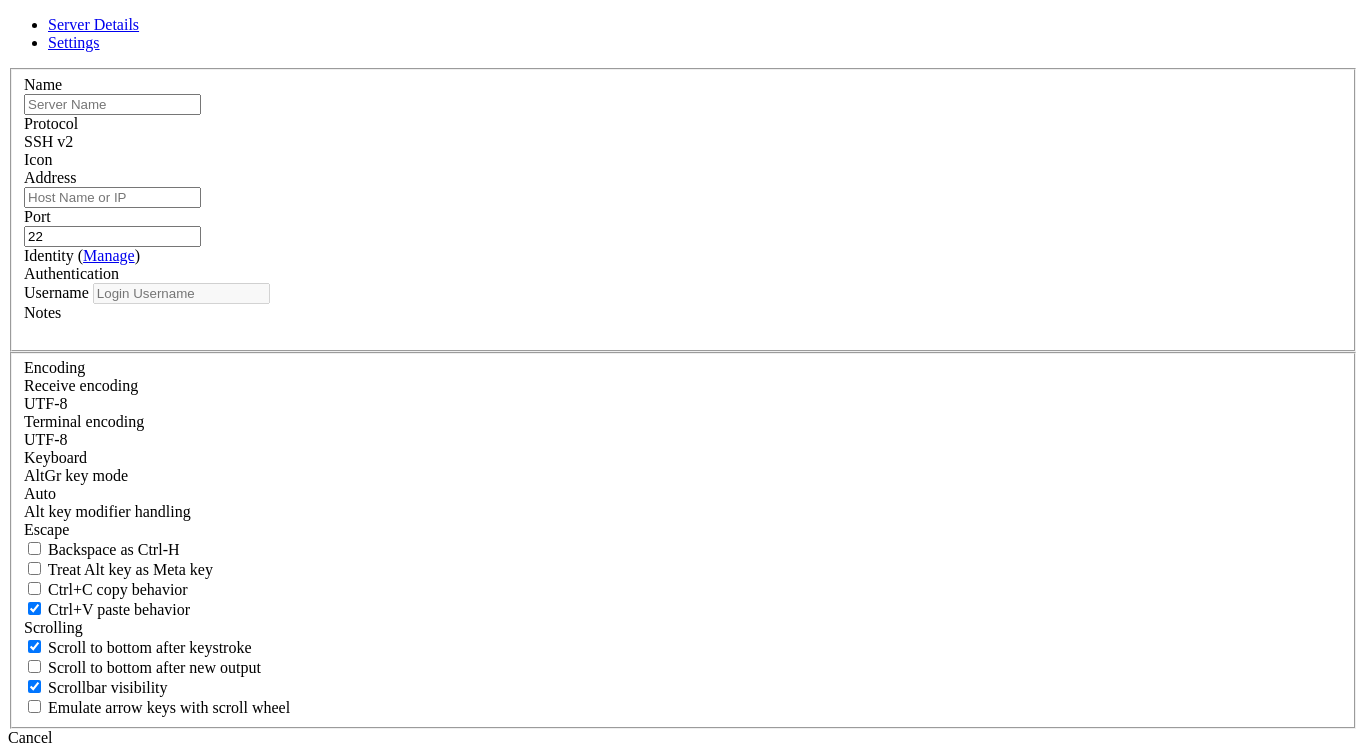 type 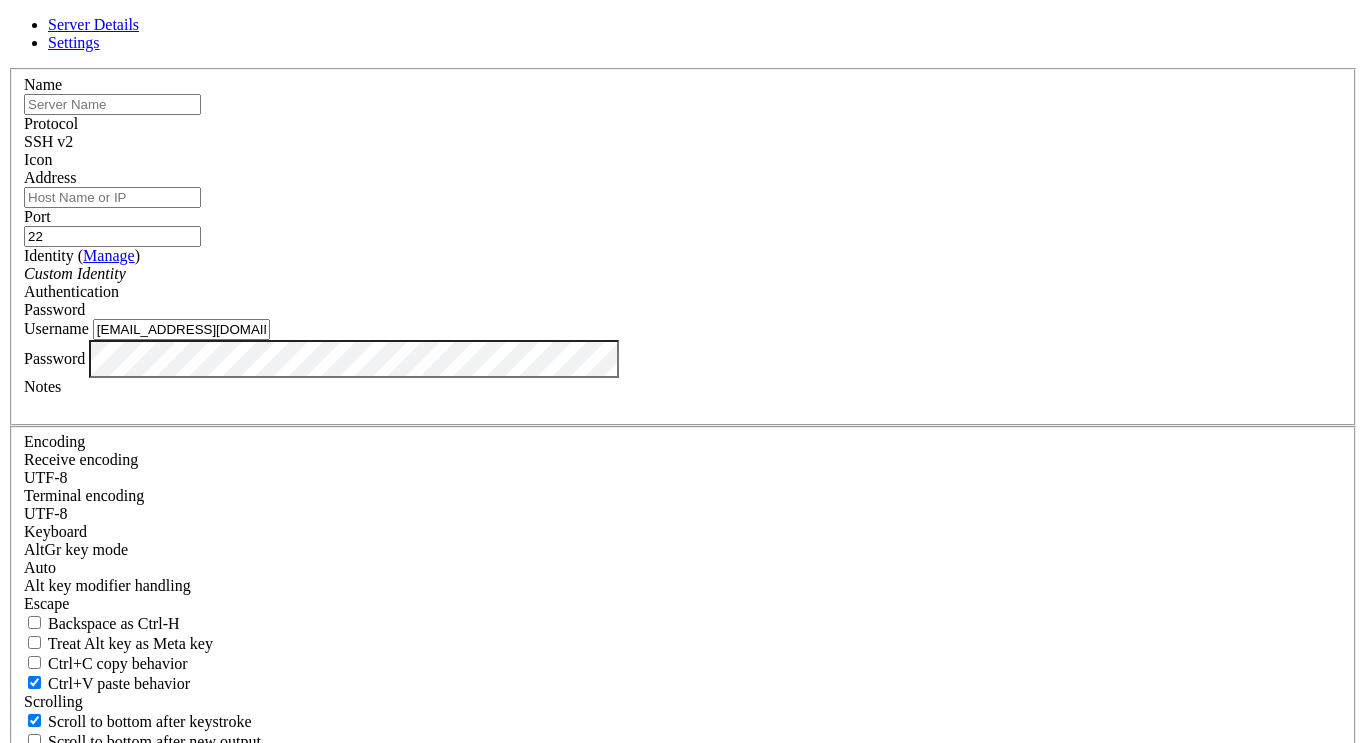 click at bounding box center (112, 104) 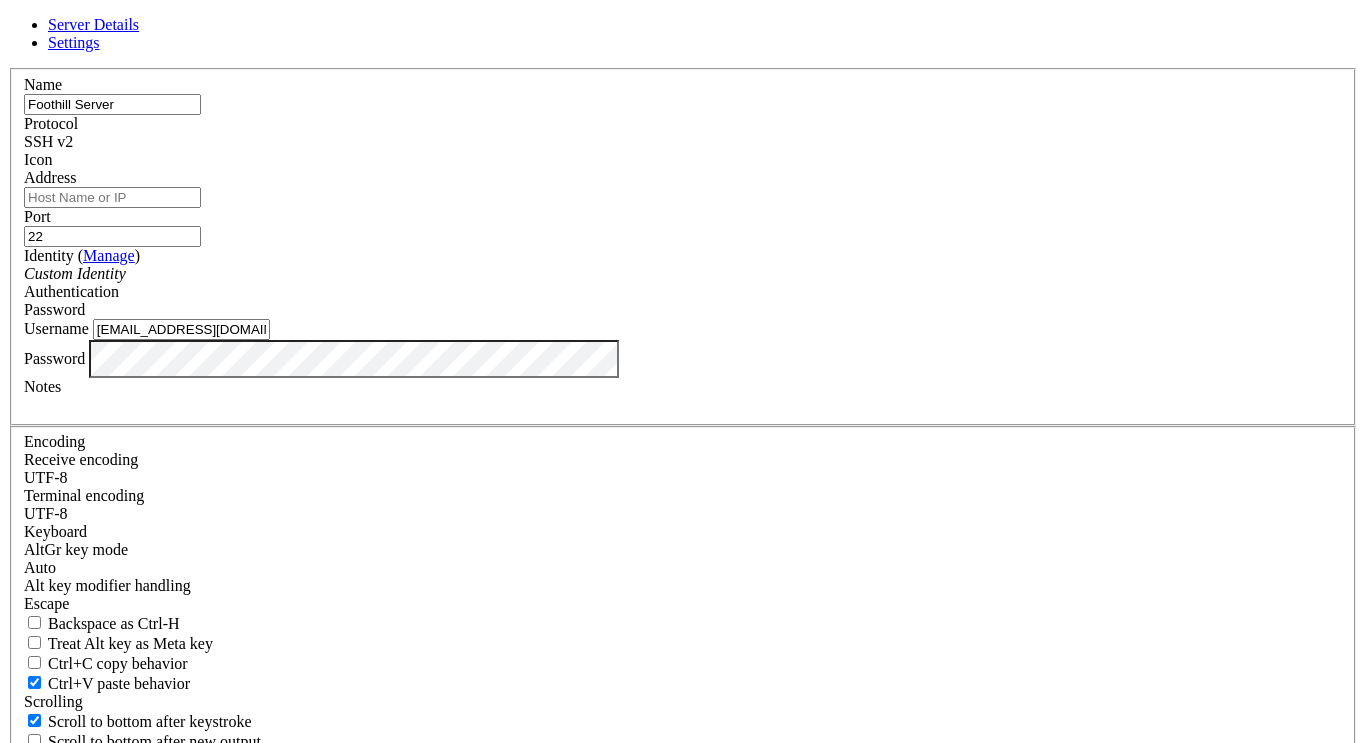 click on "Address" at bounding box center [112, 197] 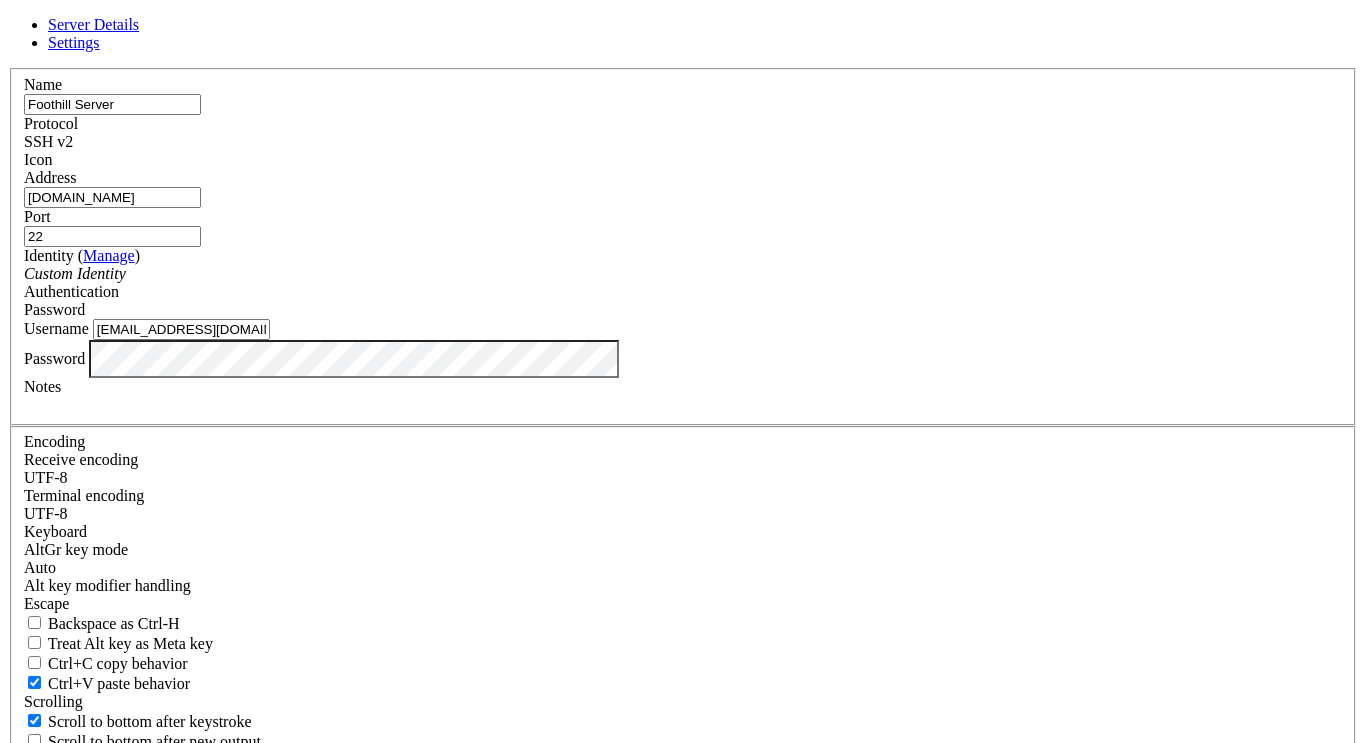 click on "22" at bounding box center [112, 236] 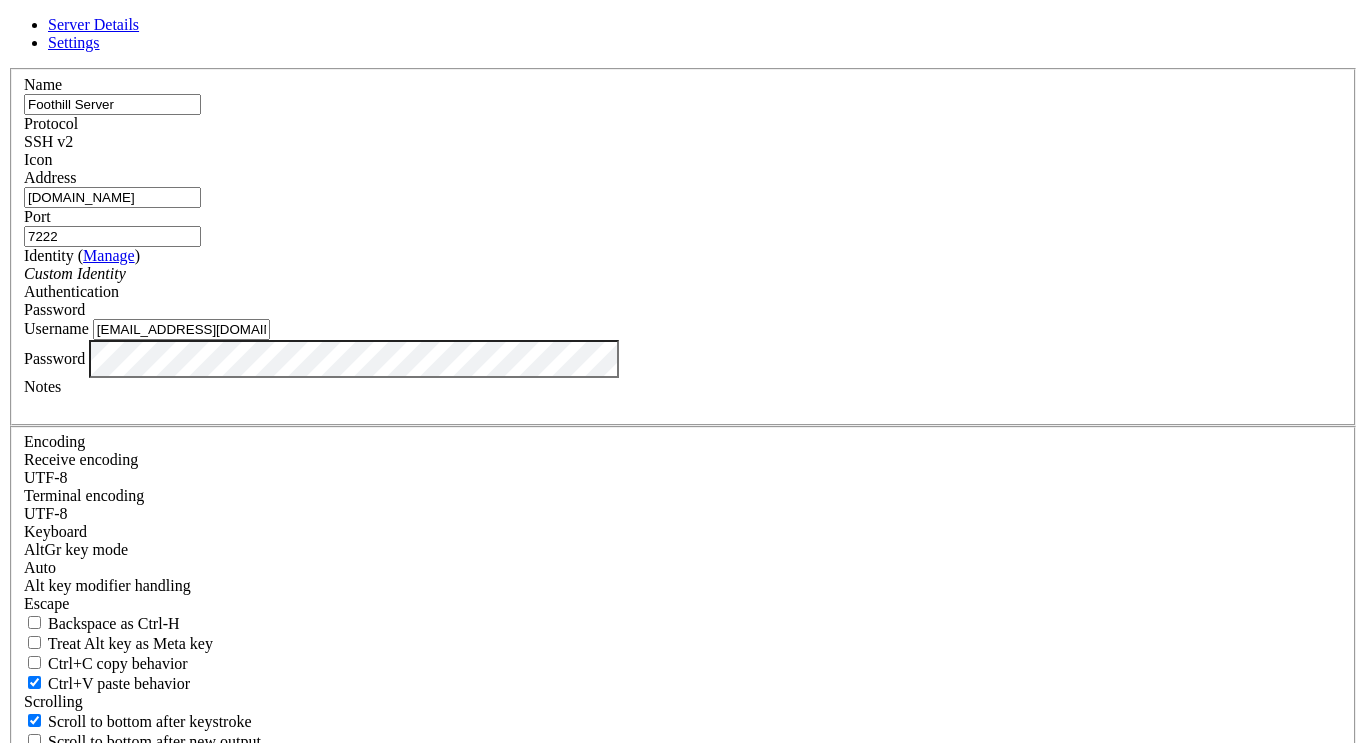 type on "7222" 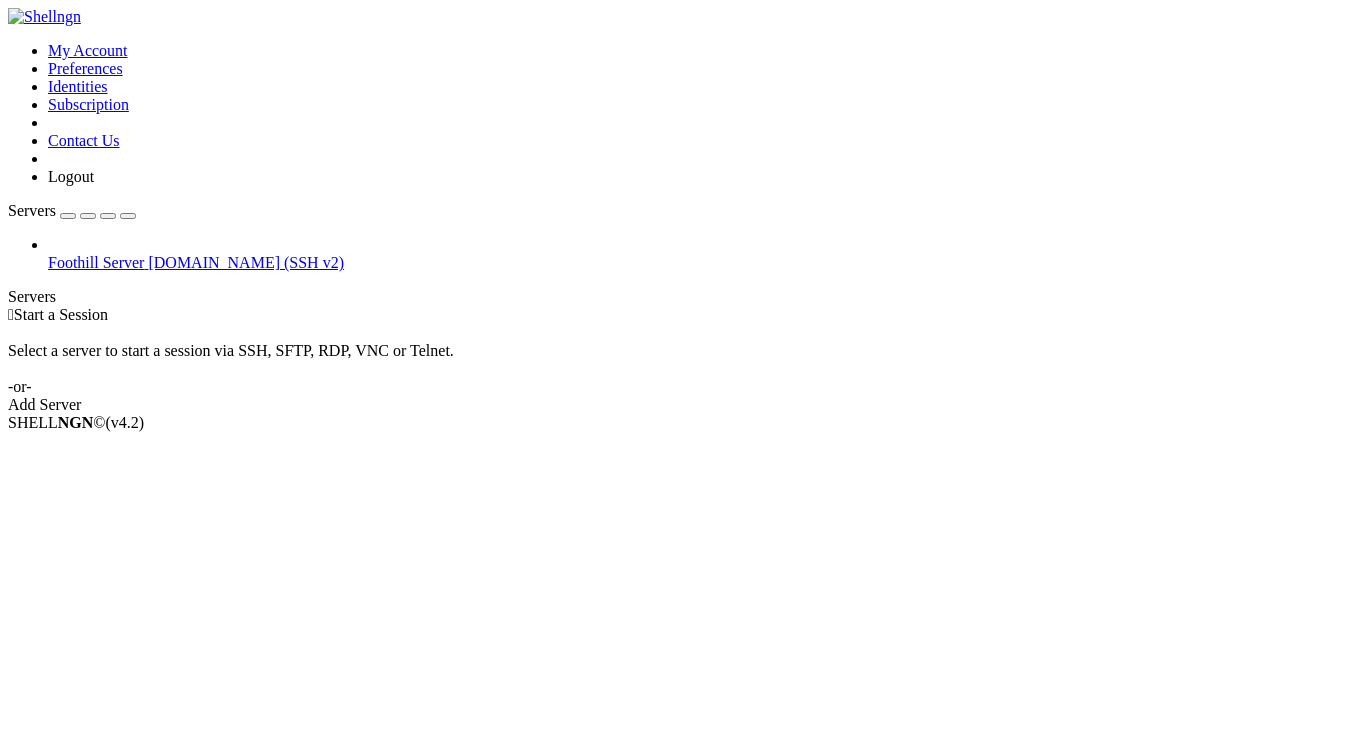 click on "[DOMAIN_NAME] (SSH v2)" at bounding box center (246, 262) 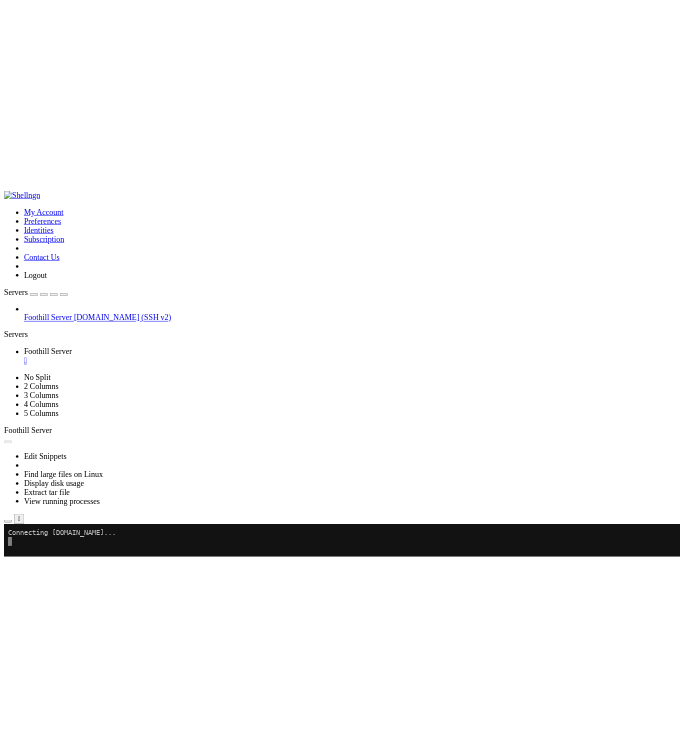 scroll, scrollTop: 0, scrollLeft: 0, axis: both 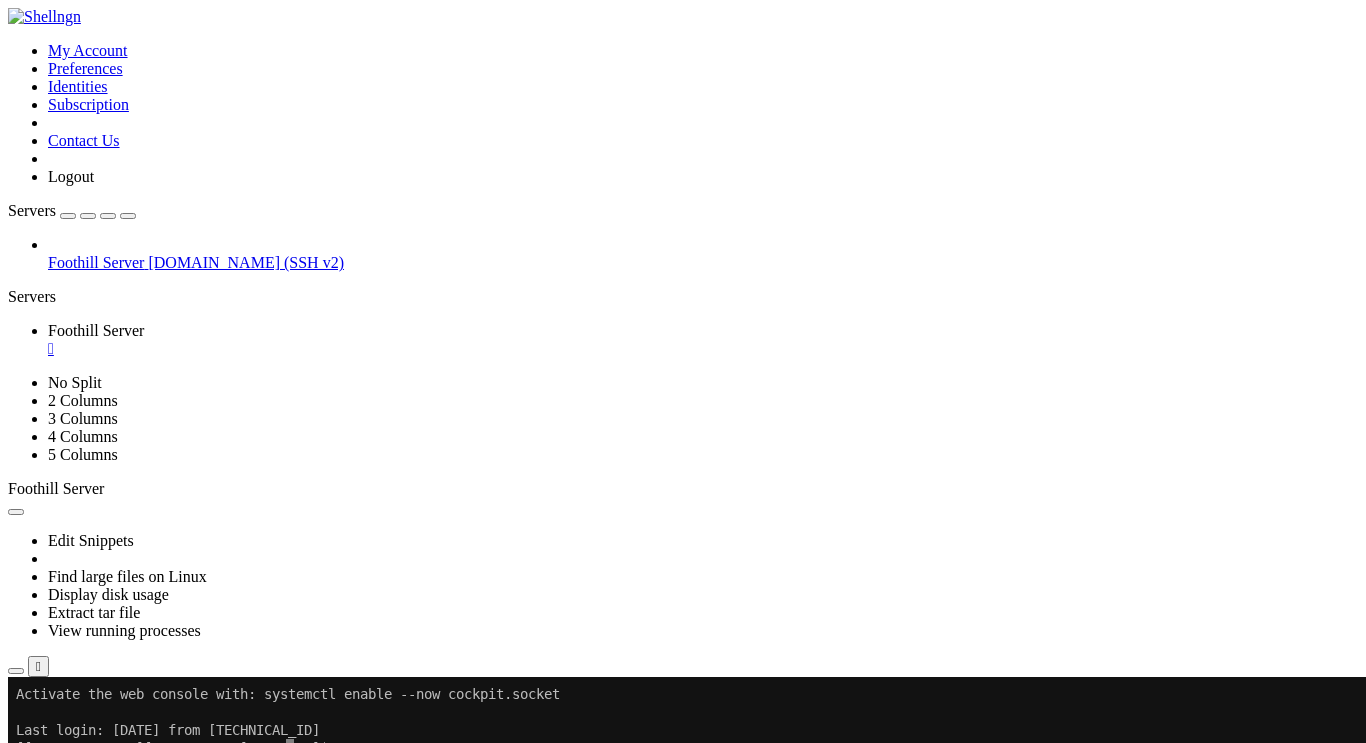 click at bounding box center (16, 671) 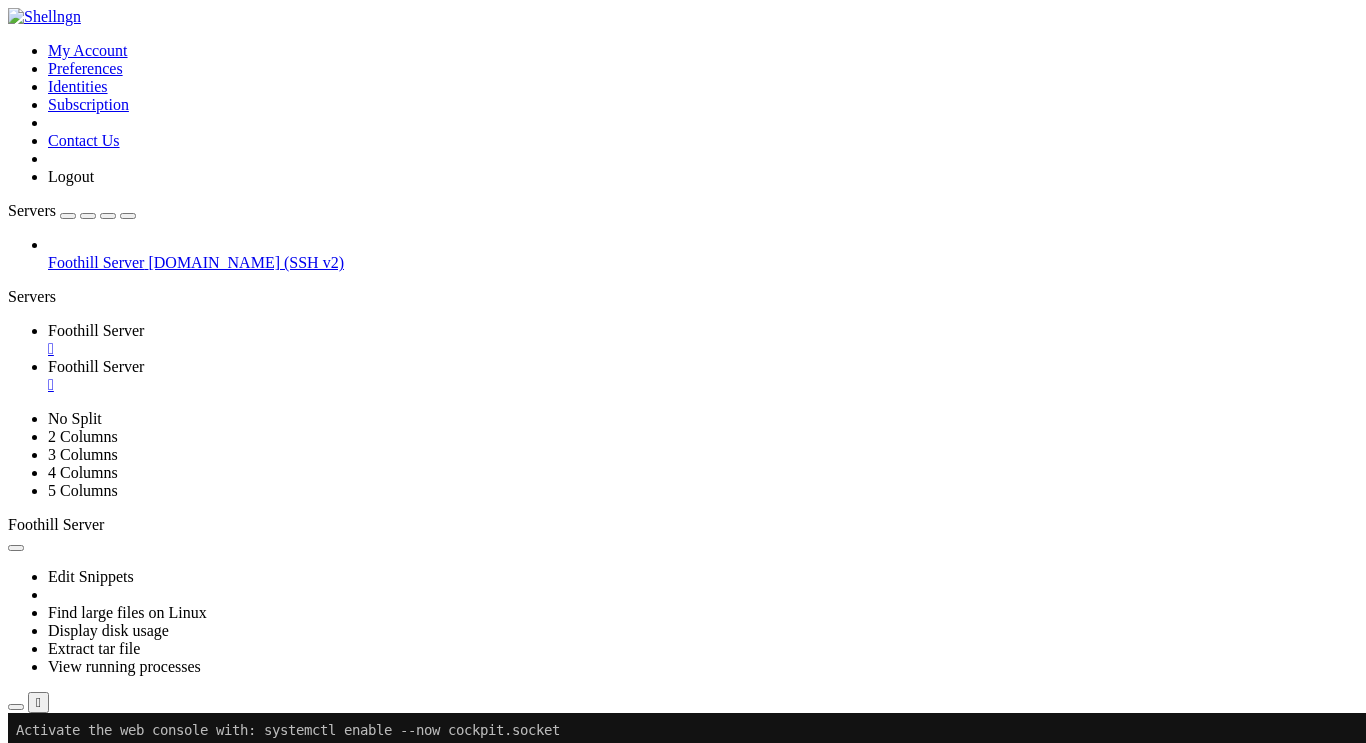 type on "[EMAIL_ADDRESS][DOMAIN_NAME]" 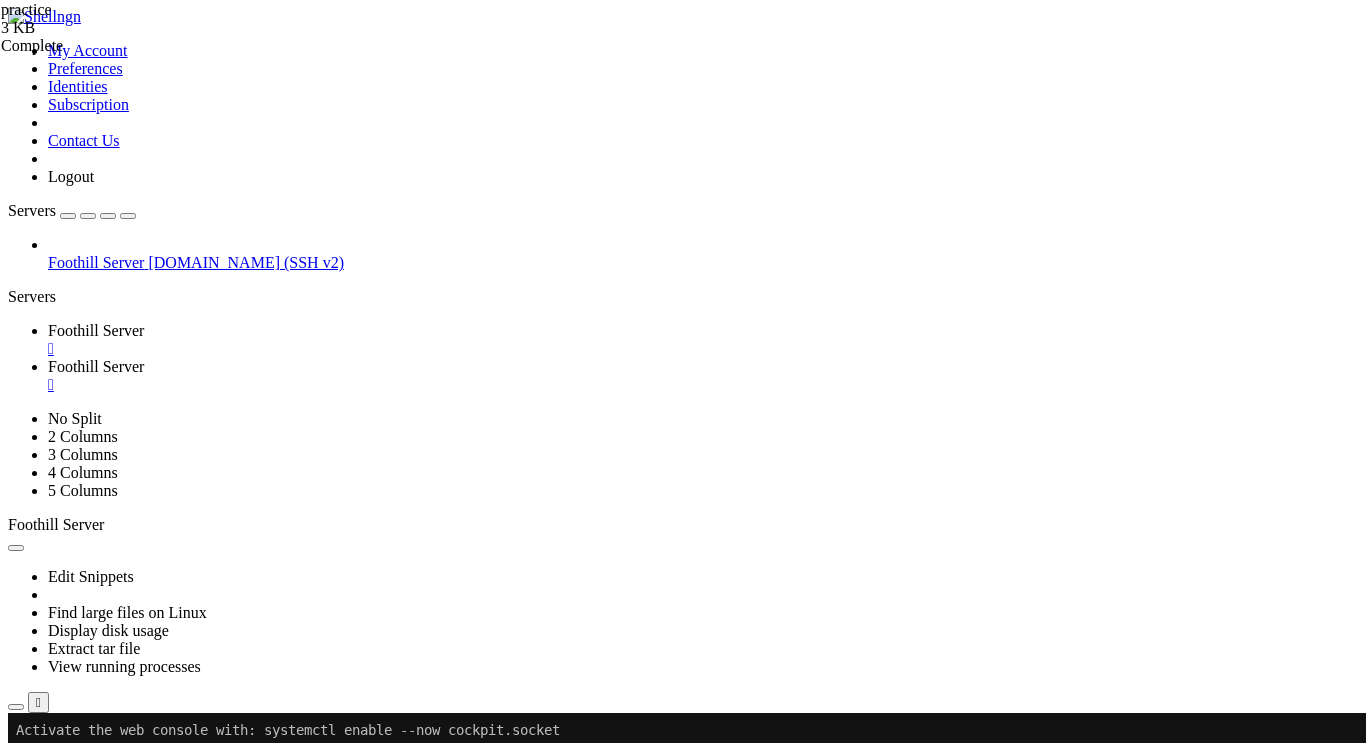 click on "Foothill Server
" at bounding box center (703, 340) 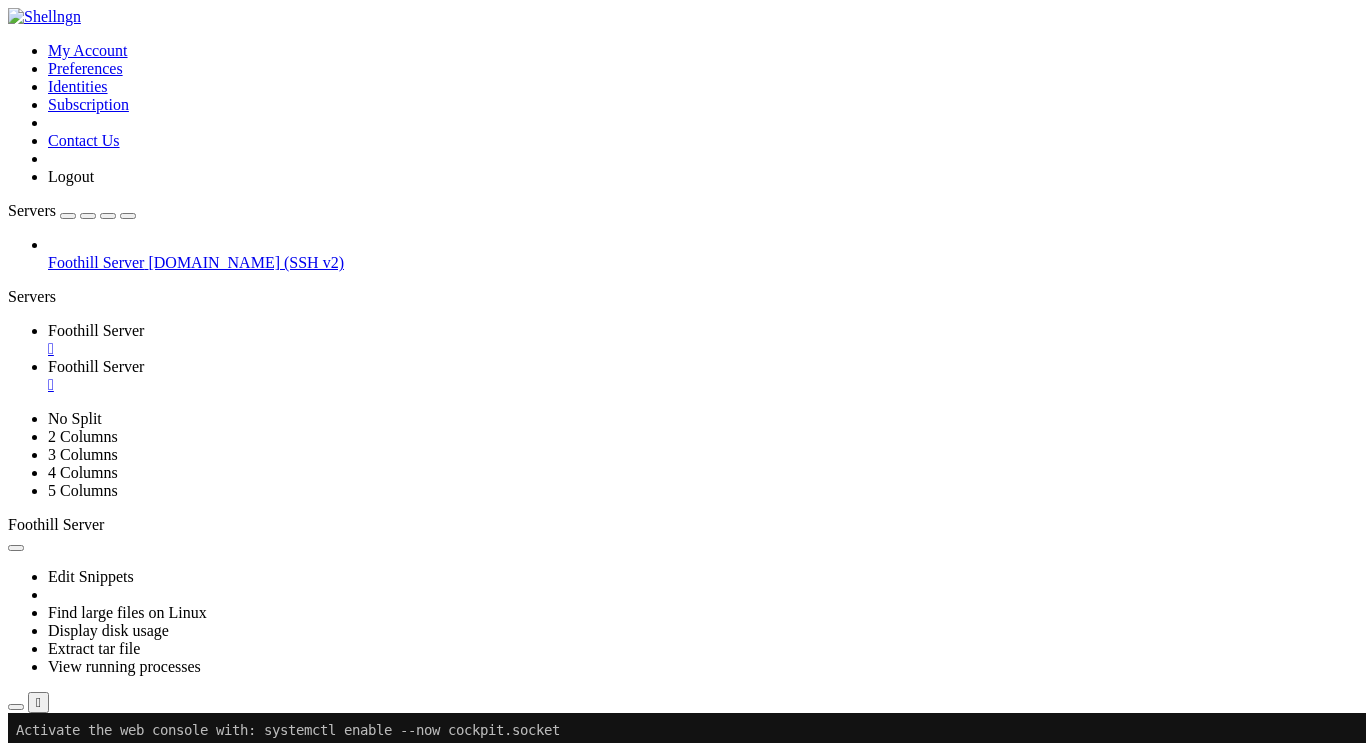 click on "" at bounding box center (703, 385) 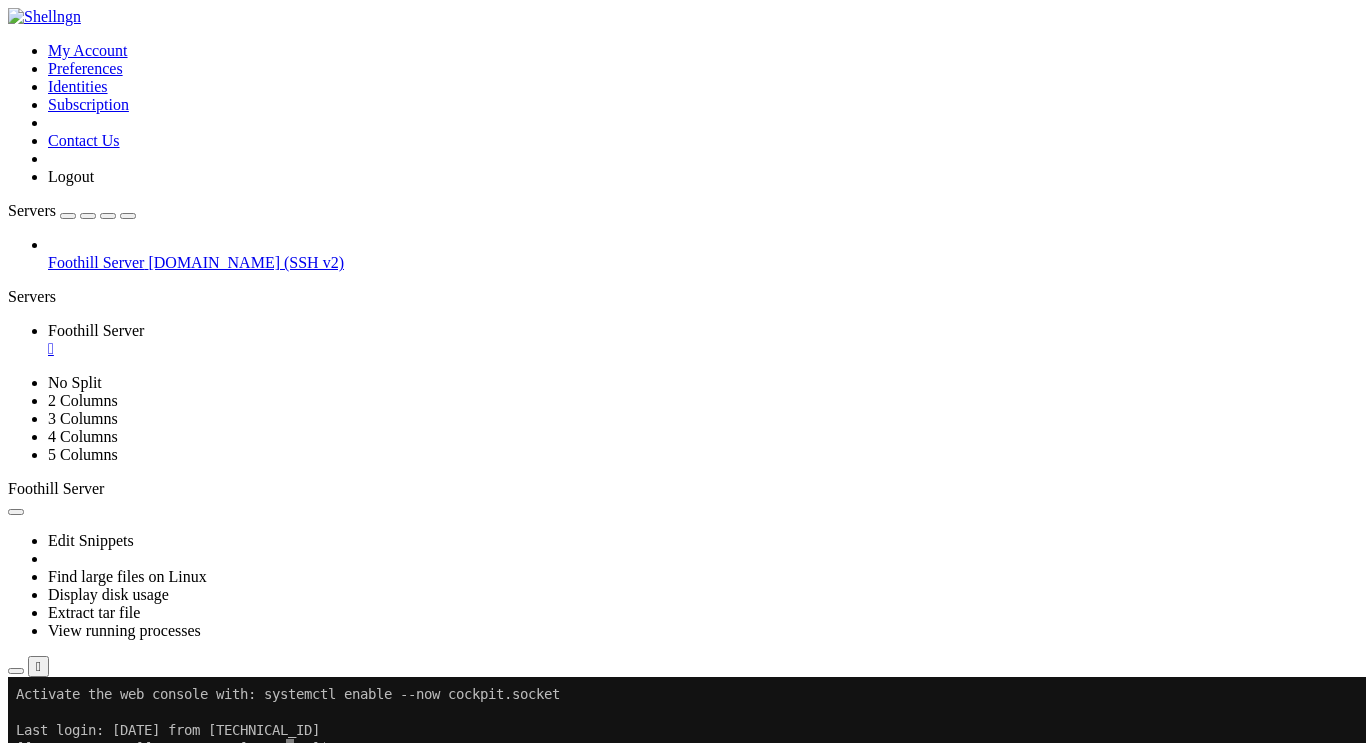 click 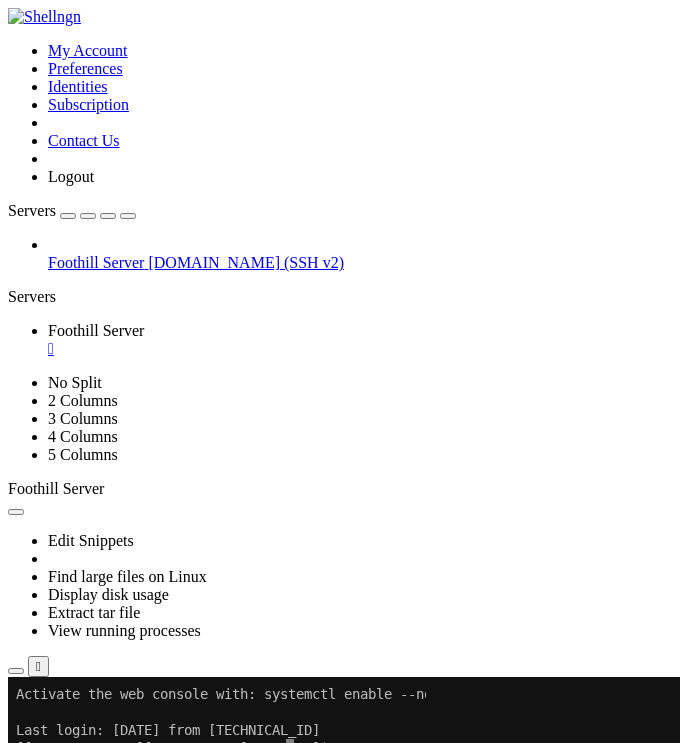 click at bounding box center (128, 216) 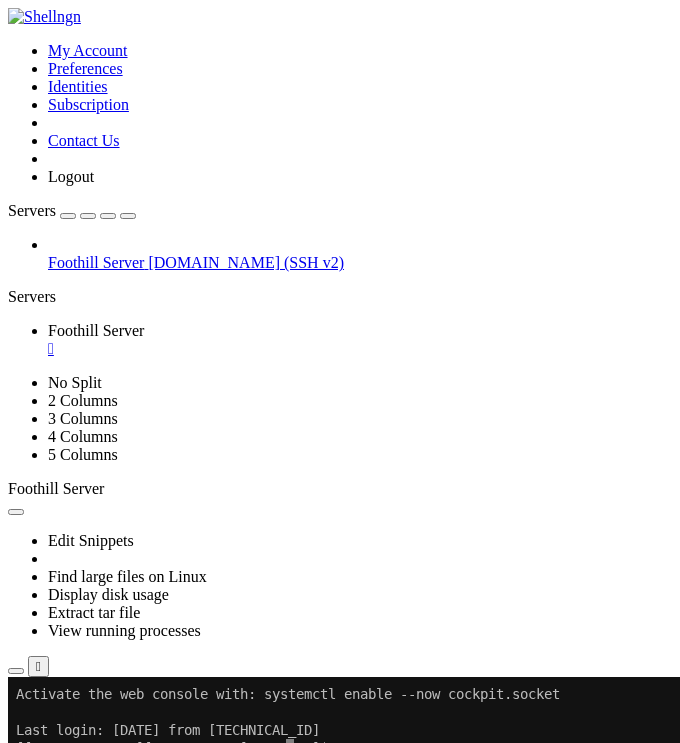 click on "[[EMAIL_ADDRESS][DOMAIN_NAME]@psme2 ~]$" 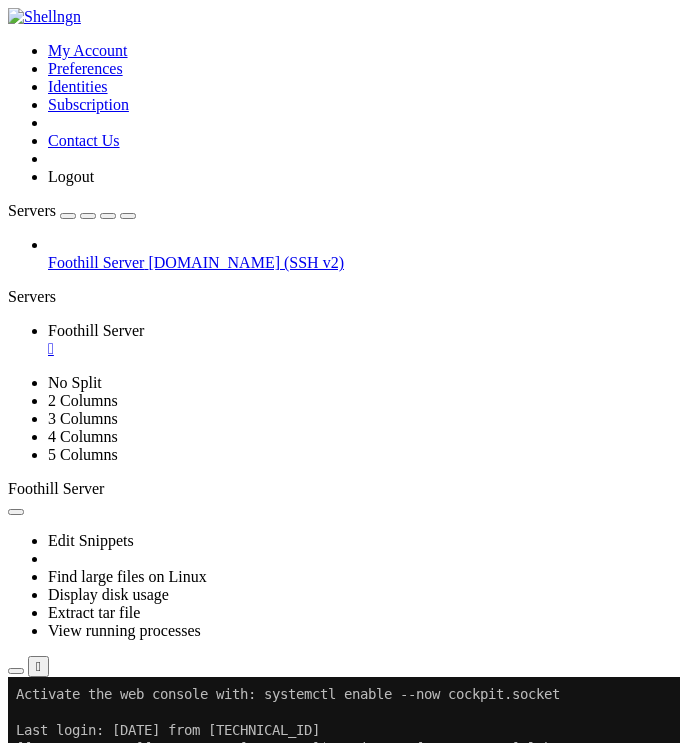 click on "Servers" at bounding box center [340, 297] 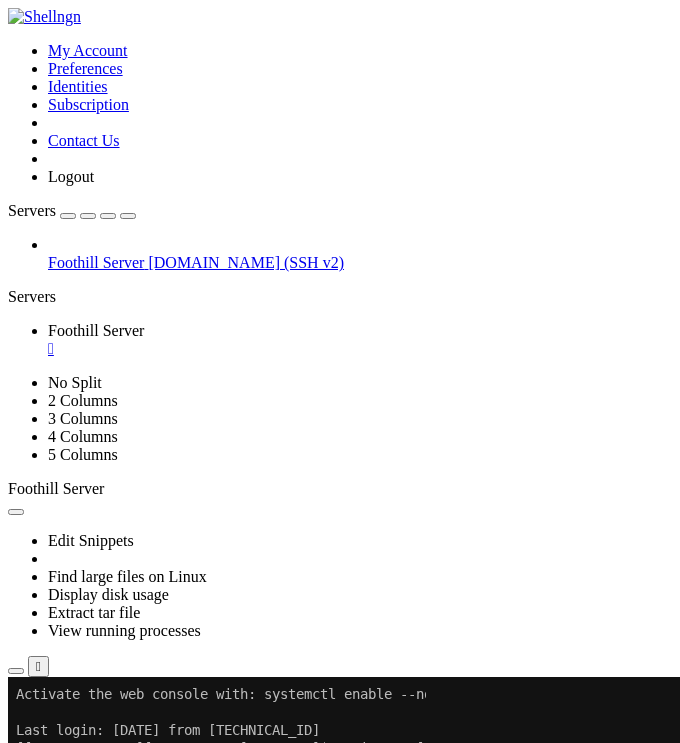 click at bounding box center (16, 671) 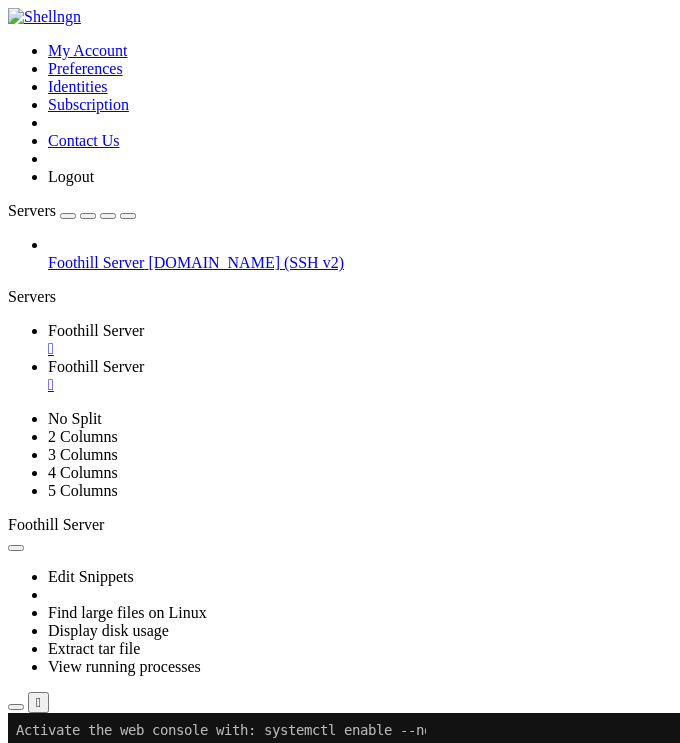 type on "[EMAIL_ADDRESS][DOMAIN_NAME]" 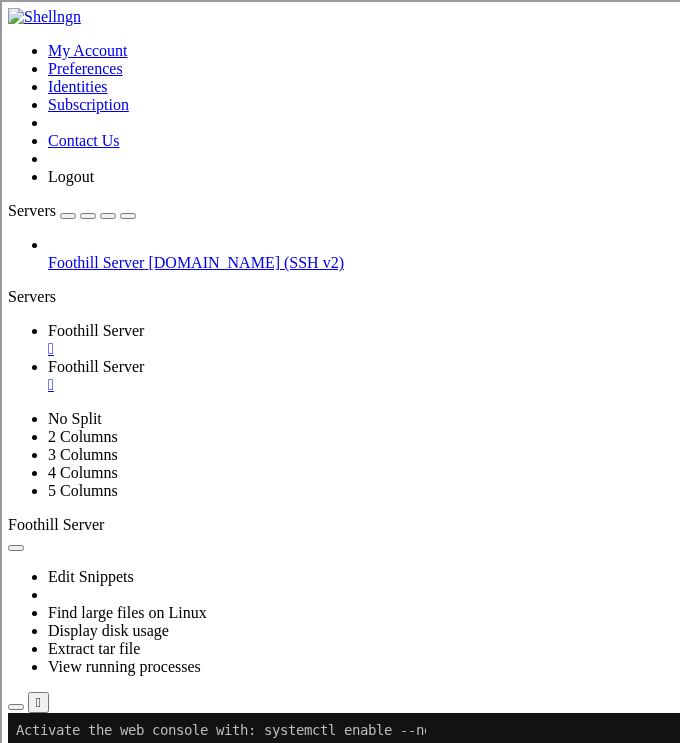 click on "Foothill Server" at bounding box center [96, 330] 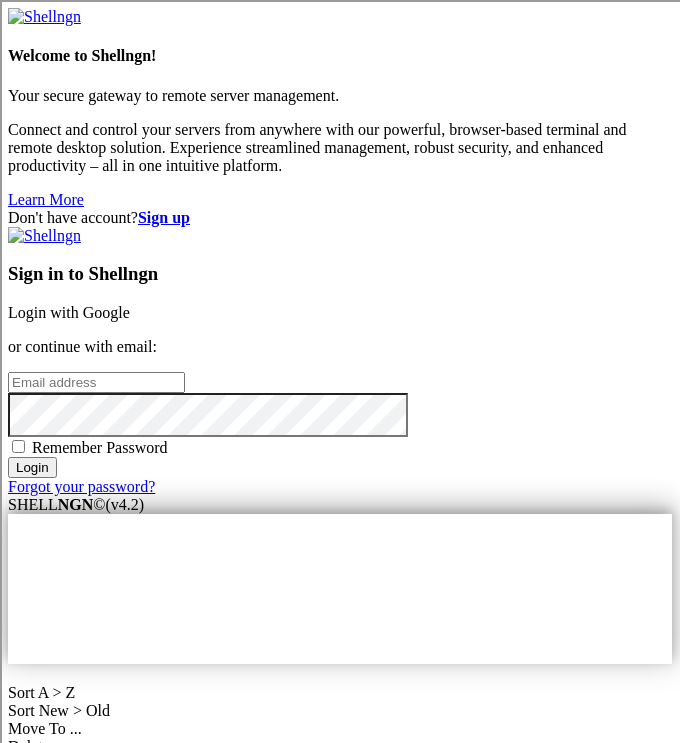 type on "[EMAIL_ADDRESS][DOMAIN_NAME]" 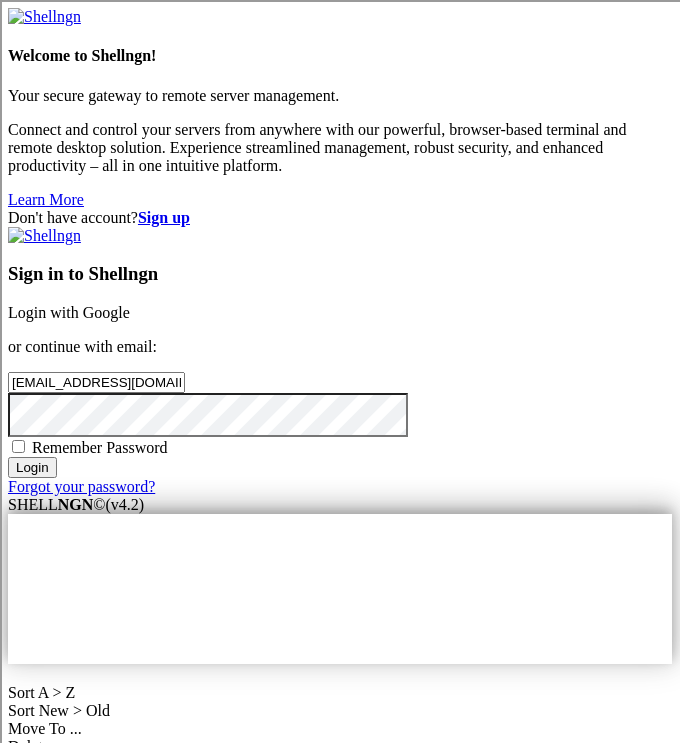 click on "Login with Google" at bounding box center (69, 312) 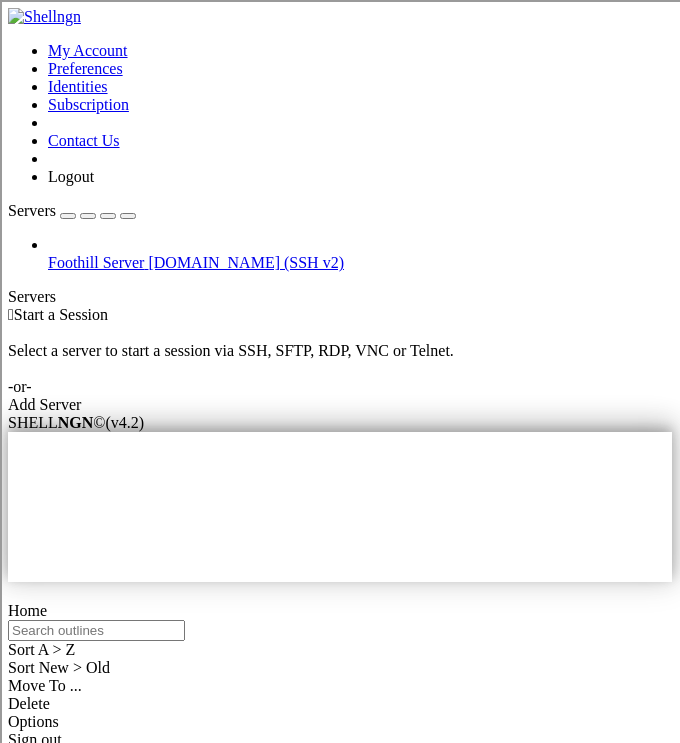 click on "[DOMAIN_NAME] (SSH v2)" at bounding box center (246, 262) 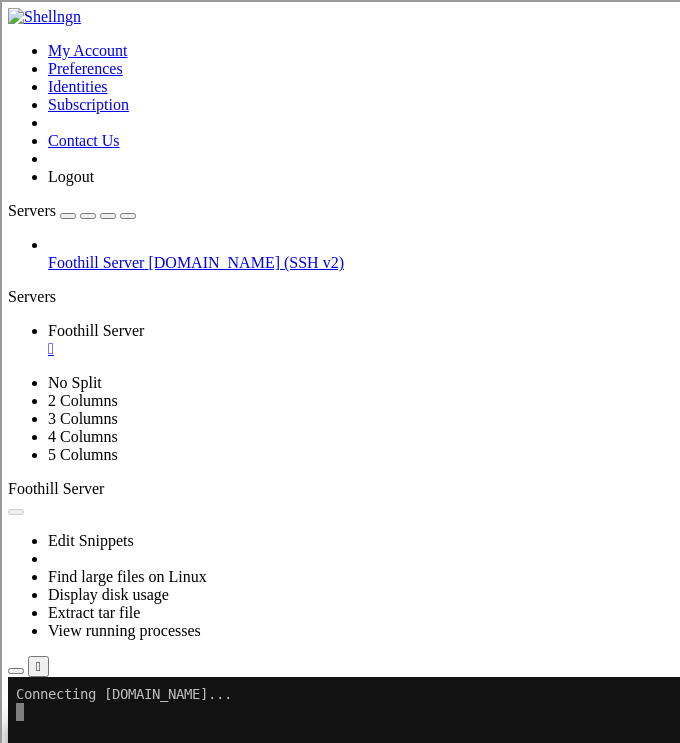 scroll, scrollTop: 0, scrollLeft: 0, axis: both 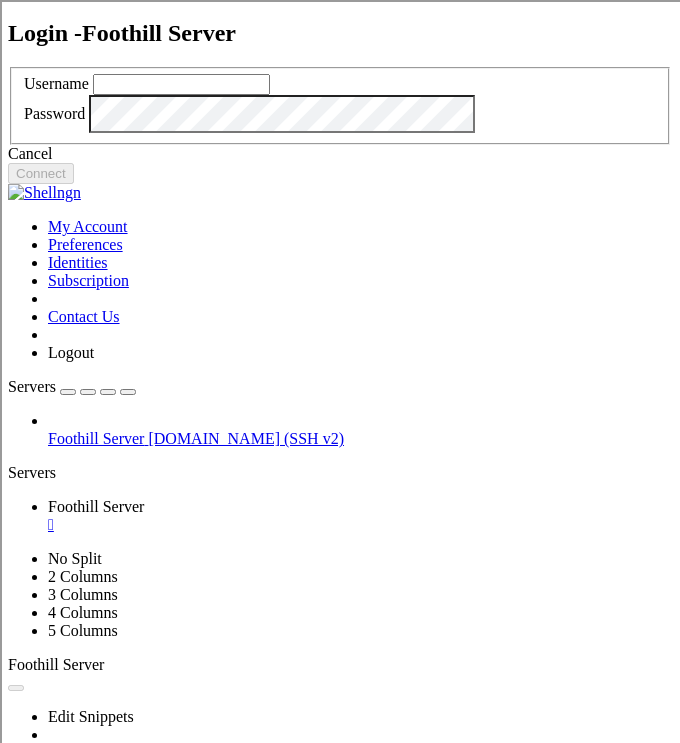 type on "[EMAIL_ADDRESS][DOMAIN_NAME]" 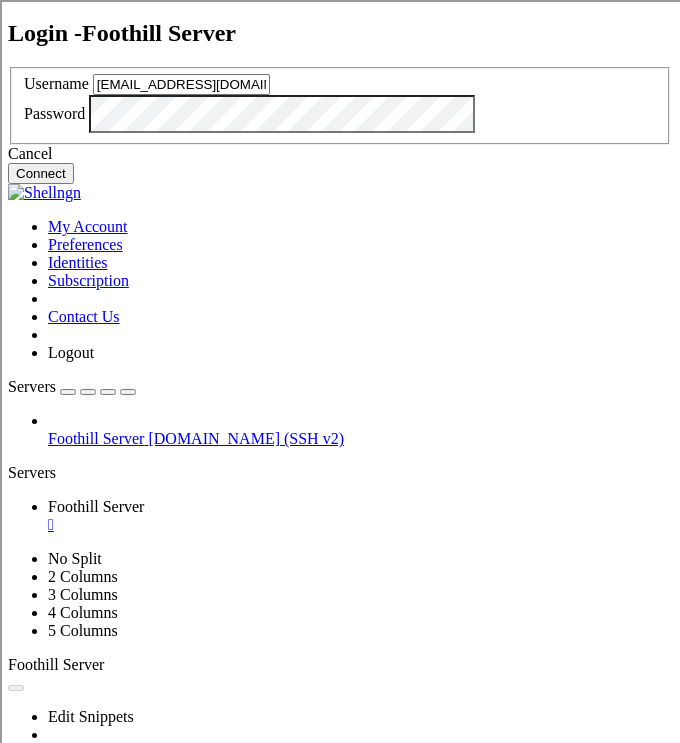 click on "Connect" at bounding box center (41, 173) 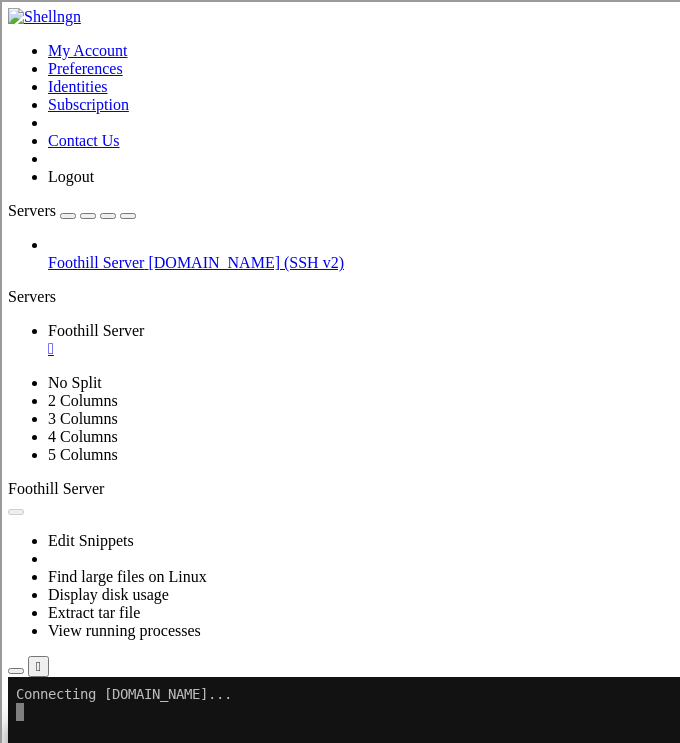 click at bounding box center (16, 671) 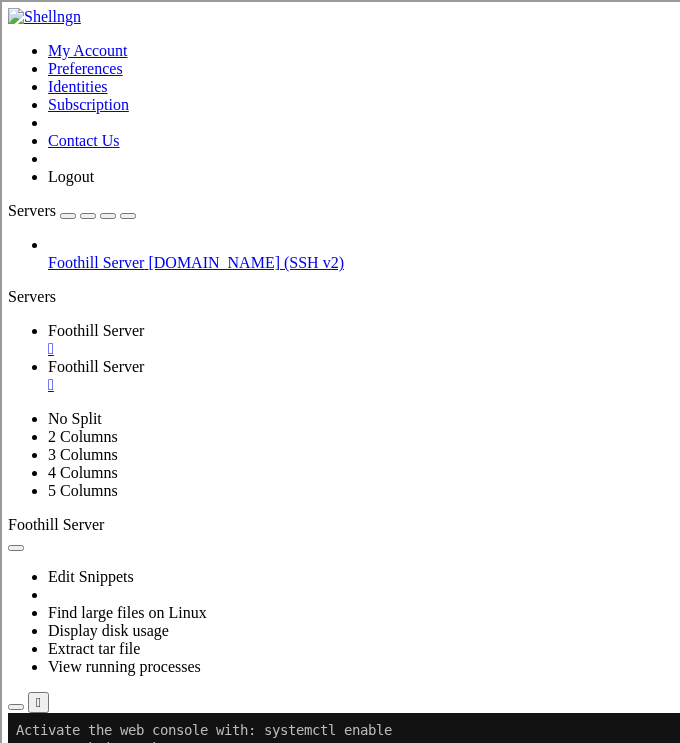click on "" at bounding box center [360, 385] 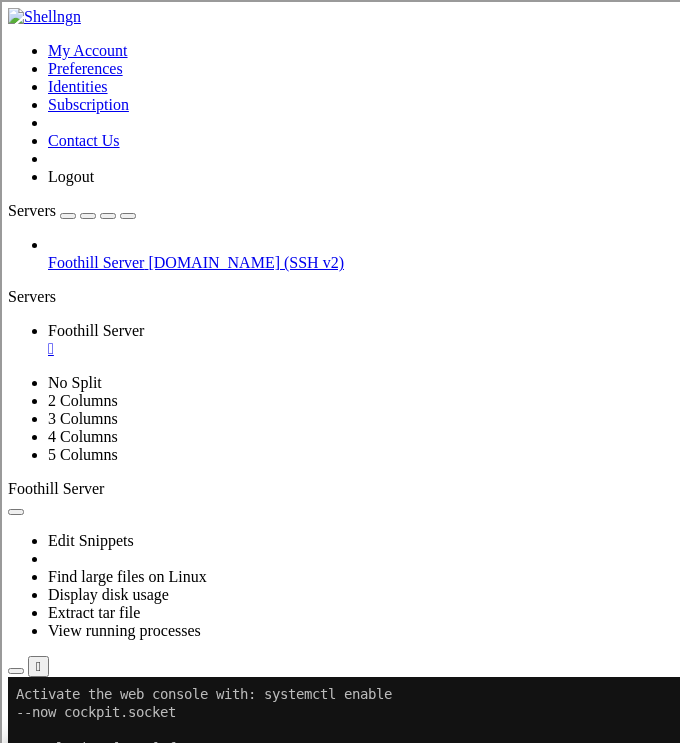 click at bounding box center [8, 42] 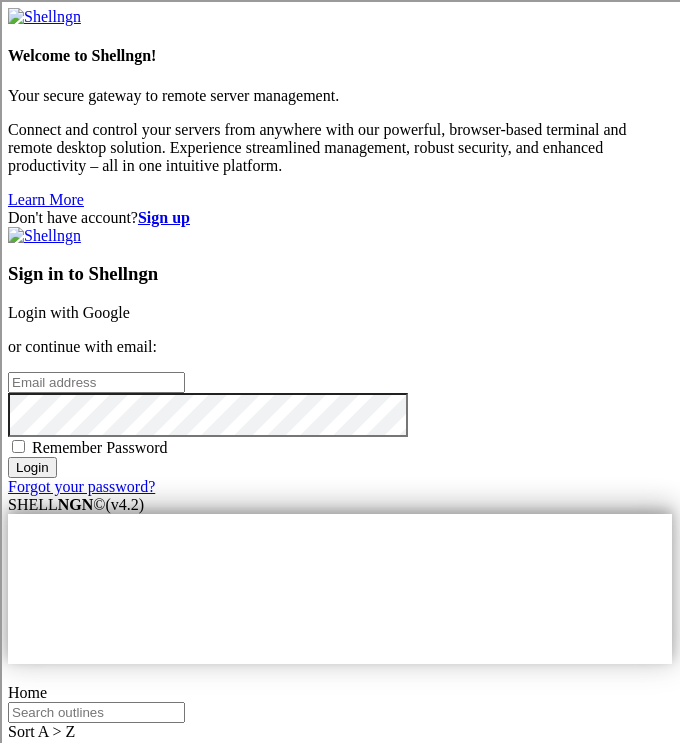 type on "[EMAIL_ADDRESS][DOMAIN_NAME]" 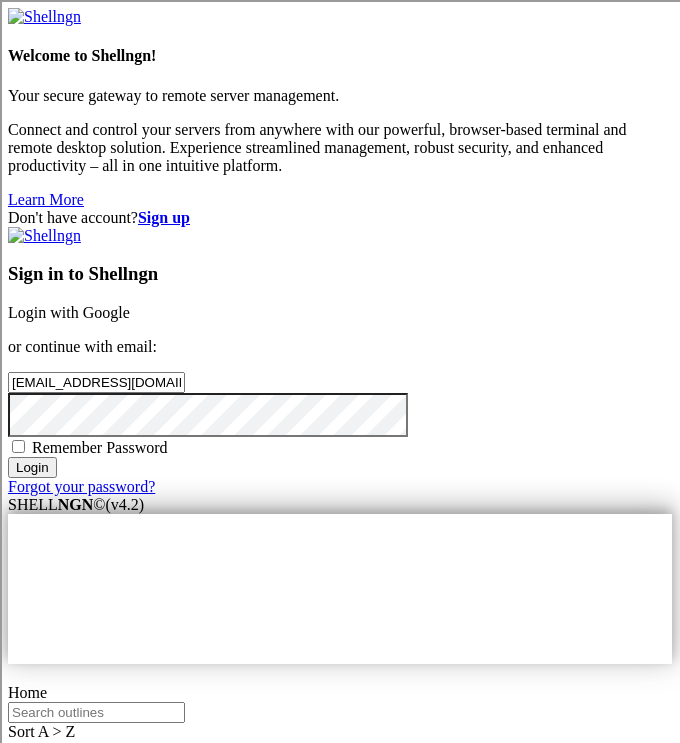 click on "Login with Google" at bounding box center [69, 312] 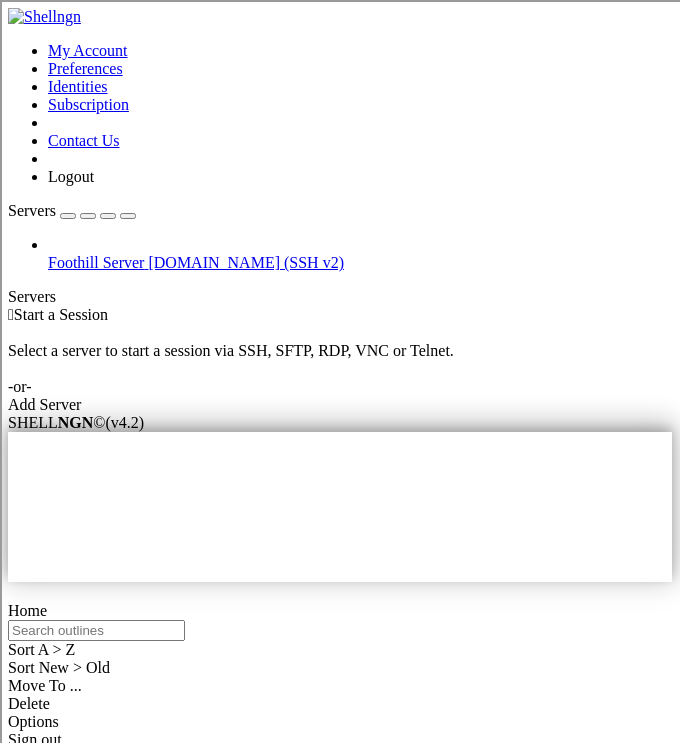 click at bounding box center (48, 254) 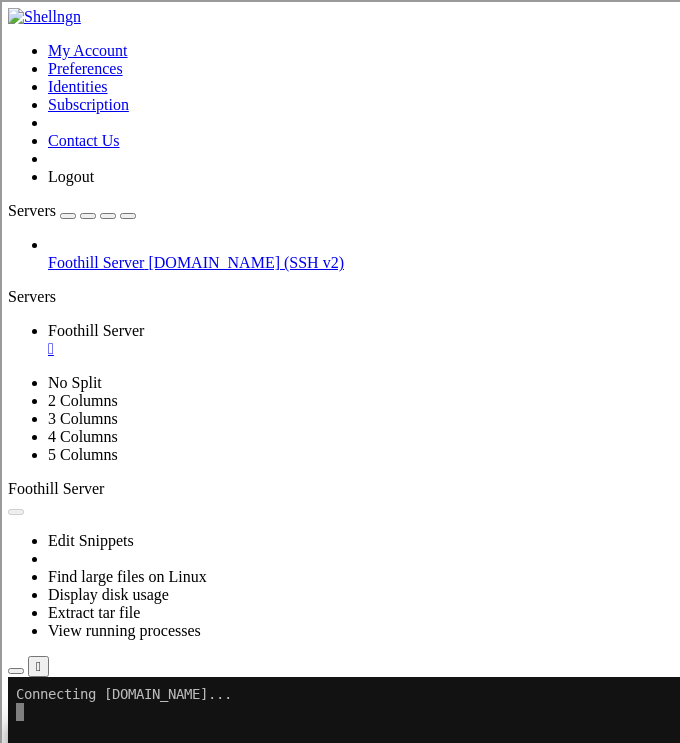 scroll, scrollTop: 0, scrollLeft: 0, axis: both 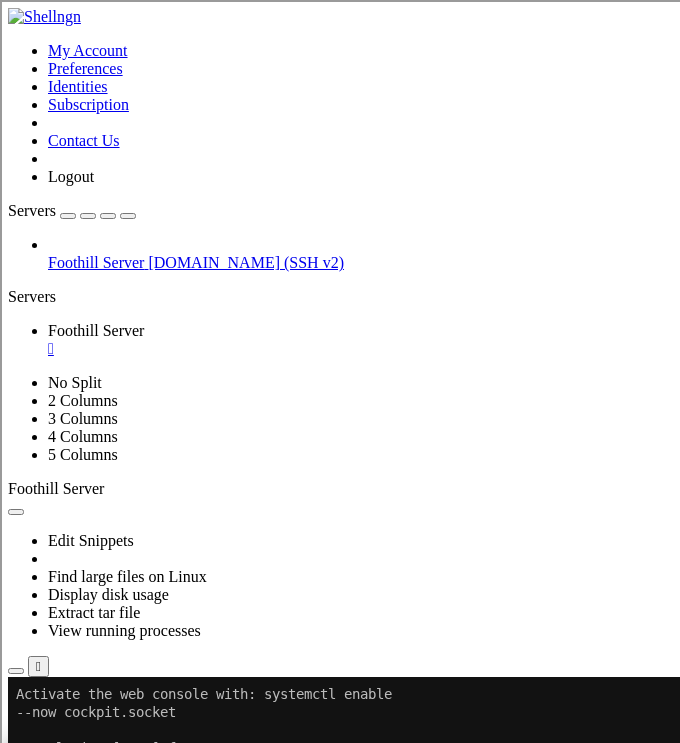 click at bounding box center (128, 216) 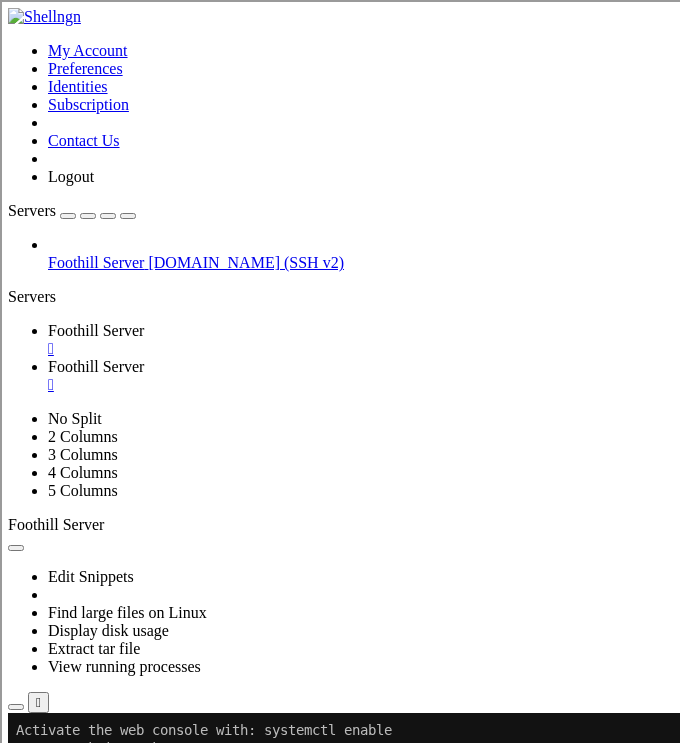 click on "/" at bounding box center (116, 759) 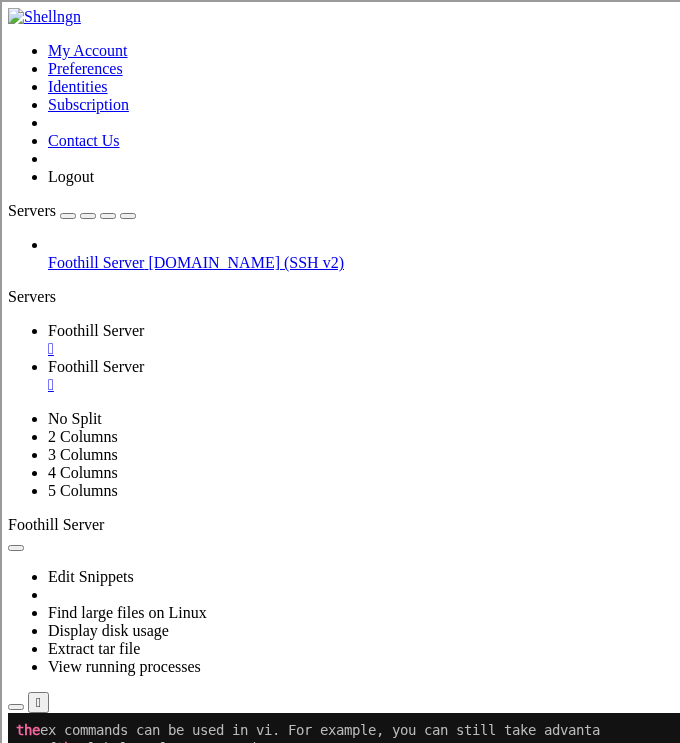 click on "from  the  UNIX tradition and is  the  command you'll explore in this course." 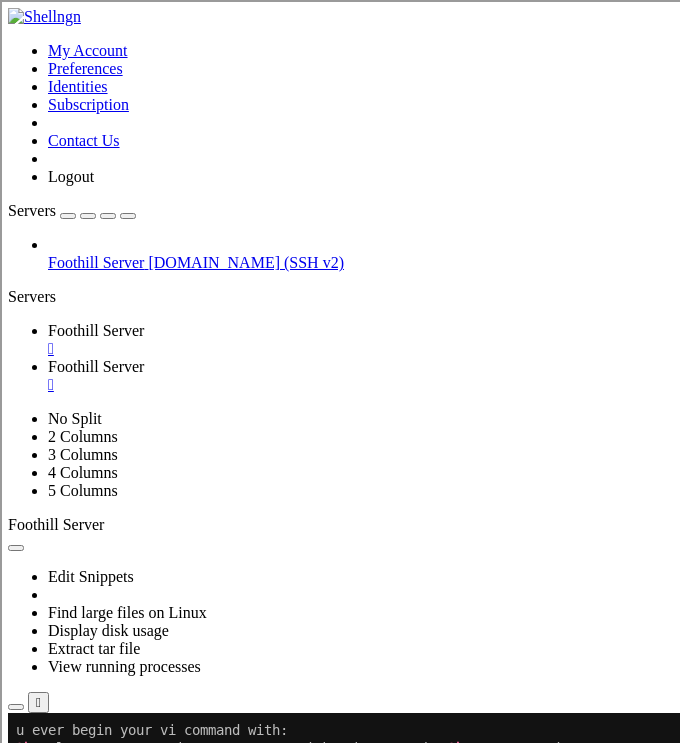scroll, scrollTop: 360, scrollLeft: 0, axis: vertical 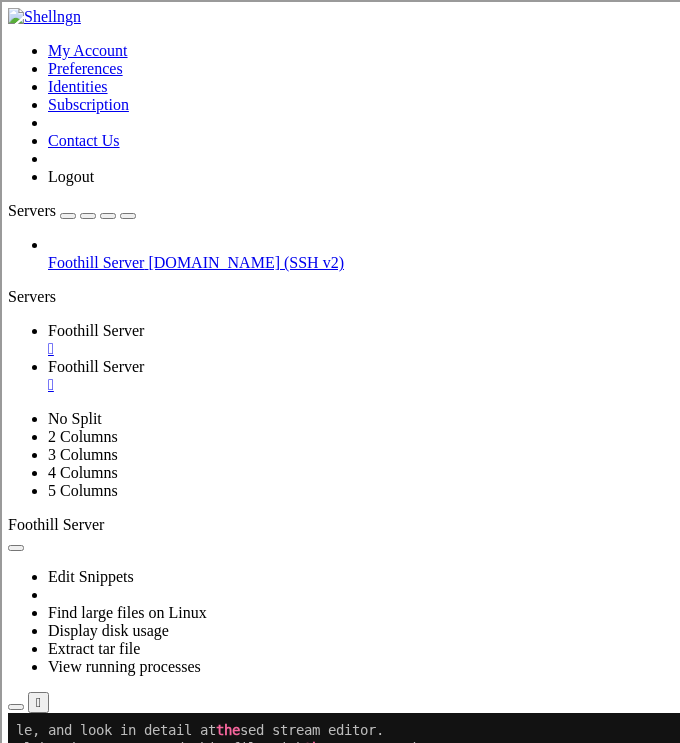 click on "[[EMAIL_ADDRESS][DOMAIN_NAME]@psme2 ~]$" 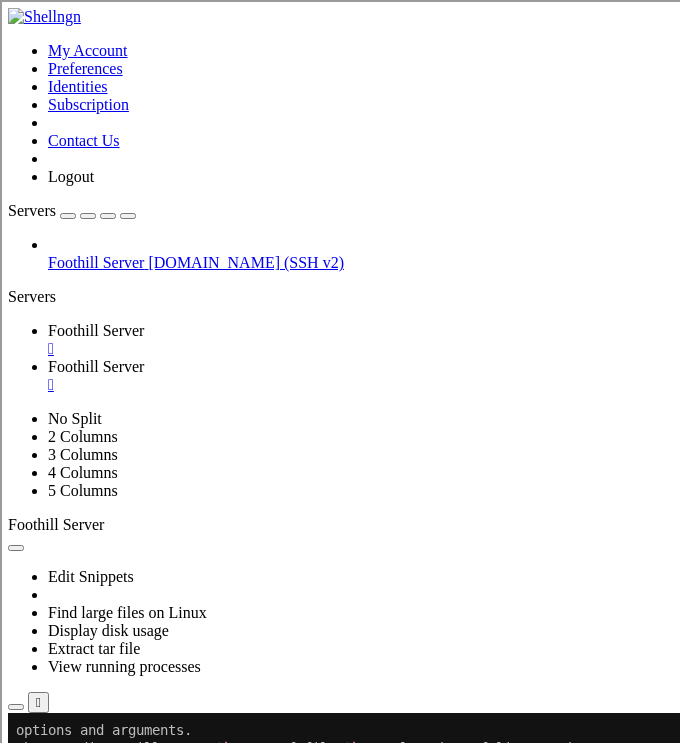 scroll, scrollTop: 702, scrollLeft: 0, axis: vertical 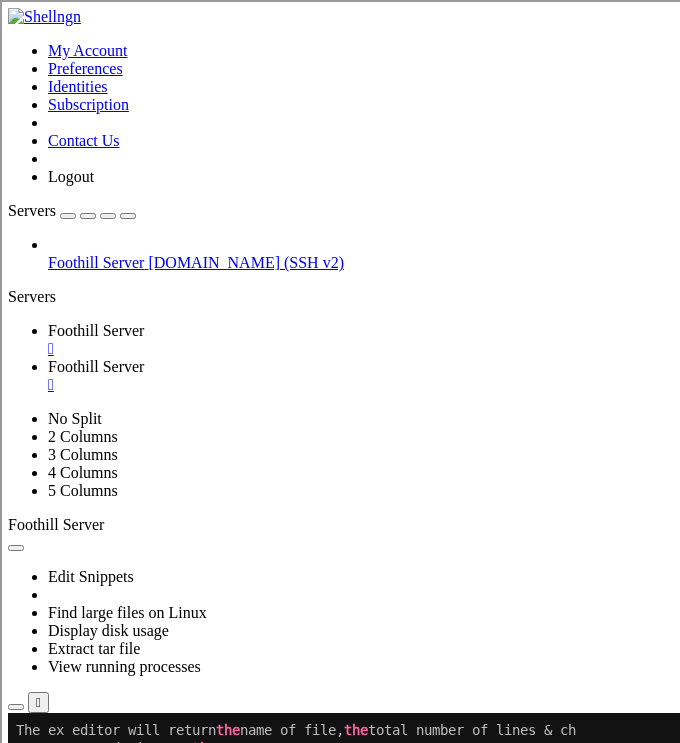 click on "bash: b: command not found" 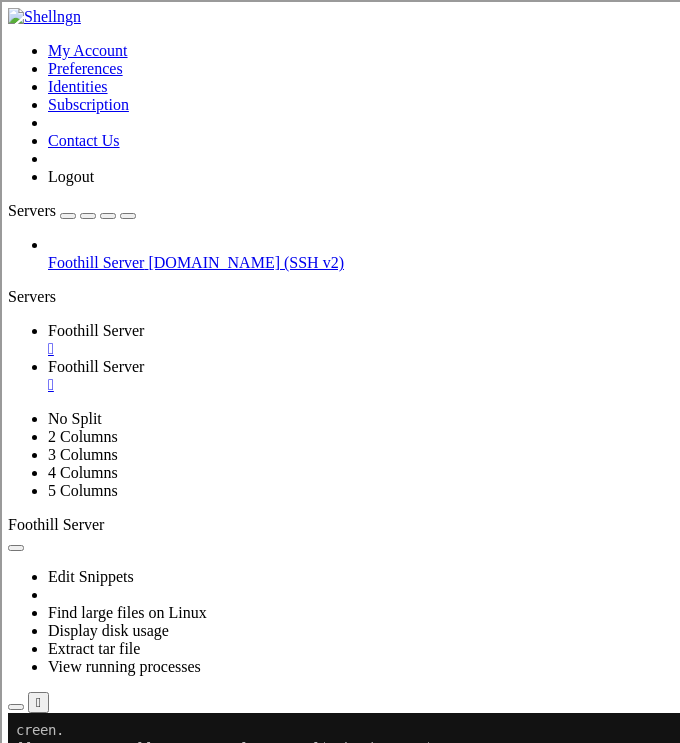 scroll, scrollTop: 900, scrollLeft: 0, axis: vertical 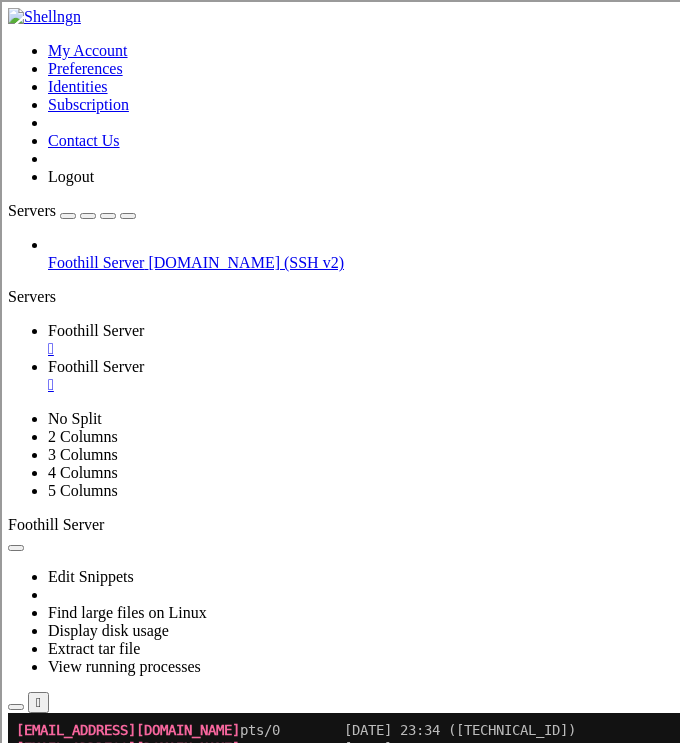 click on "22 wc" 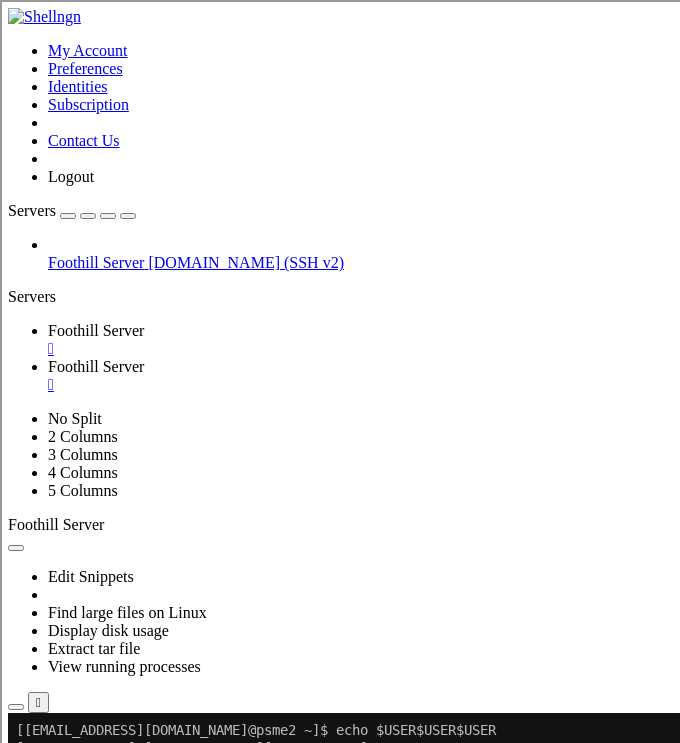 scroll, scrollTop: 954, scrollLeft: 0, axis: vertical 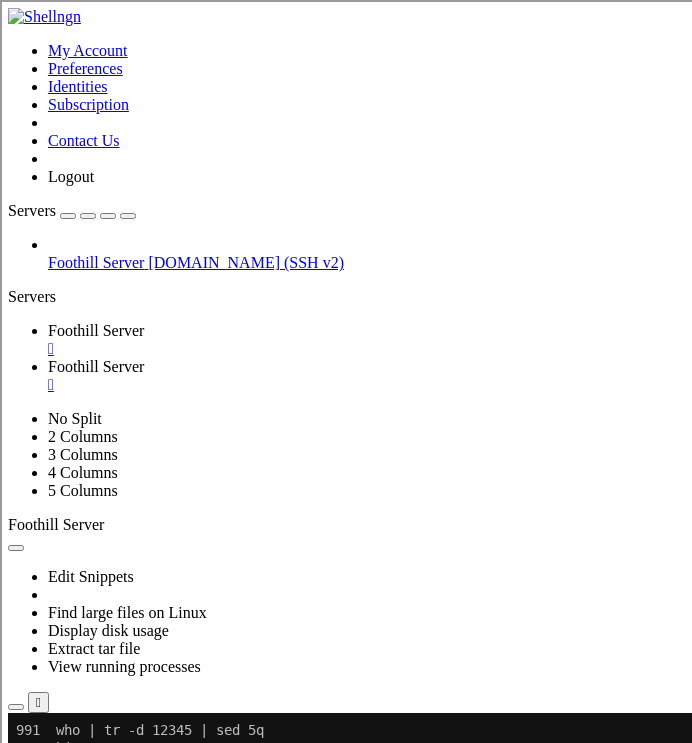 click on "[[EMAIL_ADDRESS][DOMAIN_NAME]@psme2 ~]$" 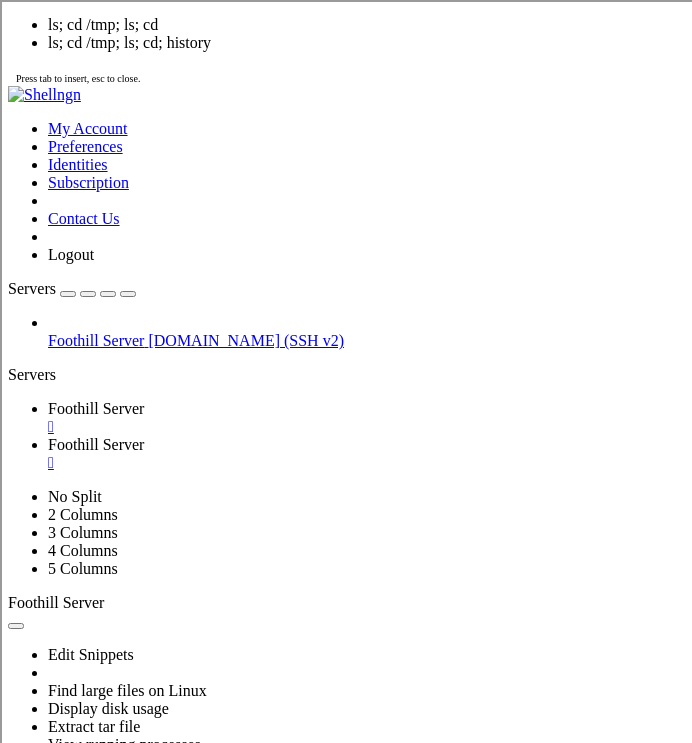 scroll, scrollTop: 19530, scrollLeft: 0, axis: vertical 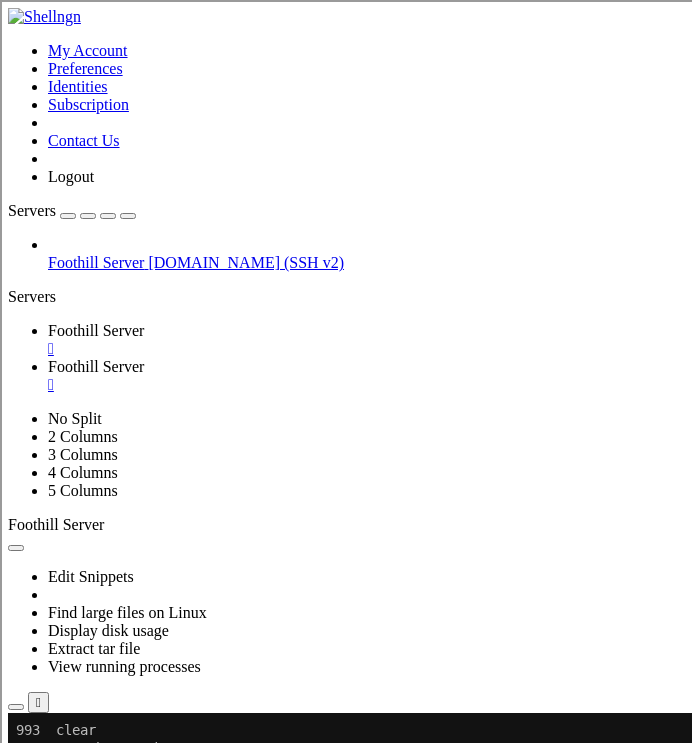 click on "[[EMAIL_ADDRESS][DOMAIN_NAME]@psme2 tmp]$" 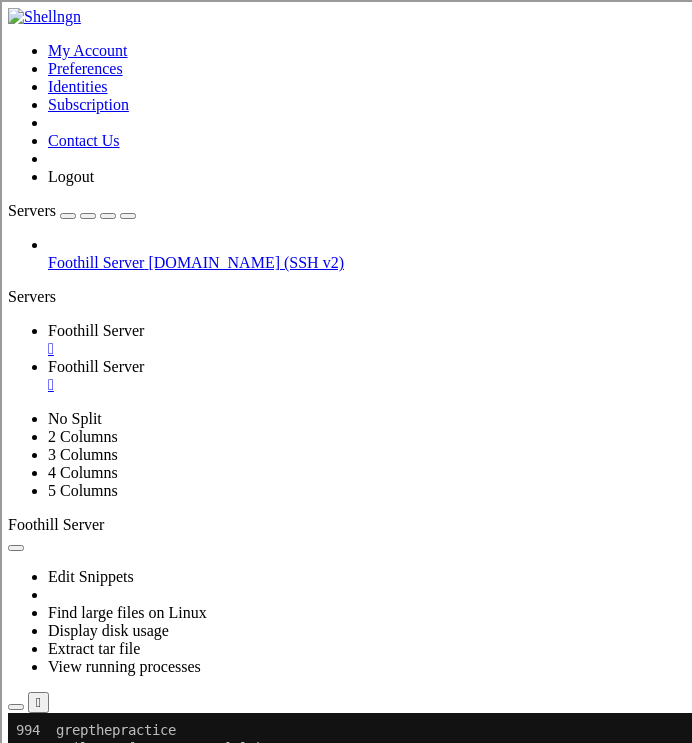 click on "public_html" 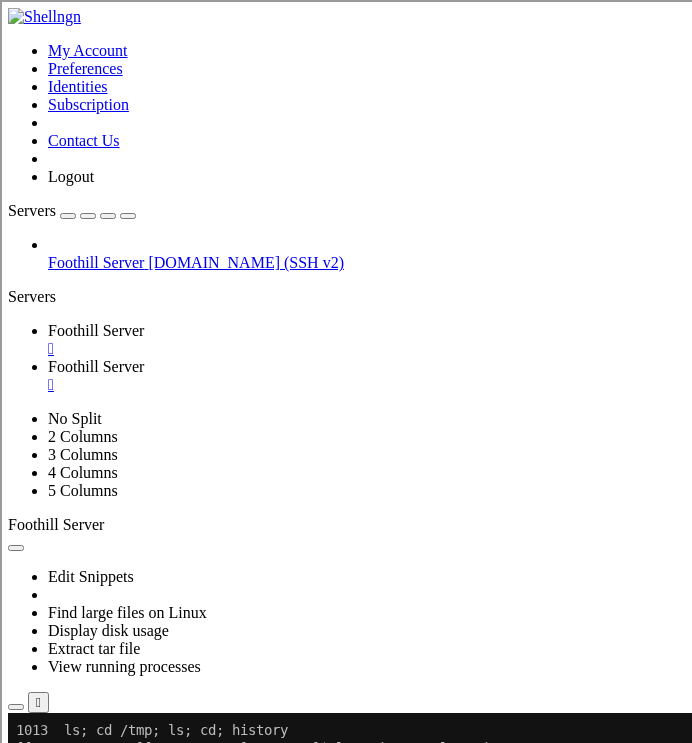 scroll, scrollTop: 19944, scrollLeft: 0, axis: vertical 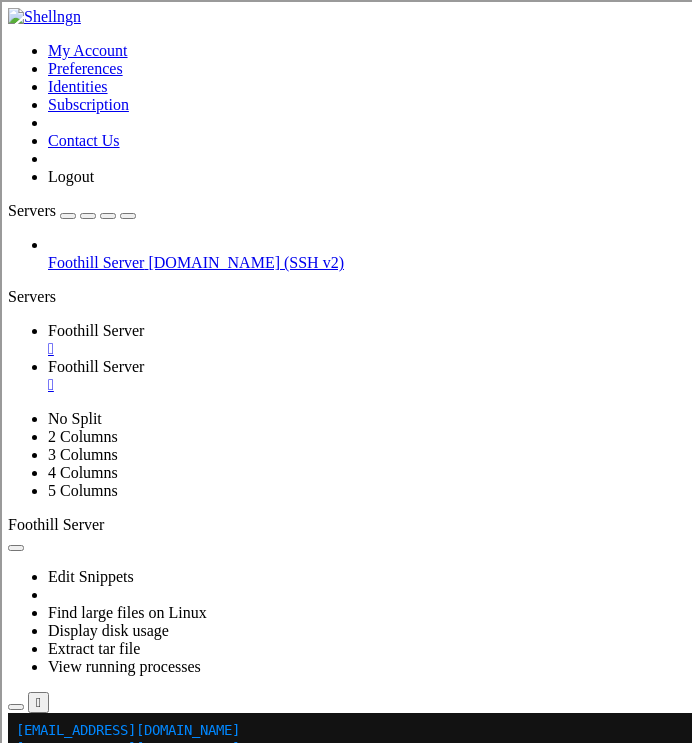 click on "[EMAIL_ADDRESS][DOMAIN_NAME] [EMAIL_ADDRESS][DOMAIN_NAME] [EMAIL_ADDRESS][DOMAIN_NAME] systemd-private-c6a463f04b6f4e958c0b27a622639ac4-chronyd.service-Vx49qy systemd-private-c6a463f04b6f4e958c0b27a622639ac4-mariadb.service-fU20Gw systemd-private-c6a463f04b6f4e958c0b27a622639ac4-nginx.service-mlmm2H systemd-private-c6a463f04b6f4e958c0b27a622639ac4-php-fpm.service-gE1HY8 [[EMAIL_ADDRESS][DOMAIN_NAME]@psme2 ~]$ ls; cd /tmp; filewho   hello    labs   practice   public_html   [PERSON_NAME]-lab7.txt  wc [[EMAIL_ADDRESS][DOMAIN_NAME]@psme2 tmp]$ cal 1752 >yr1752; sleep 3; ls | mc -l ; wc  yr1742 bash: mc: command not found wc: yr1742: No such file or directory [[EMAIL_ADDRESS][DOMAIN_NAME]@psme2 tmp]$ cal 1752 >yr1752; sleep 3; ls | wc -l ; wc  yr1742 8 wc: yr1742: No such file or directory [[EMAIL_ADDRESS][DOMAIN_NAME]@psme2 tmp]$ cal 1752 >yr1752; sleep 3; ls | wc -l ; wc  yr1752 8   34  452 2212 yr1752 [[EMAIL_ADDRESS][DOMAIN_NAME]@psme2 tmp]$ listz; date bash: listz: command not found [DATE] [[EMAIL_ADDRESS][DOMAIN_NAME]@psme2 tmp]$ sleep 2; date ep 3" at bounding box center (354, 1084) 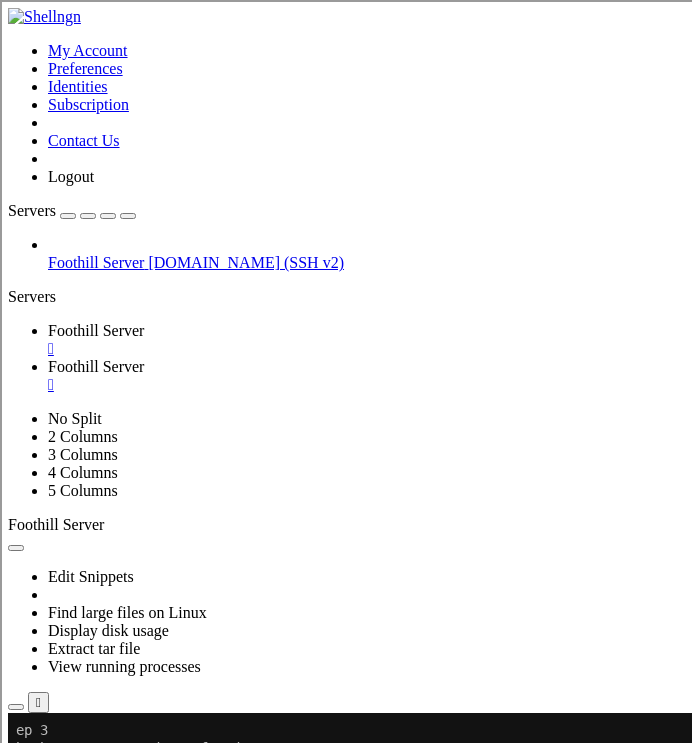scroll, scrollTop: 20826, scrollLeft: 0, axis: vertical 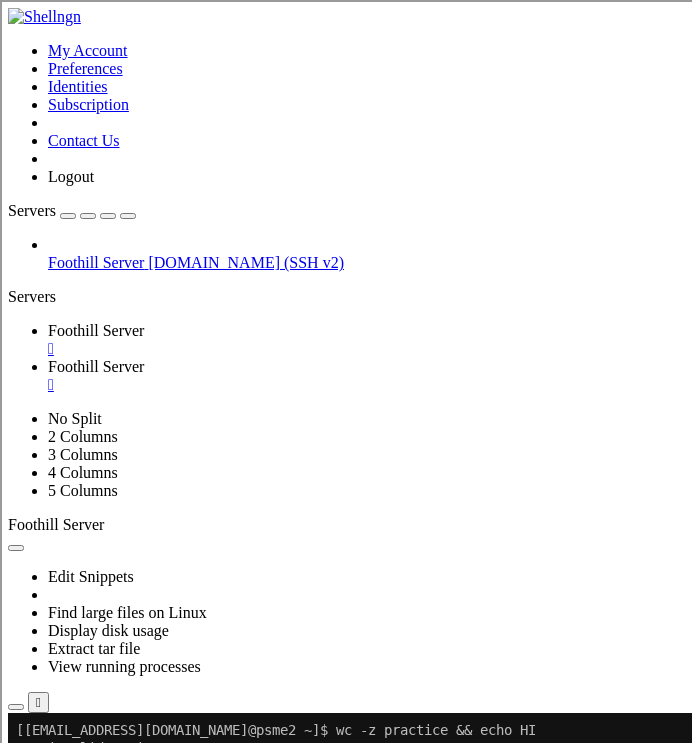 click on "[PERSON_NAME]-lab4.txt" 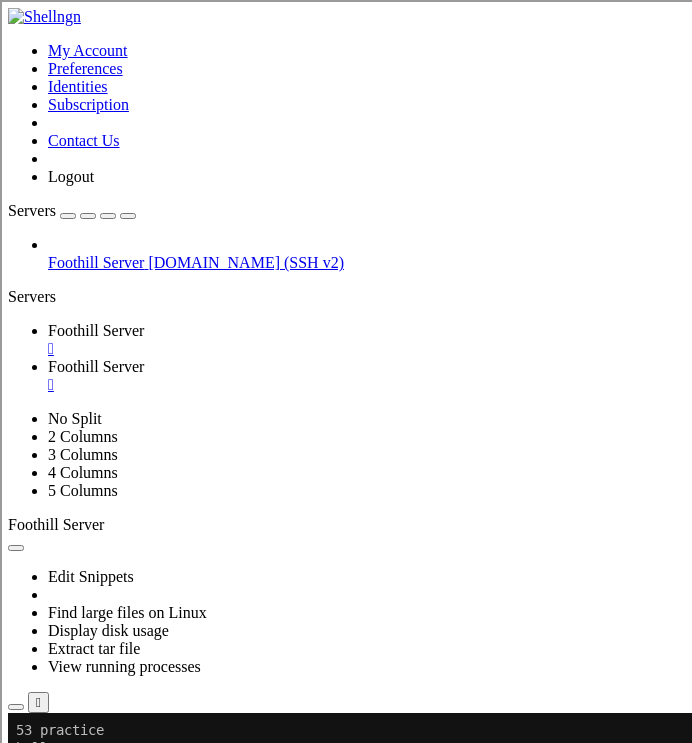 scroll, scrollTop: 20916, scrollLeft: 0, axis: vertical 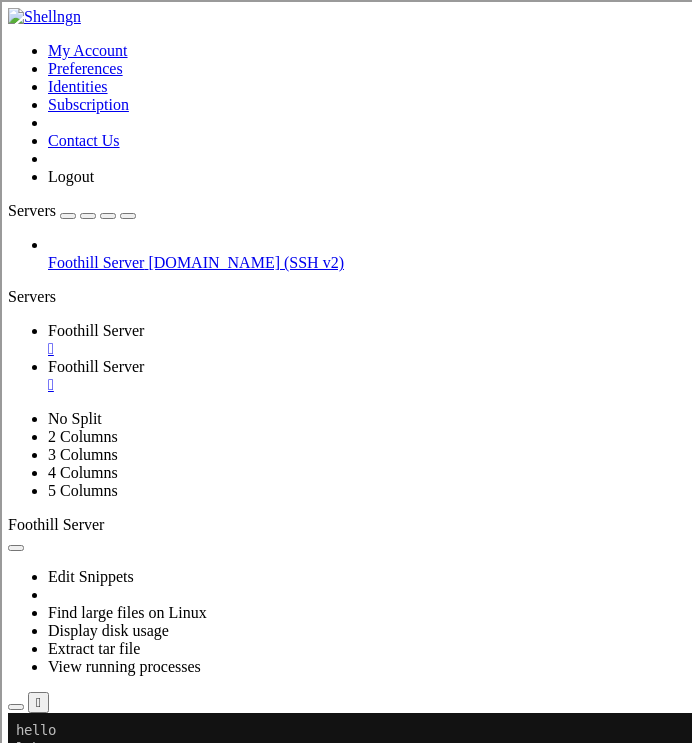 click on "hello labs practice public_html [PERSON_NAME]-lab7.txt wc [EMAIL_ADDRESS][DOMAIN_NAME]/labs: [PERSON_NAME]-lab1.txt [PERSON_NAME]-lab2.txt [PERSON_NAME]-lab3.txt [PERSON_NAME]-lab4.txt [PERSON_NAME]-lab5.txt [PERSON_NAME]-lab6.txt [PERSON_NAME]-project2.txt [EMAIL_ADDRESS][DOMAIN_NAME]/public_html: [[EMAIL_ADDRESS][DOMAIN_NAME]@psme2 ~]$ xxx || echo HI bash: xxx: command not found HI [[EMAIL_ADDRESS][DOMAIN_NAME]@psme2 ~]$ date || echo HI [DATE] [[EMAIL_ADDRESS][DOMAIN_NAME]@psme2 ~]$ echo [DATE] is 'date'  [DATE] is date [[EMAIL_ADDRESS][DOMAIN_NAME]@psme2 ~]$ echo [DATE] is `date`  [DATE] is [DATE] [[EMAIL_ADDRESS][DOMAIN_NAME]@psme2 ~]$ echo [DATE] is $(date) [DATE] is [DATE] [[EMAIL_ADDRESS][DOMAIN_NAME]@psme2 ~]$ echo there are $(who | wc -l)  there are 2 [[EMAIL_ADDRESS][DOMAIN_NAME]@psme2 ~]$ echo there are $(who | wc -l) users on there are 2 users on [[EMAIL_ADDRESS][DOMAIN_NAME]@psme2 ~]$" at bounding box center [354, 1084] 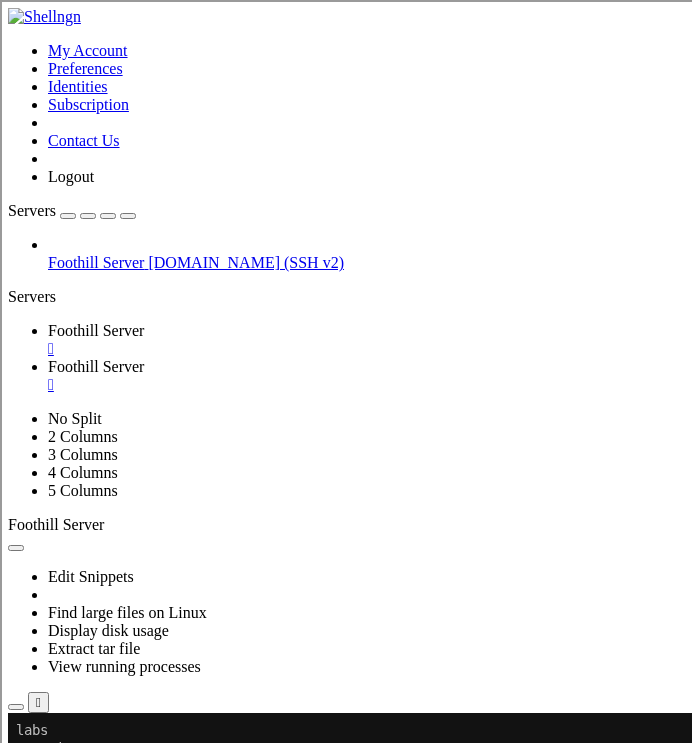 scroll, scrollTop: 21132, scrollLeft: 0, axis: vertical 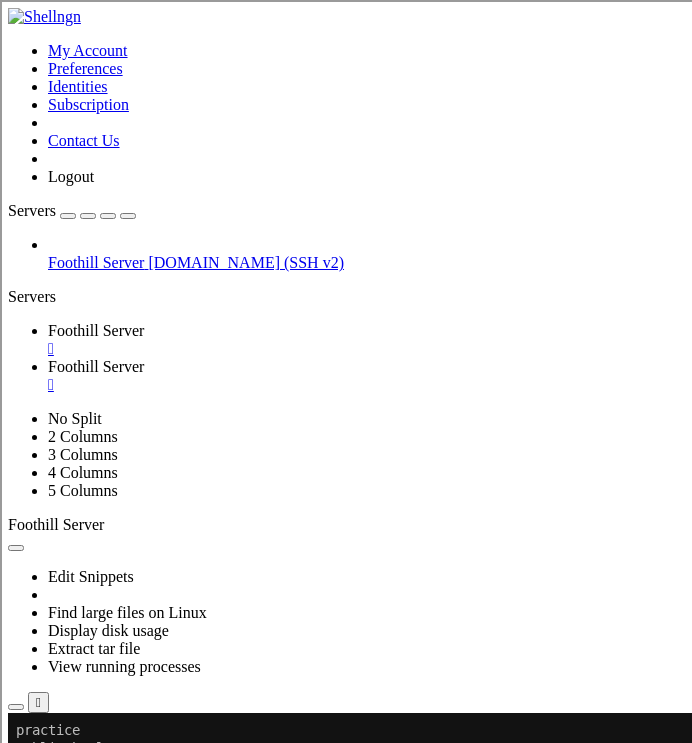 click on "[[EMAIL_ADDRESS][DOMAIN_NAME]@psme2 ~]$" 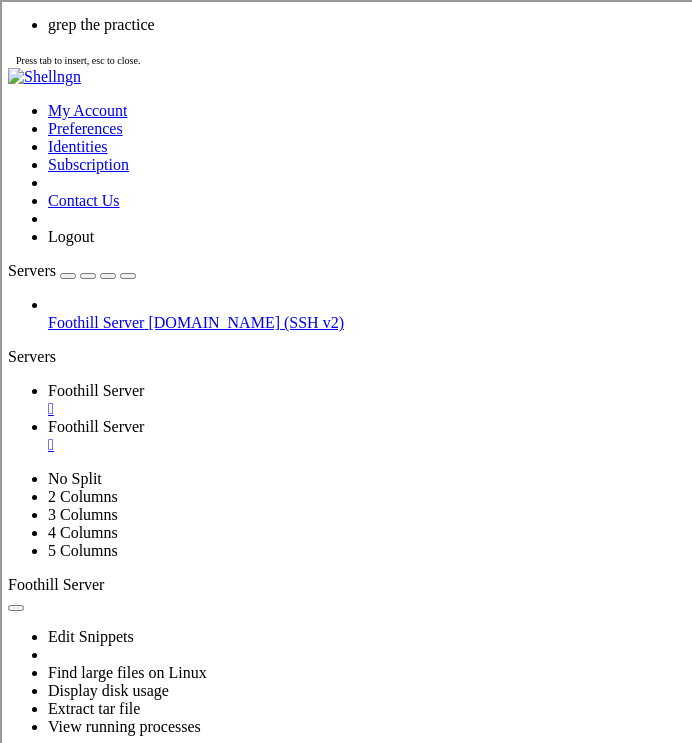 scroll, scrollTop: 22410, scrollLeft: 0, axis: vertical 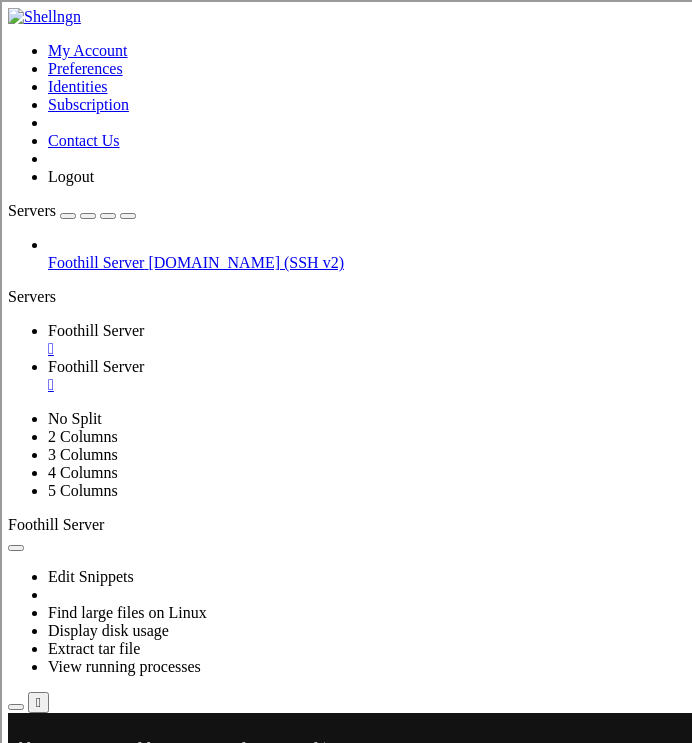 click on "[20572270@ad.fhda.edu@psme2 ~]$ who | grep yourlogin | wc -l > n-on" 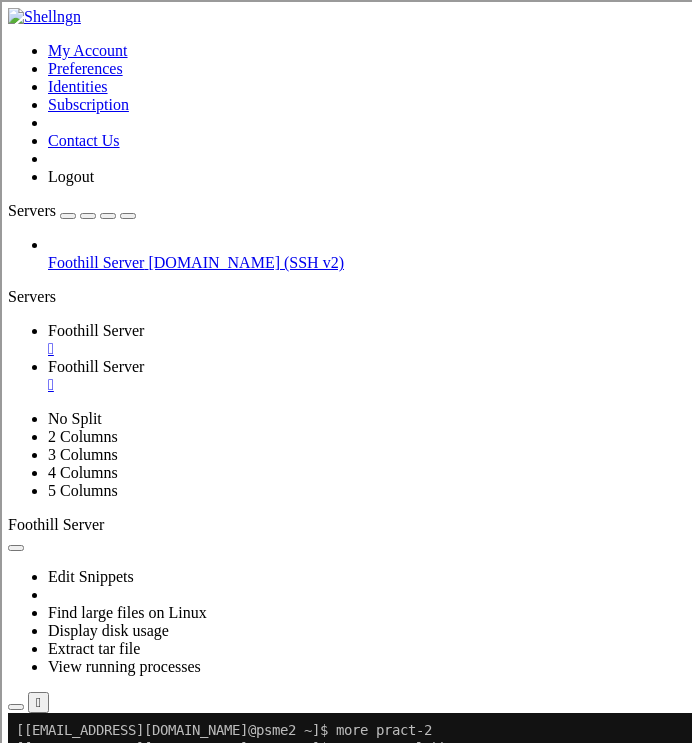 scroll, scrollTop: 22806, scrollLeft: 0, axis: vertical 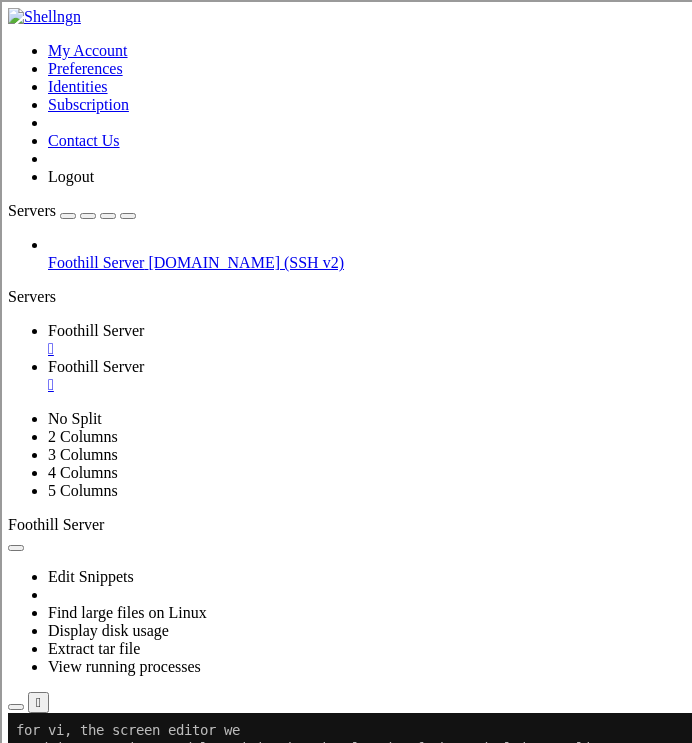 click on "for vi, the screen editor we  used in a previous module. vi is the visual mode of the underlying ex line e ditor.  Ed is generally no longer used as a line editor because it has been superced ed by ex, but some utilities  like the diff command continue to use the ed syntax. vi and emacs are classified as screen editors because you can view an entire  screen of text for editing.  You can see the changes you make as you make them. Because vi is a screen ve rsion of the ex editor, many of  the ex commands can be used in vi. For example, you can still take advantage  of the global replacement and  pattern searches of the underlying ex editor when using vi. In fact, if you  ever begin your vi command with:  the colon, you are using an ex command in vi.  Remember the :q! command? It  comes from vi's ex roots. A stream editor is a non-interactive or stream-oriented editor. You do not v iew the text as you manipulate it.  Instead, you give your commands to the editor which runs the commands as a b [1] 593331" at bounding box center [354, 1084] 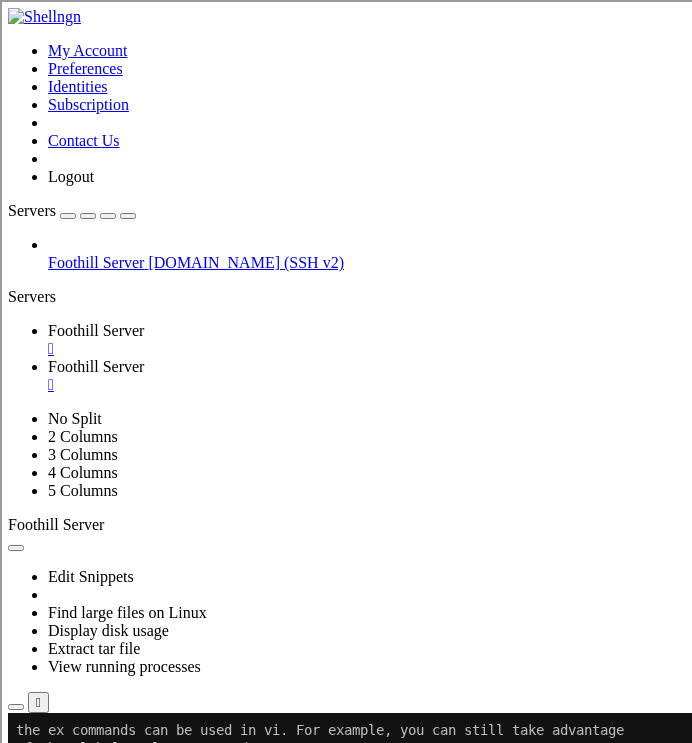 scroll, scrollTop: 23904, scrollLeft: 0, axis: vertical 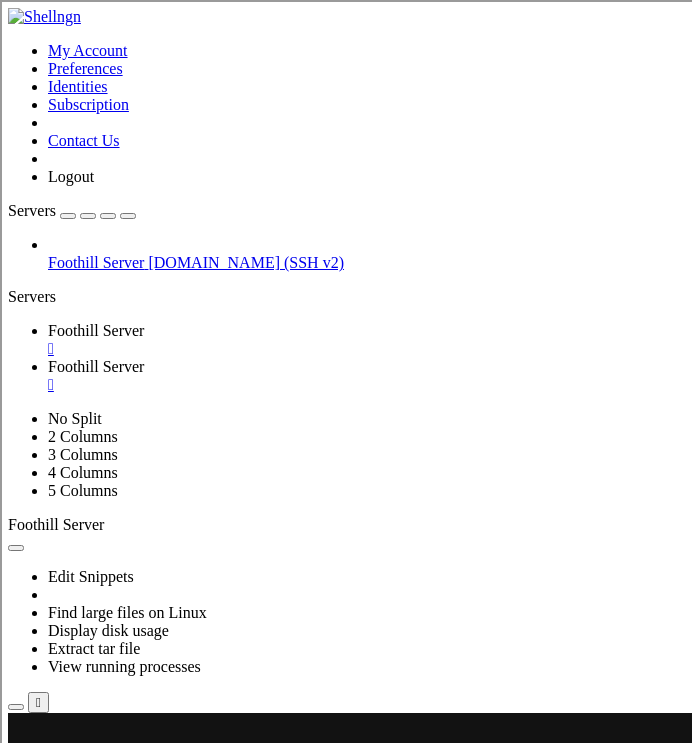 click on "[[EMAIL_ADDRESS][DOMAIN_NAME]@psme2 ~]$" 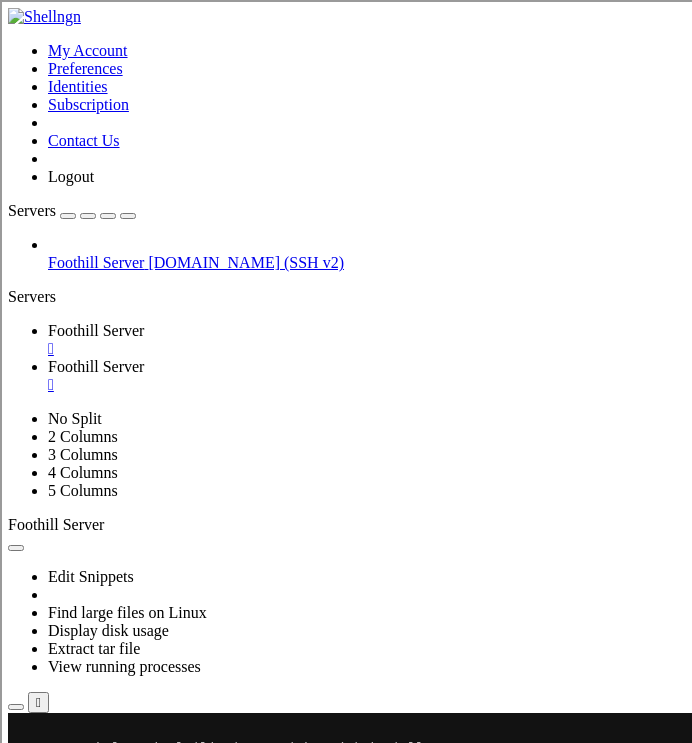 scroll, scrollTop: 24264, scrollLeft: 0, axis: vertical 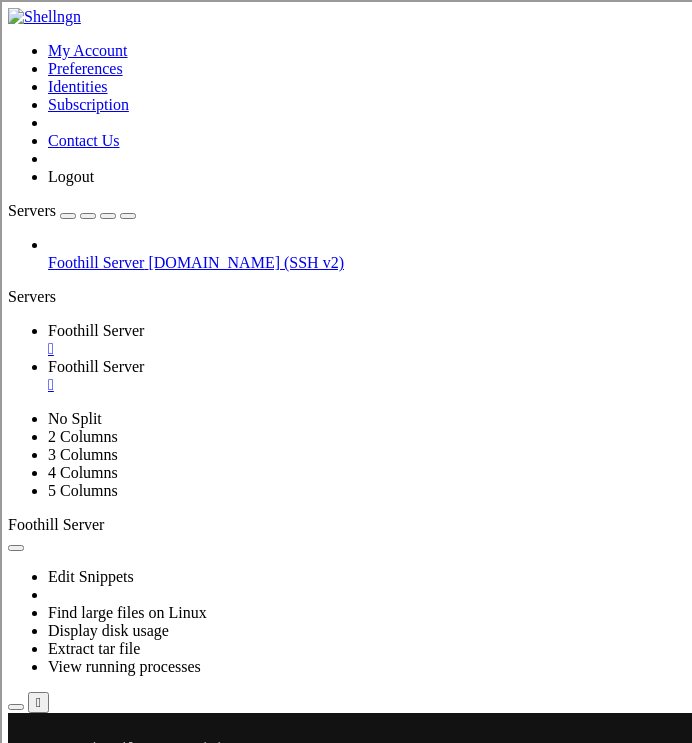 click on "For more details see ps(1). [20572270@ad.fhda.edu@psme2 ~]$ ps -l F S   UID     PID    PPID  C PRI  NI ADDR SZ WCHAN  TTY          TIME CMD 0 S 622118378 592883 592881  0 80  0 -  6902 -      pts/1    00:00:00 bash 0 S 622118378 593197 592883  0 80  0 -  6935 -      pts/1    00:00:00 bash 0 S 622118378 593331 593197  0 80  0 -  1847 hrtime pts/1    00:00:00 sleep 0 R 622118378 593333 593197  0 80  0 - 11396 -      pts/1    00:00:00 ps [20572270@ad.fhda.edu@psme2 ~]$ sort | grep aaa | tee bb | wc Let's enter data for sort ^C [20572270@ad.fhda.edu@psme2 ~]$ sort | grep aaa | tee bb | wc aaa abab aaahhh       2       2      11 [20572270@ad.fhda.edu@psme2 ~]$ ps -l F S   UID     PID    PPID  C PRI  NI ADDR SZ WCHAN  TTY          TIME CMD 0 S 622118378 592883 592881  0 80  0 -  6902 -      pts/1    00:00:00 bash 0 S 622118378 593197 592883  0 80  0 -  6935 -      pts/1    00:00:00 bash 0 S 622118378 593331 593197  0 80  0 -  1847 hrtime pts/1    00:00:00 sleep [20572270@ad.fhda.edu@psme2 ~]$ fg sleep 200 c^C" at bounding box center [354, 1084] 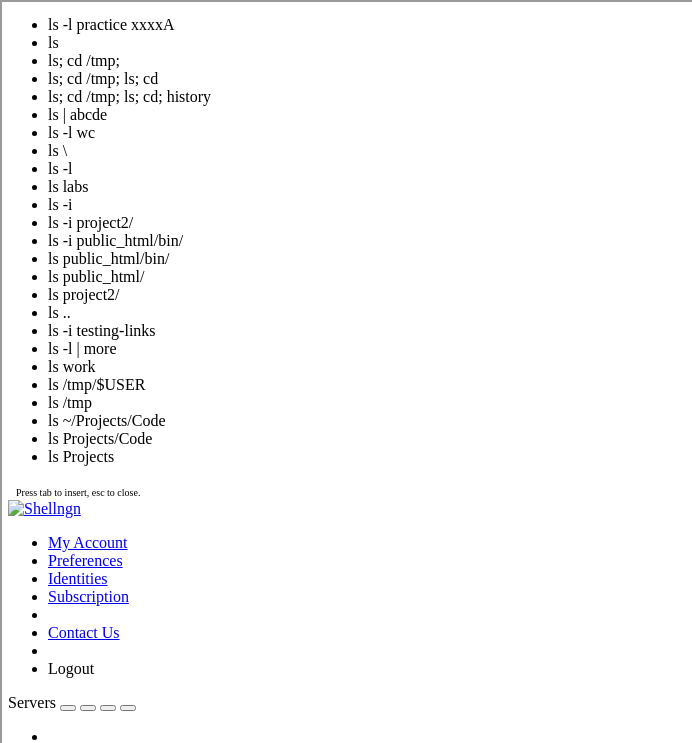 scroll, scrollTop: 24444, scrollLeft: 0, axis: vertical 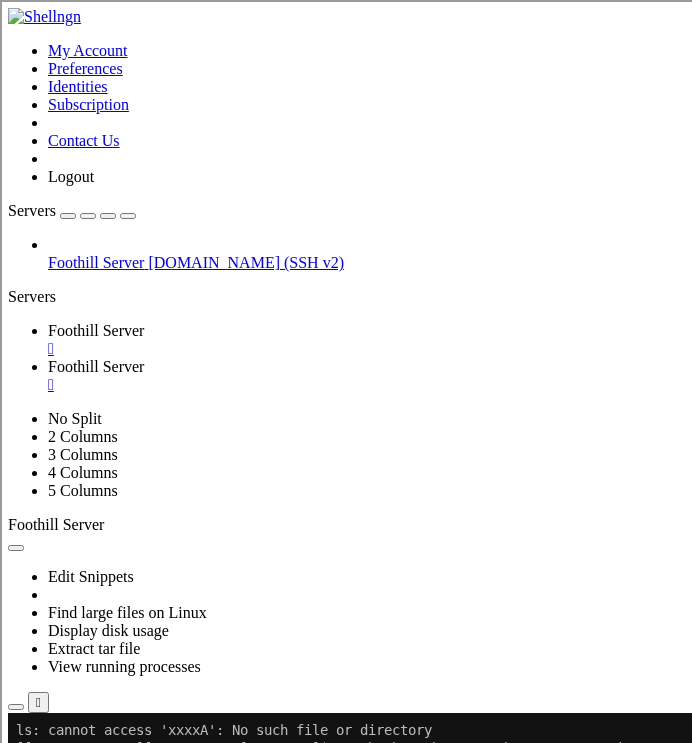 click on "[20572270@ad.fhda.edu@psme2 ~]$ echo $AA" 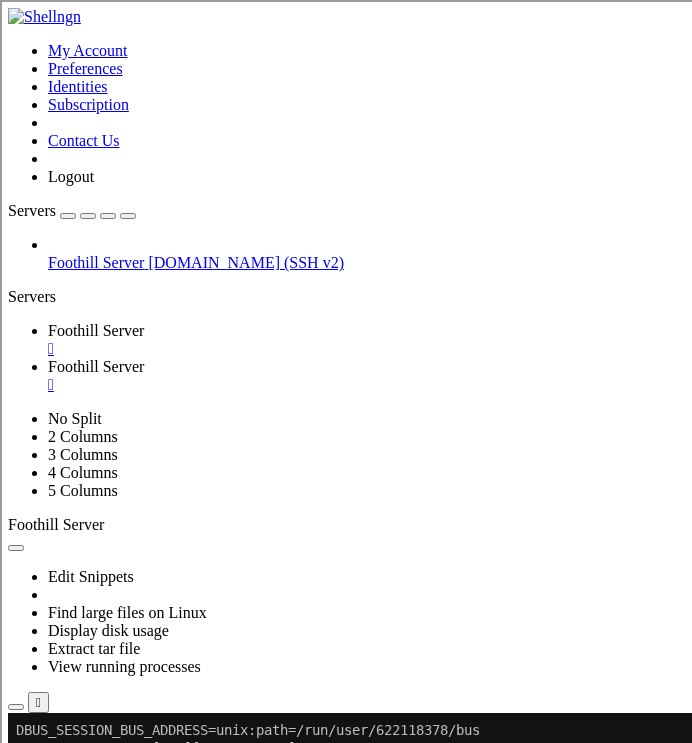 scroll, scrollTop: 25758, scrollLeft: 0, axis: vertical 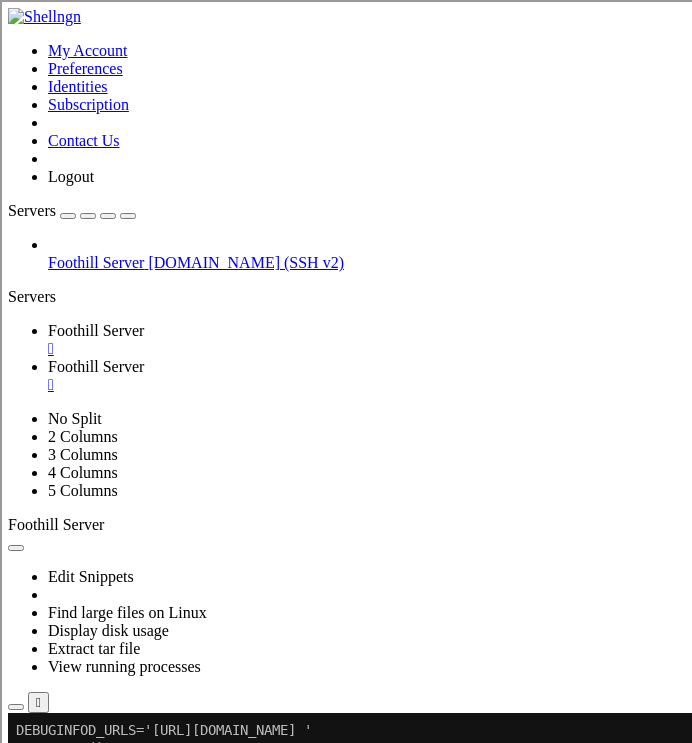 click on "[20572270@ad.fhda.edu@psme2 ~]$ LL=evenmorefun" 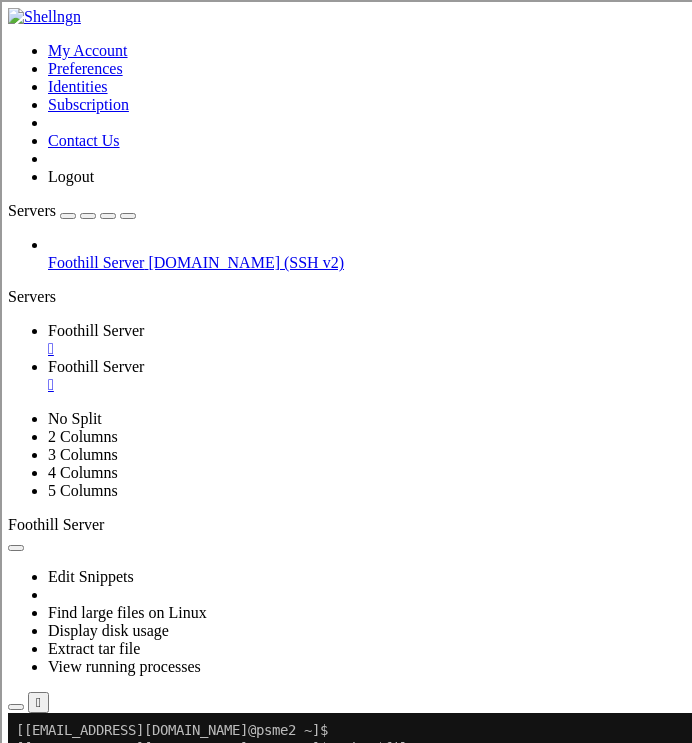 scroll, scrollTop: 26028, scrollLeft: 0, axis: vertical 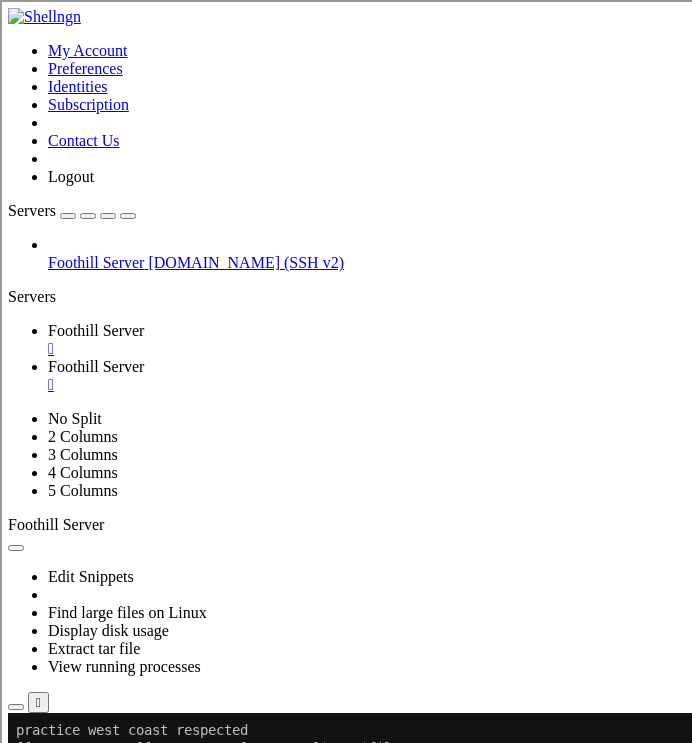 click on "[20572270@ad.fhda.edu@psme2 ~]$ echo $LL" 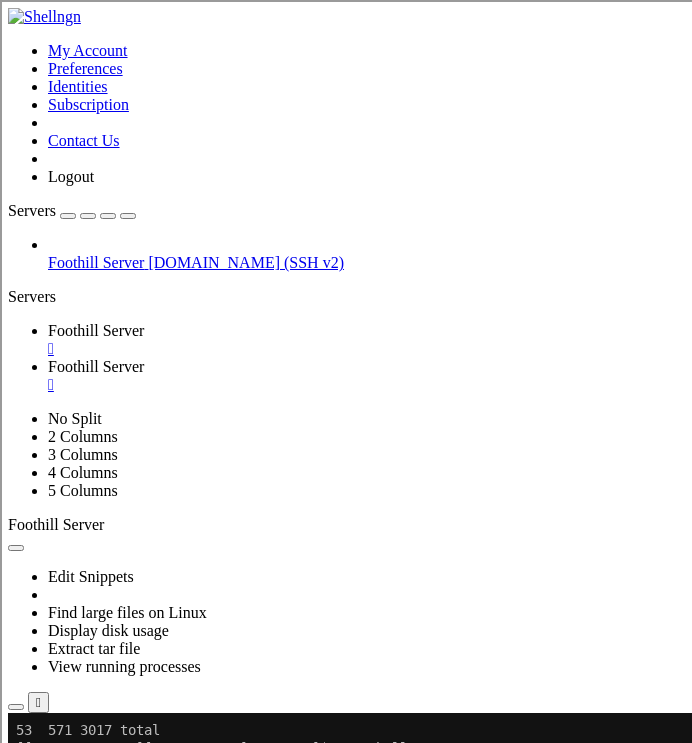 scroll, scrollTop: 26172, scrollLeft: 0, axis: vertical 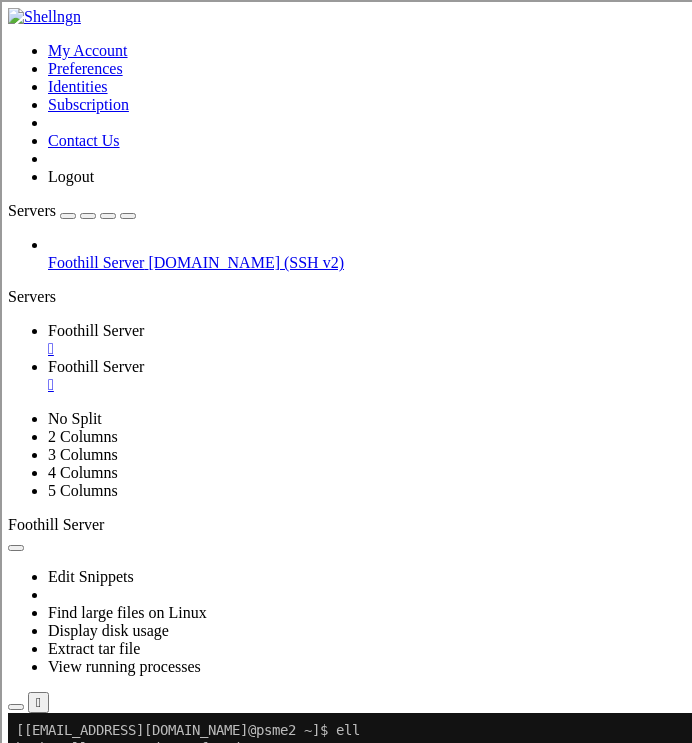 click on "1102 bash$" 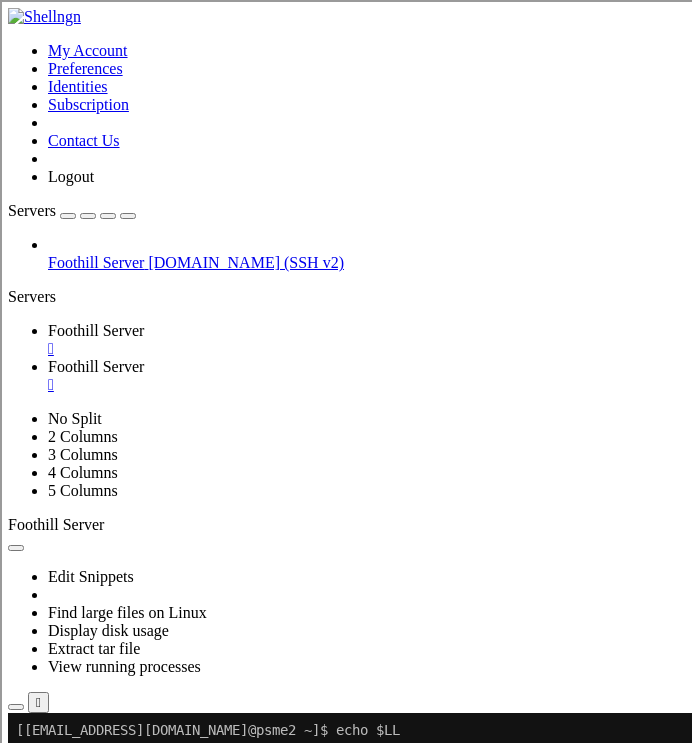 click on "1103 bash$" 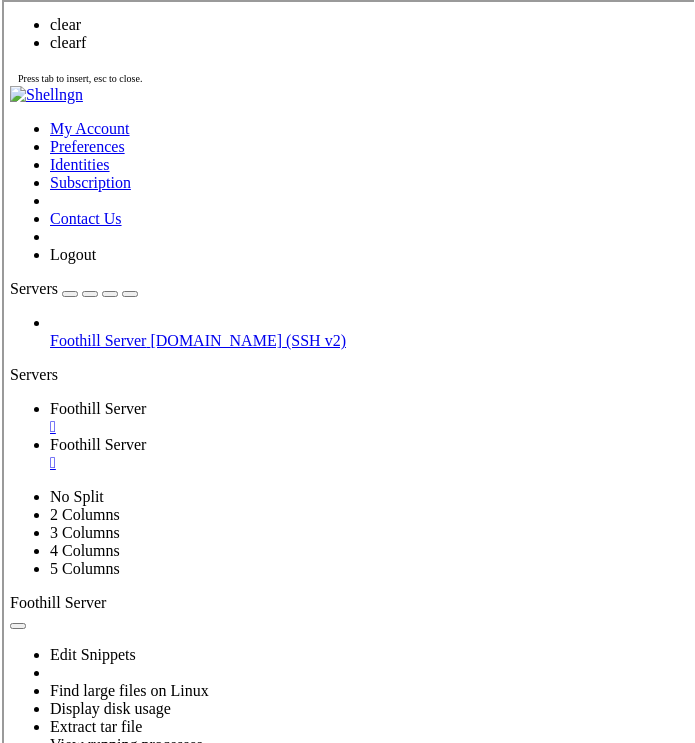 scroll, scrollTop: 0, scrollLeft: 0, axis: both 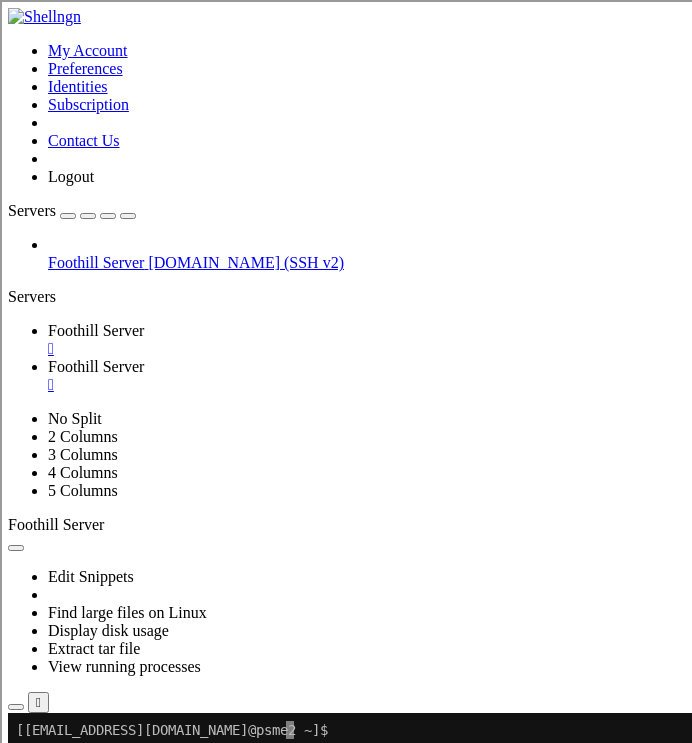 click 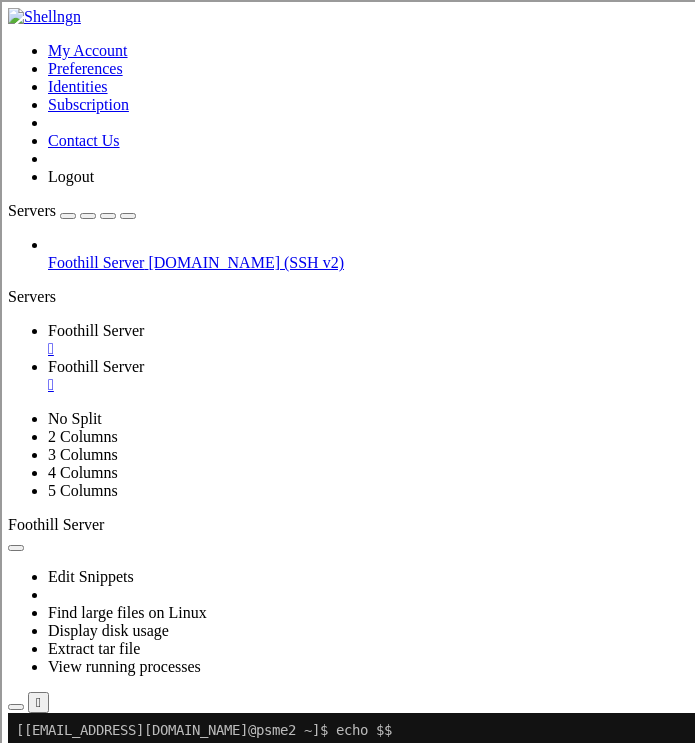 click 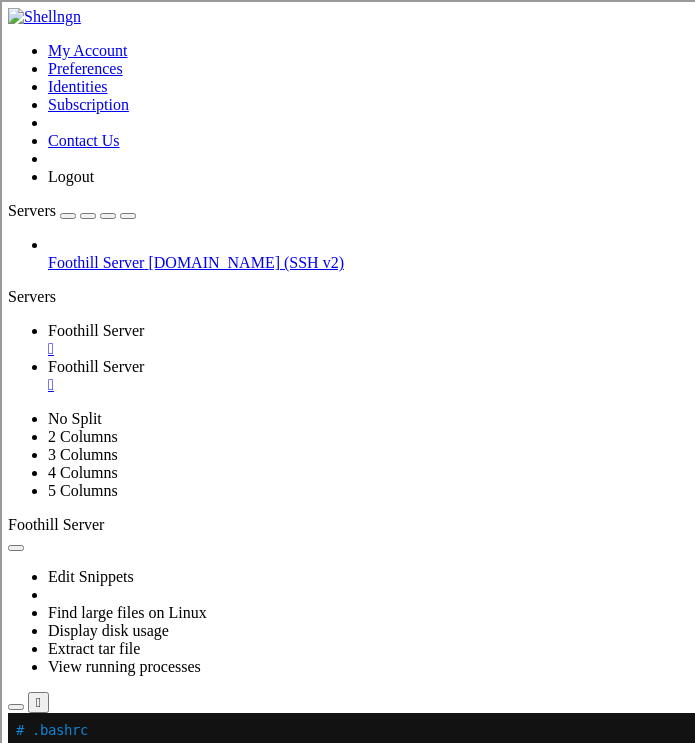 scroll, scrollTop: 18, scrollLeft: 0, axis: vertical 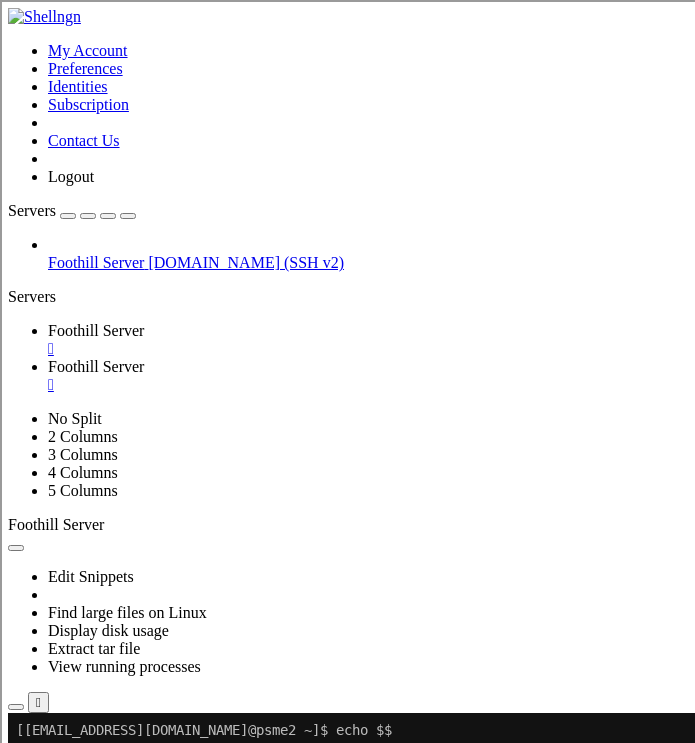 click 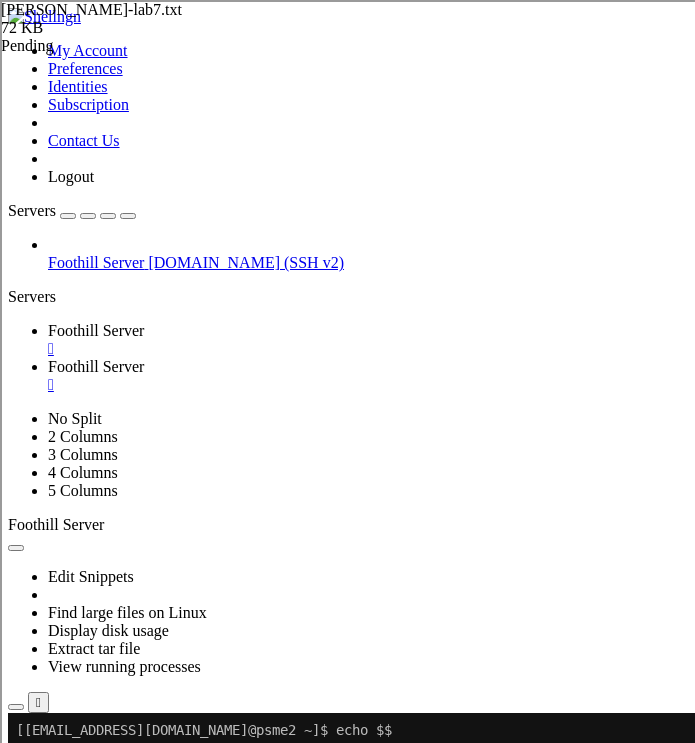 click on "Reconnect" at bounding box center (48, 1450) 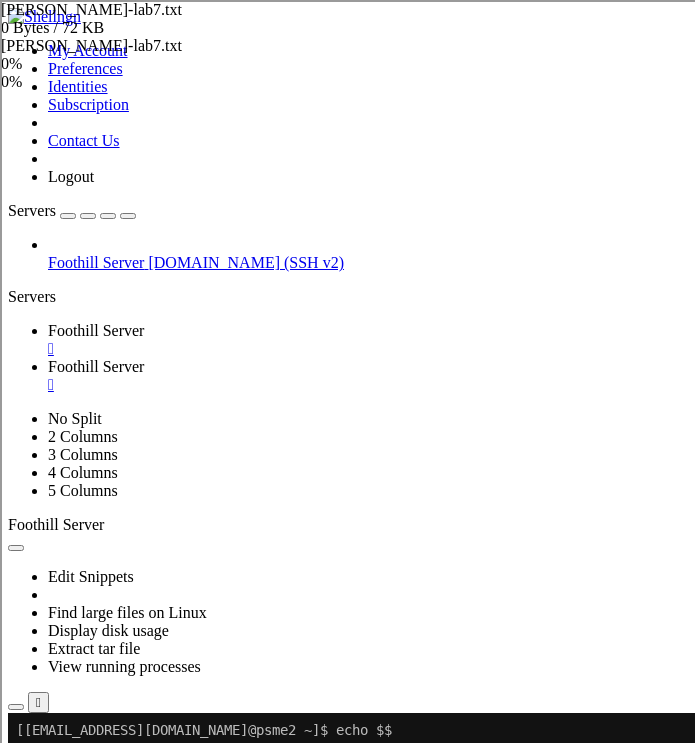 scroll, scrollTop: 132, scrollLeft: 0, axis: vertical 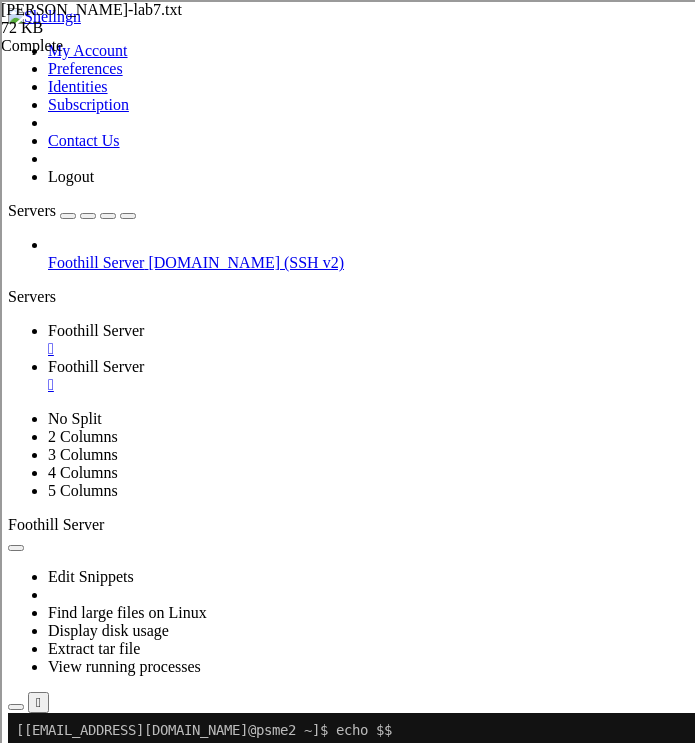 click on "Disconnect" at bounding box center (139, 1683) 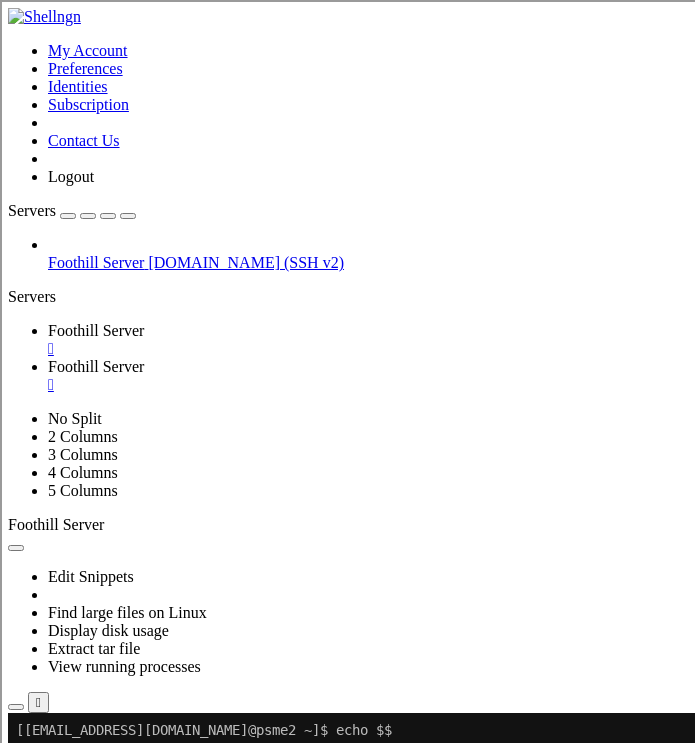 click on "" at bounding box center (367, 385) 